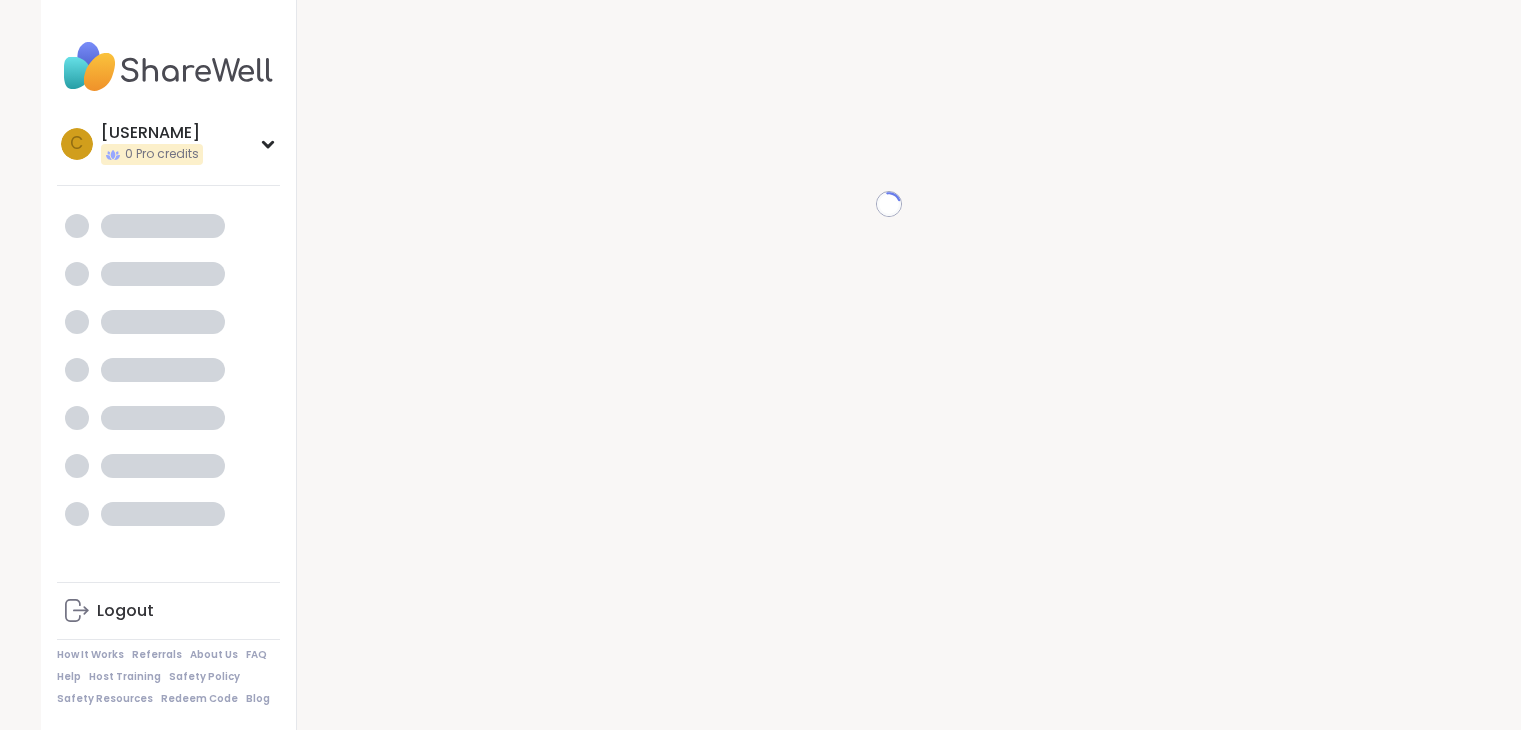 scroll, scrollTop: 0, scrollLeft: 0, axis: both 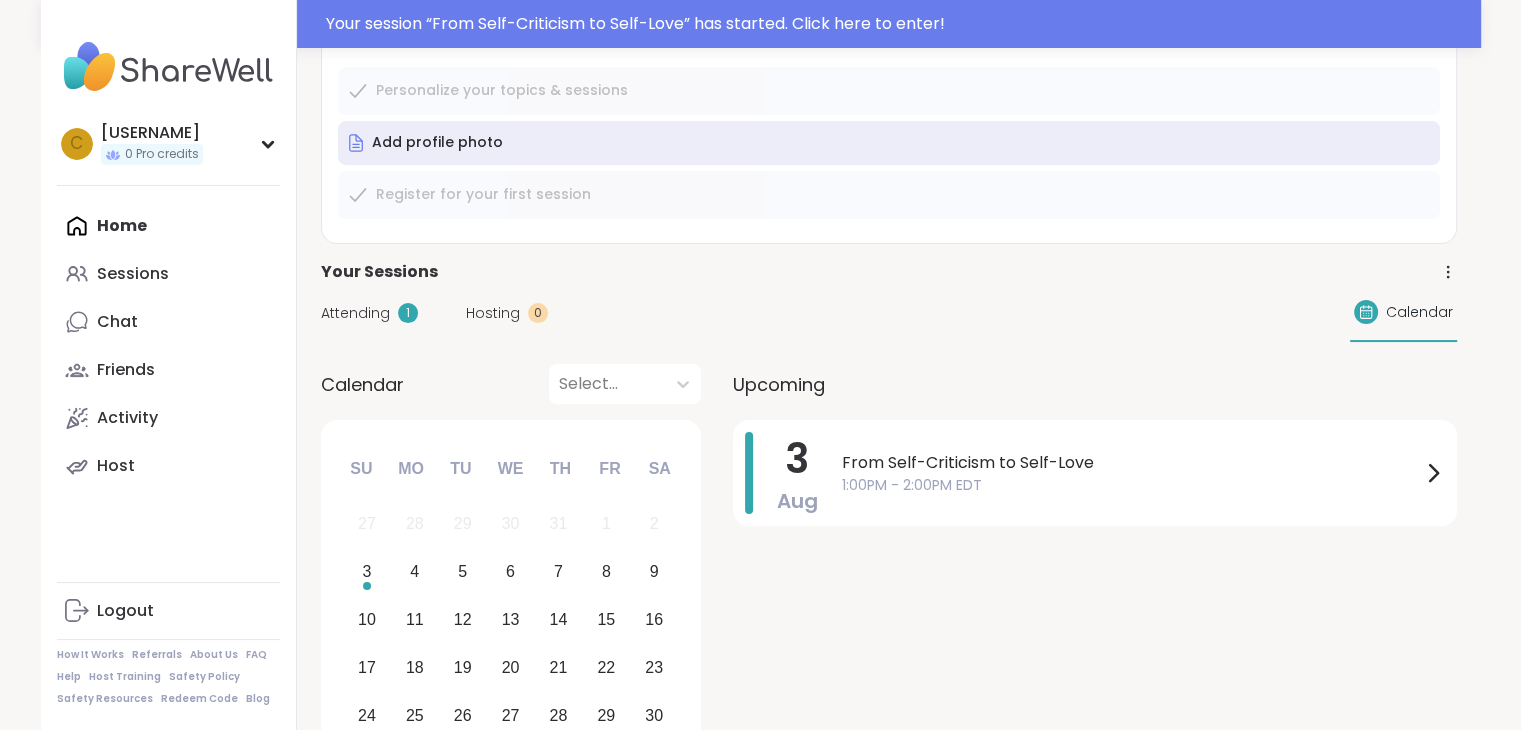 click on "Attending" at bounding box center (355, 313) 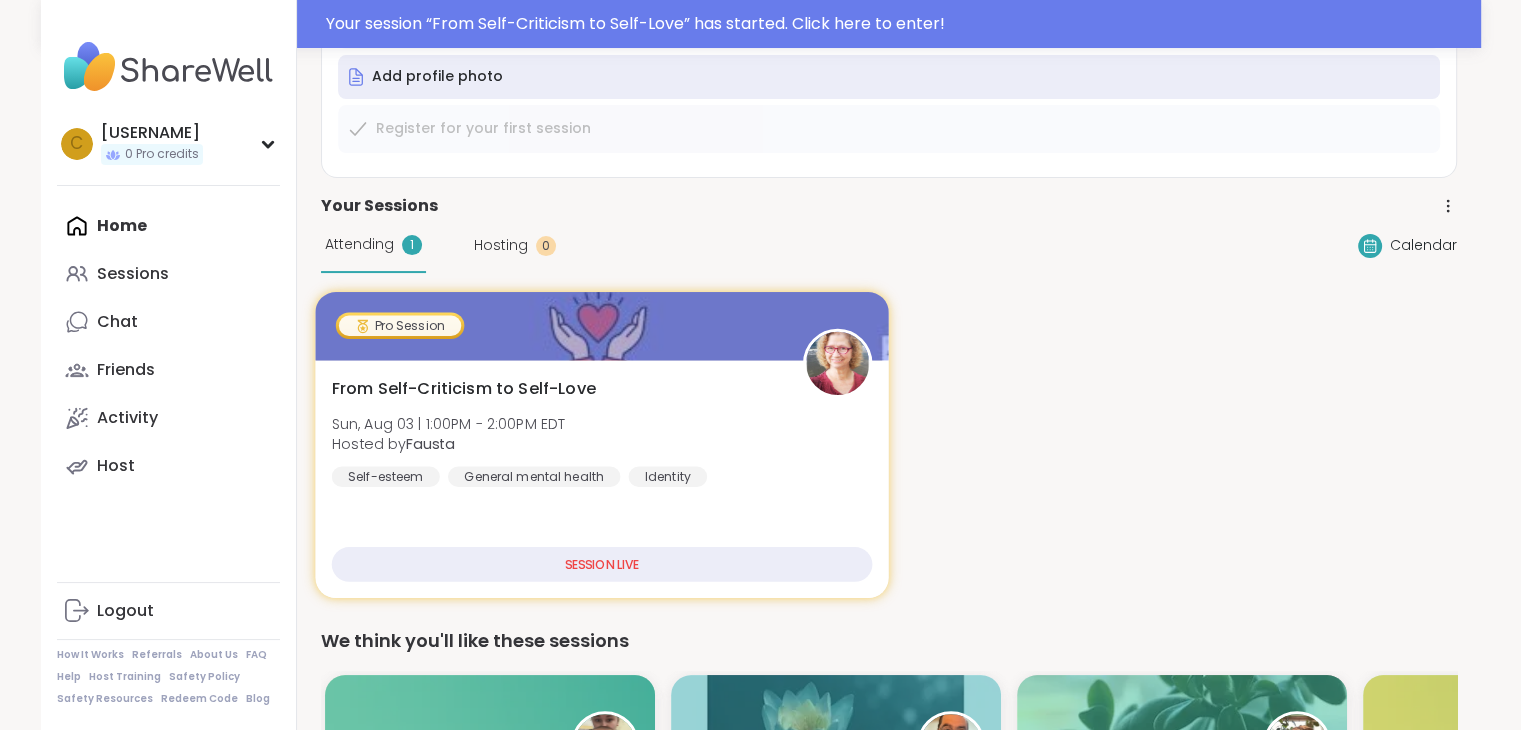 scroll, scrollTop: 400, scrollLeft: 0, axis: vertical 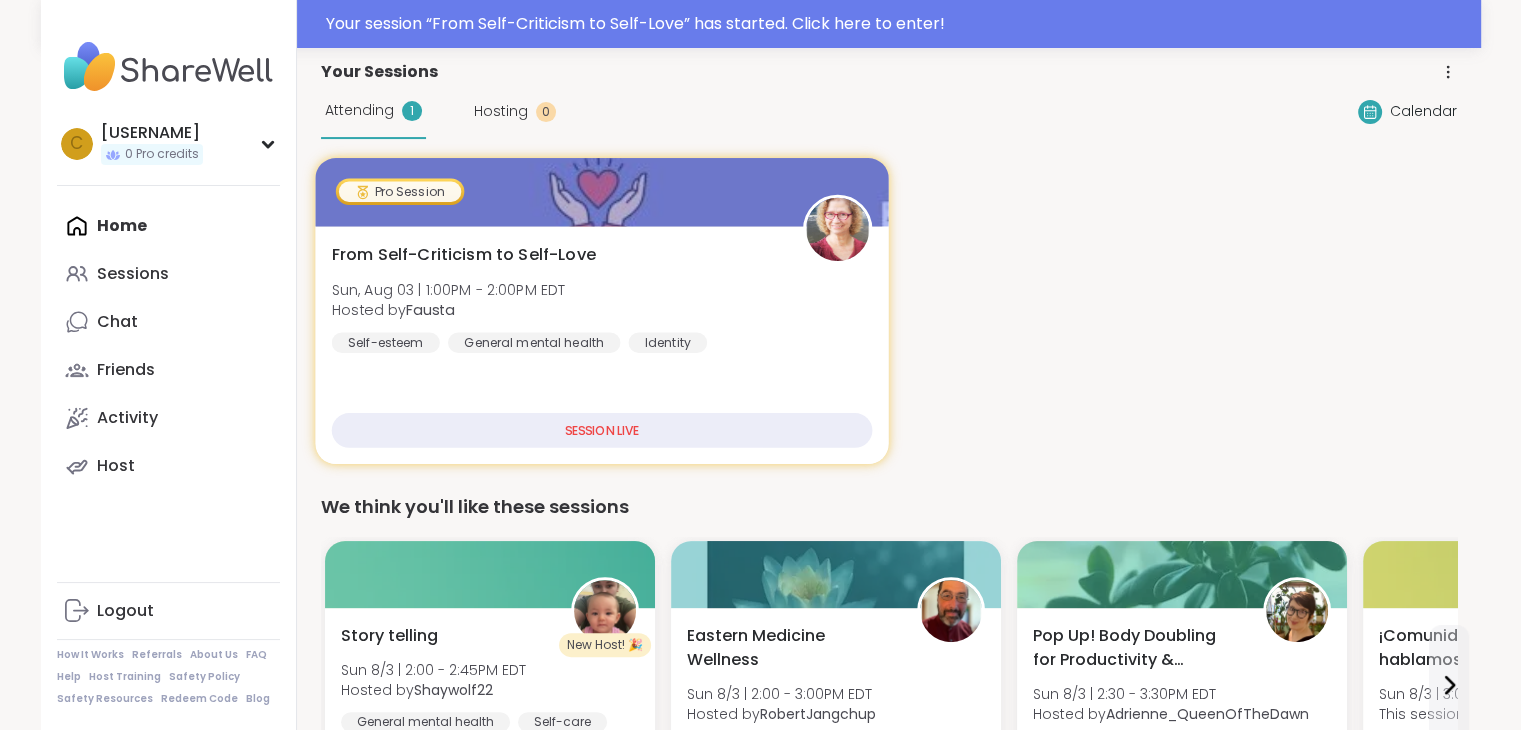 click on "Hosted by  Fausta" at bounding box center [448, 310] 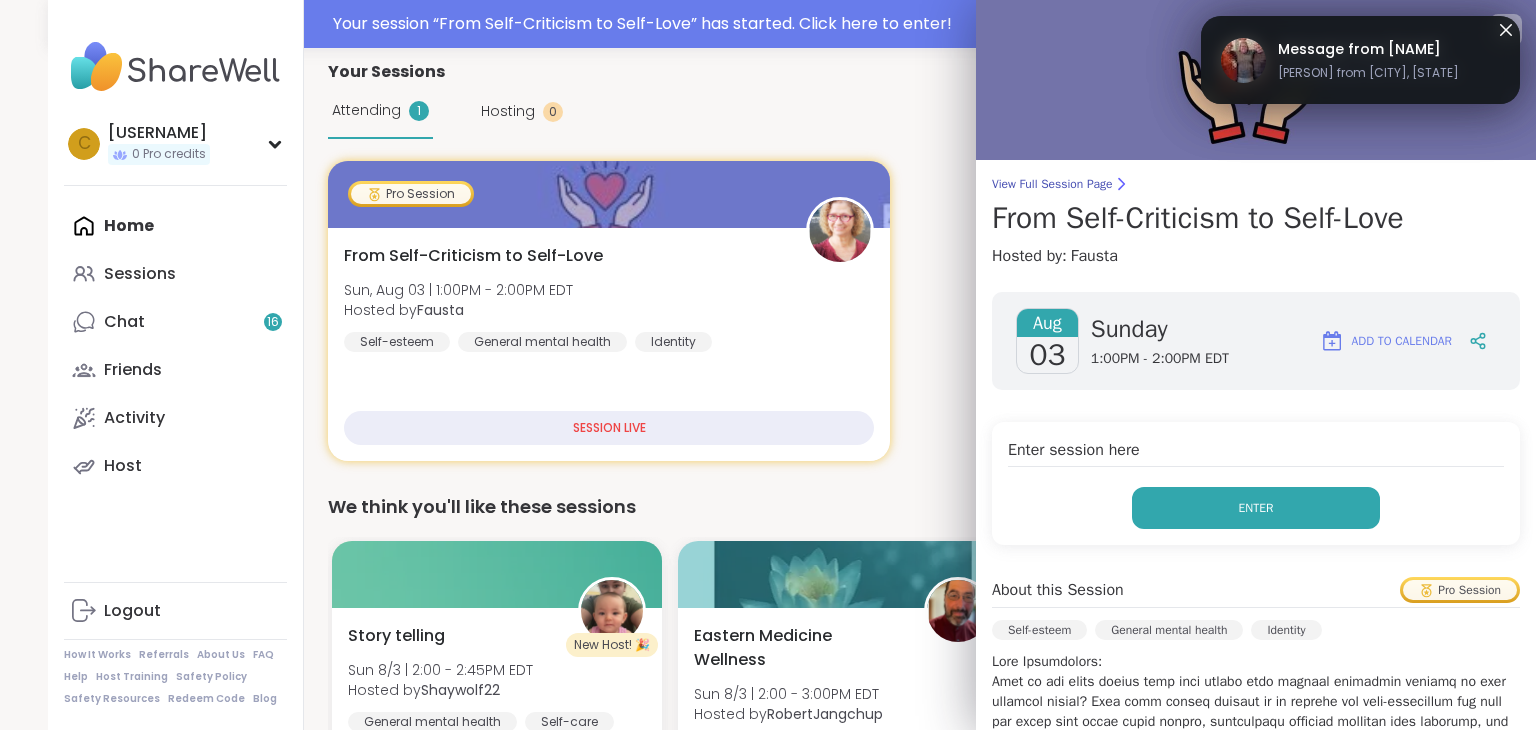 click on "Enter" at bounding box center [1256, 508] 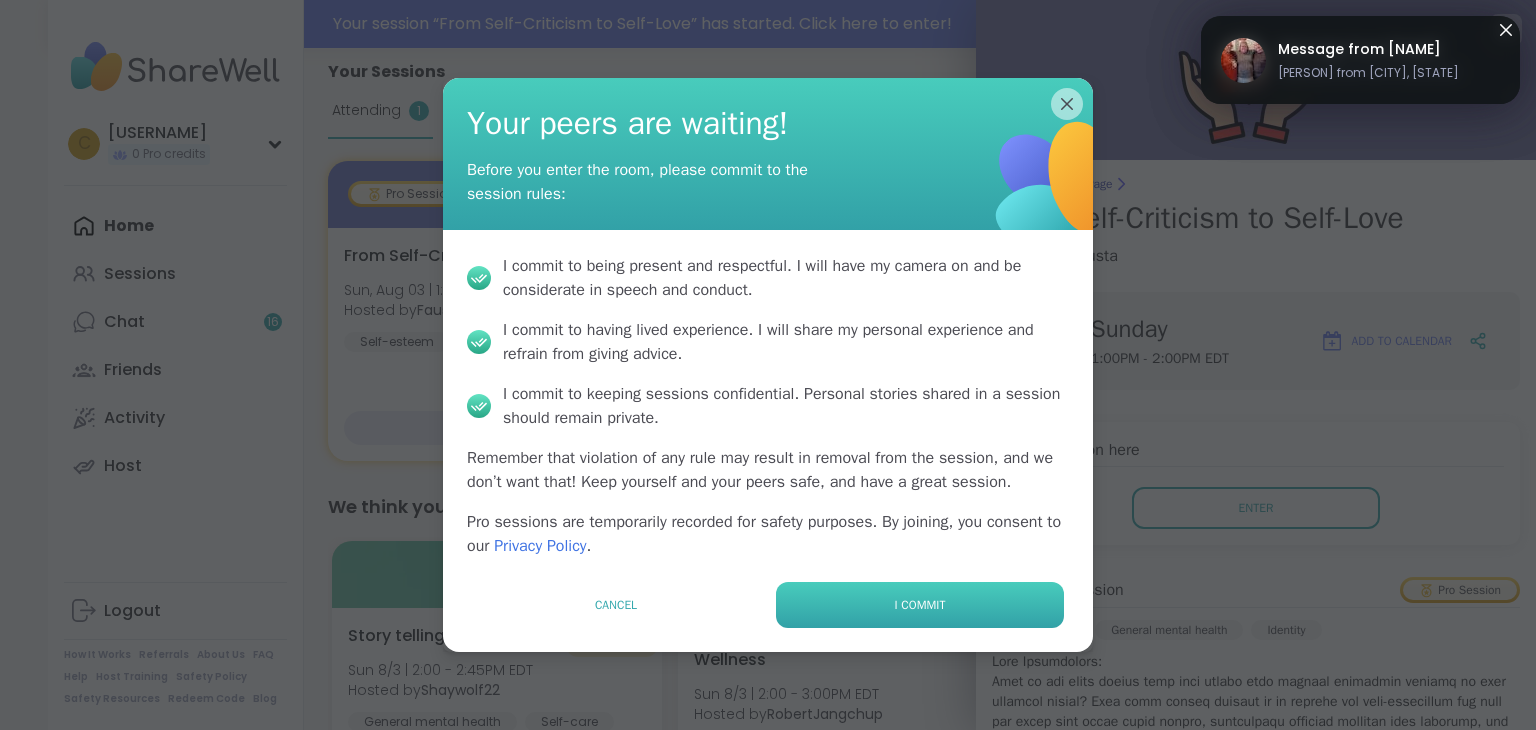 click on "I commit" at bounding box center (920, 605) 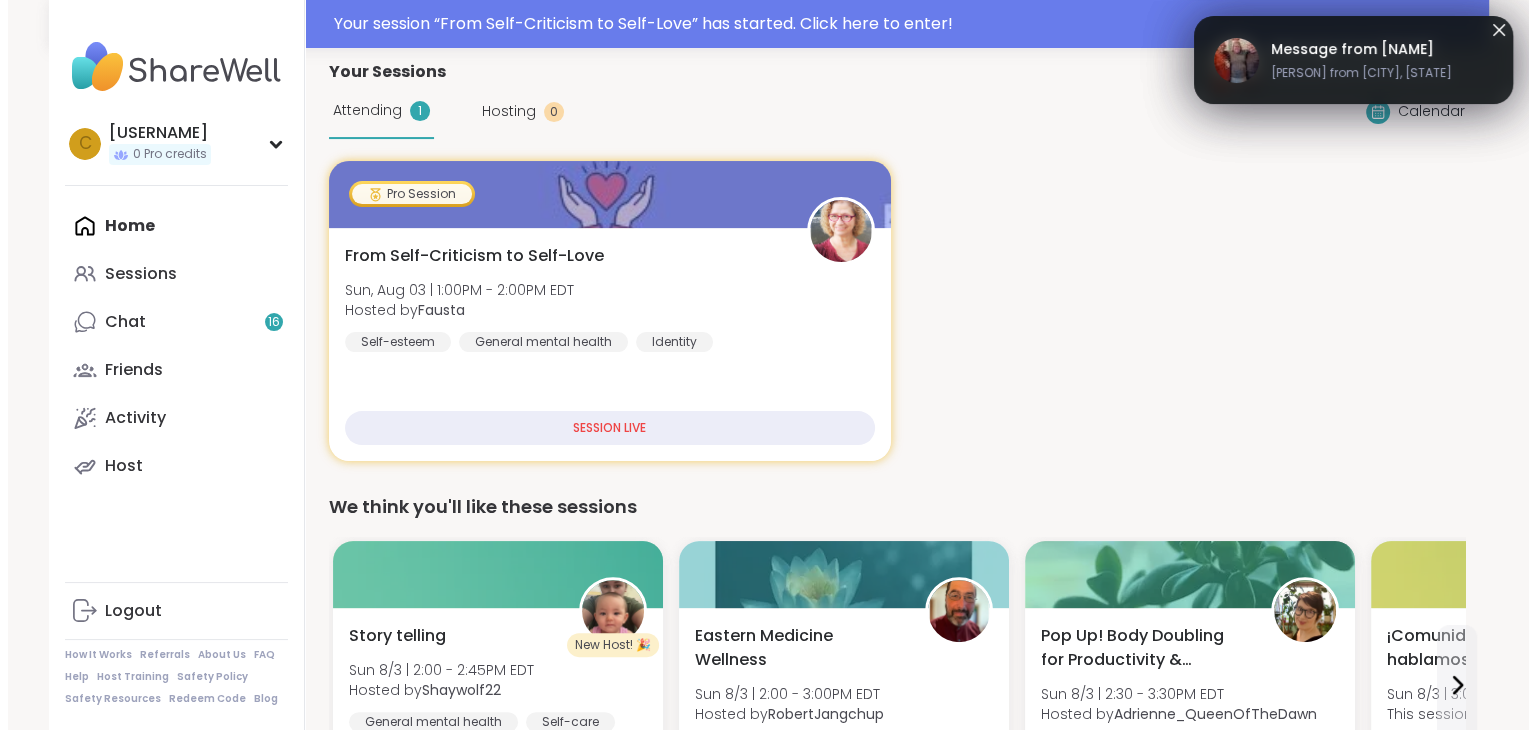scroll, scrollTop: 0, scrollLeft: 0, axis: both 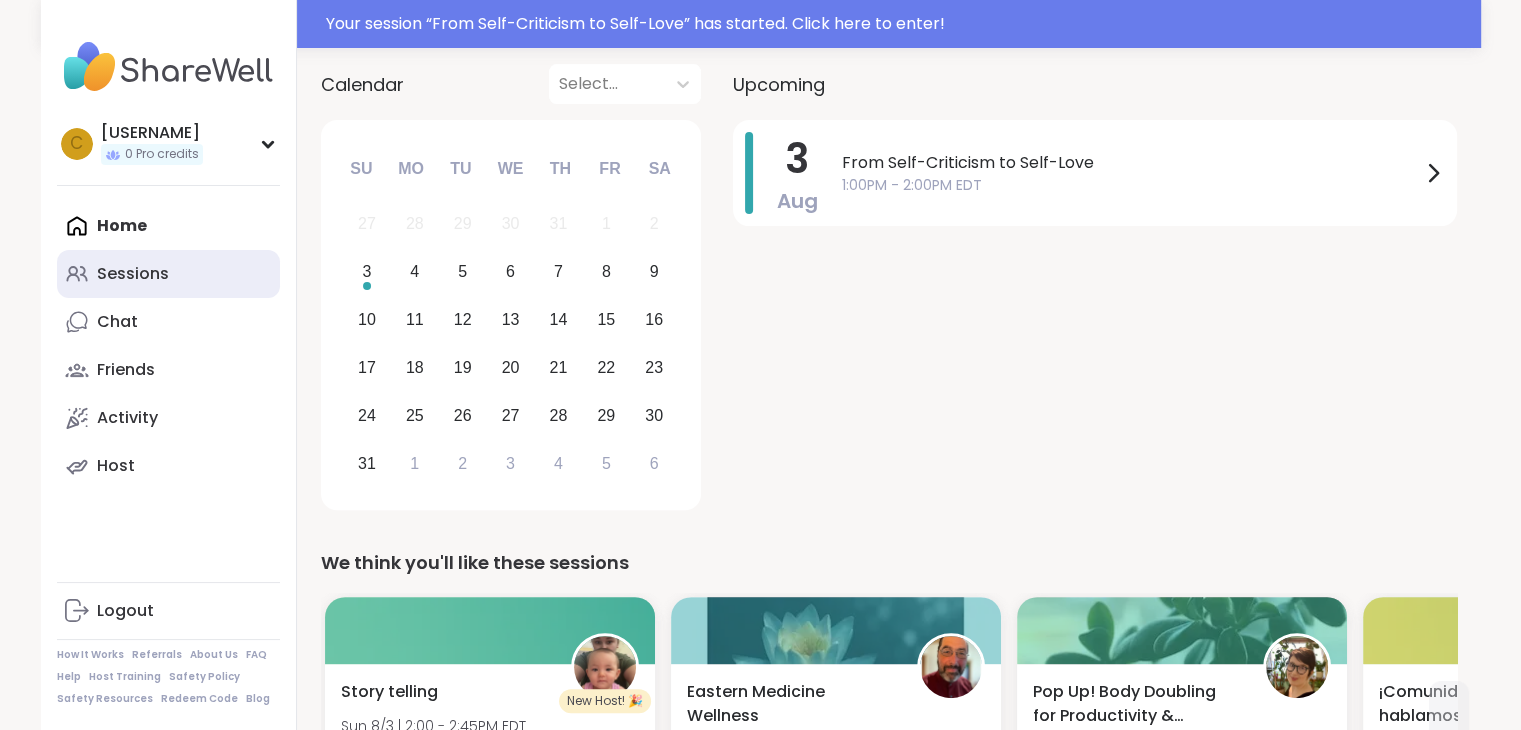 click on "Sessions" at bounding box center (133, 274) 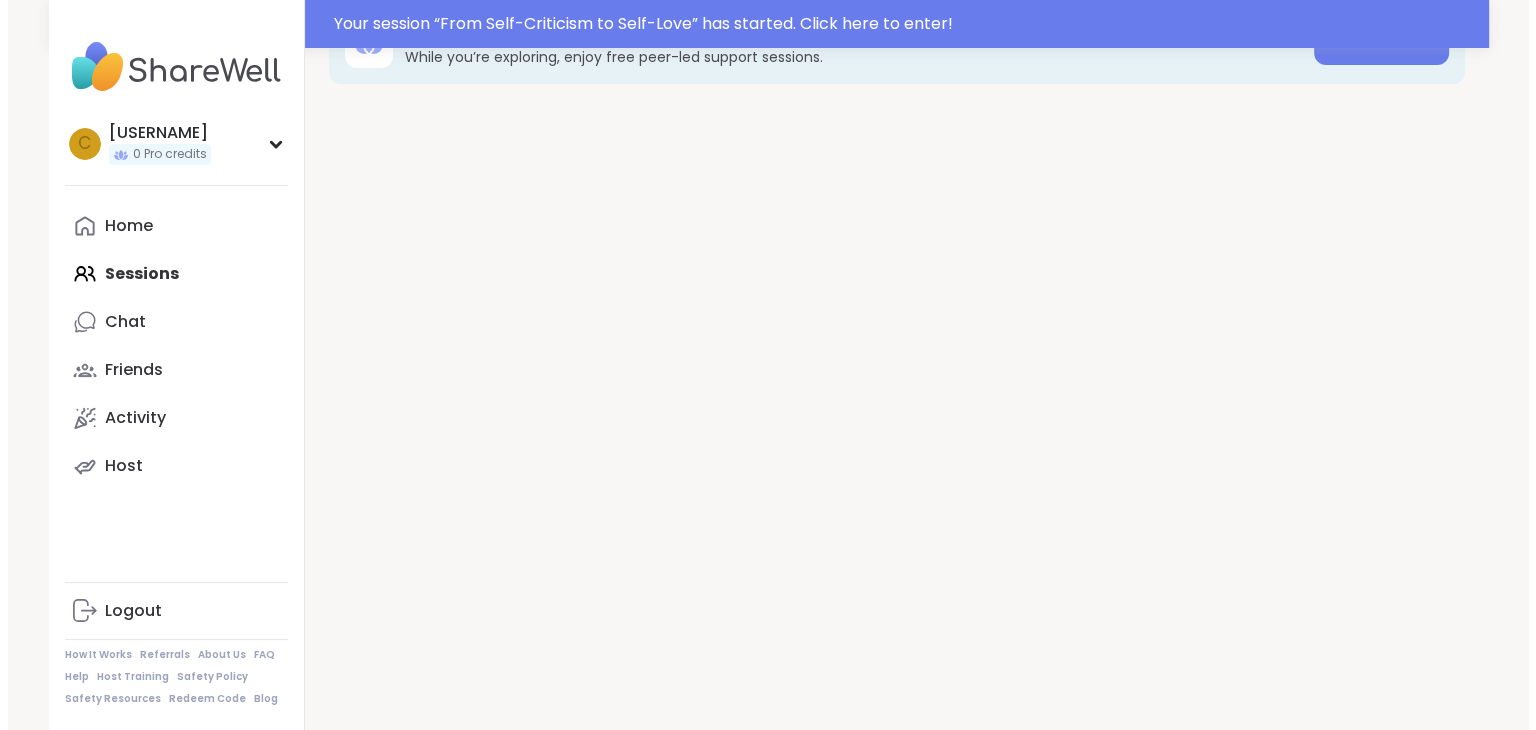 scroll, scrollTop: 0, scrollLeft: 0, axis: both 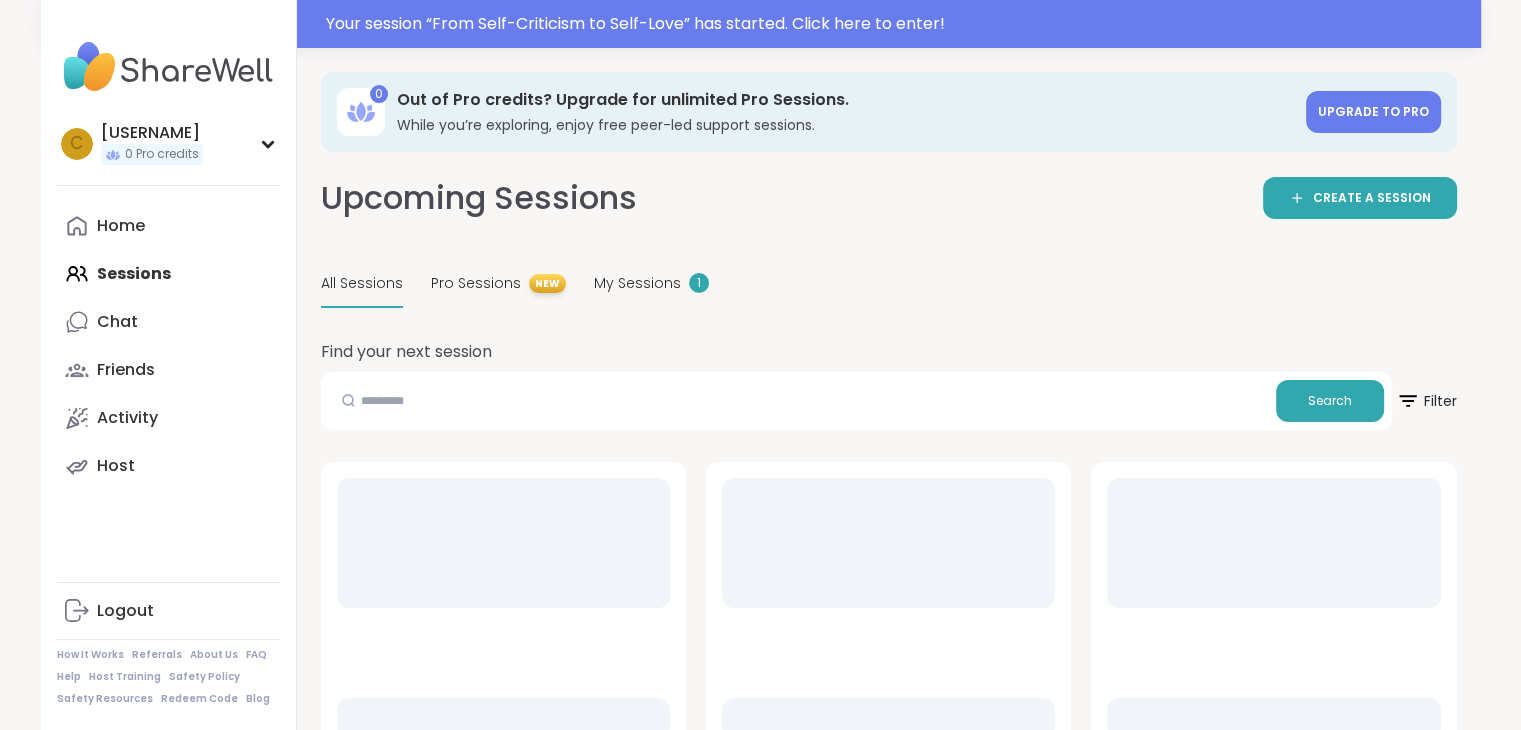 click on "All Sessions Pro Sessions NEW My Sessions 1" at bounding box center [889, 284] 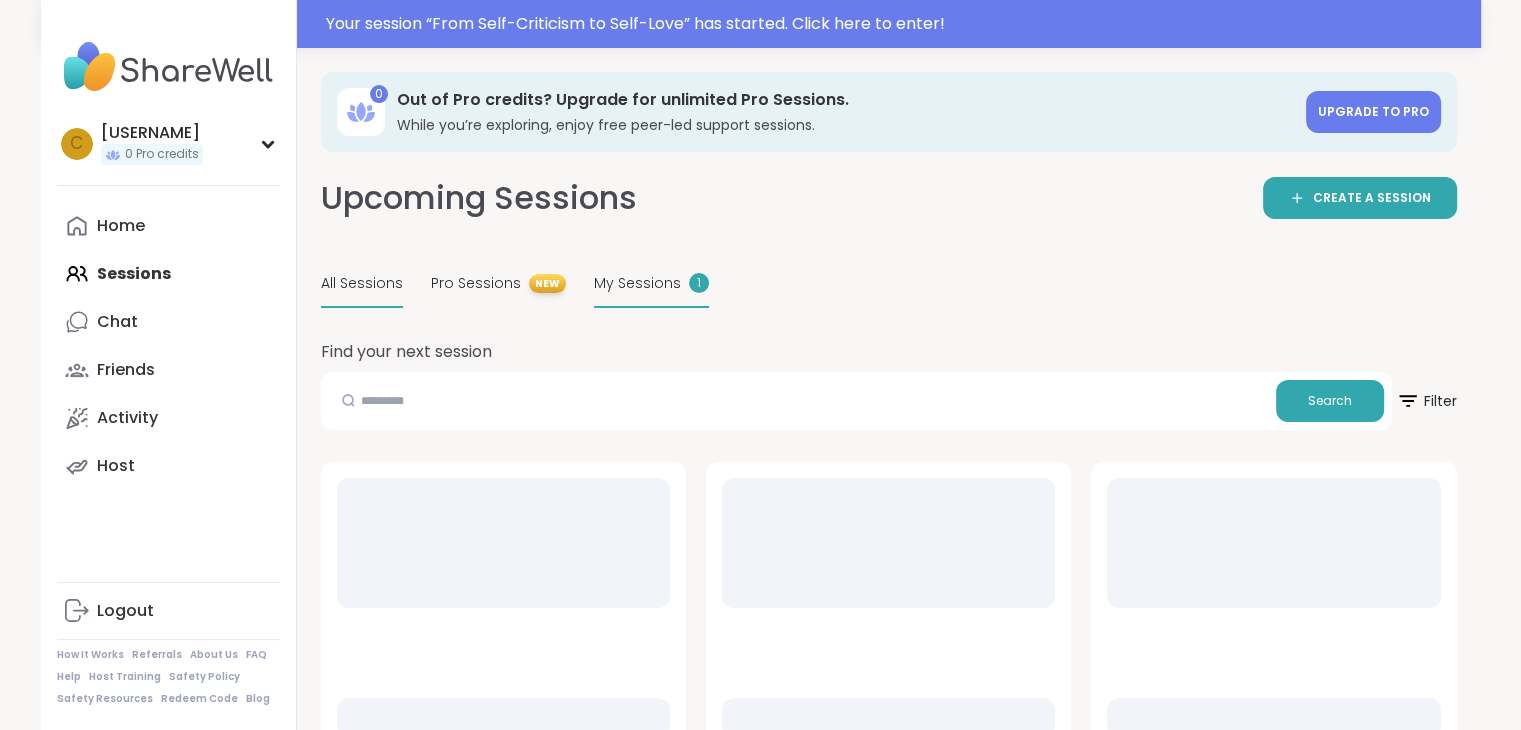 click on "My Sessions 1" at bounding box center (651, 284) 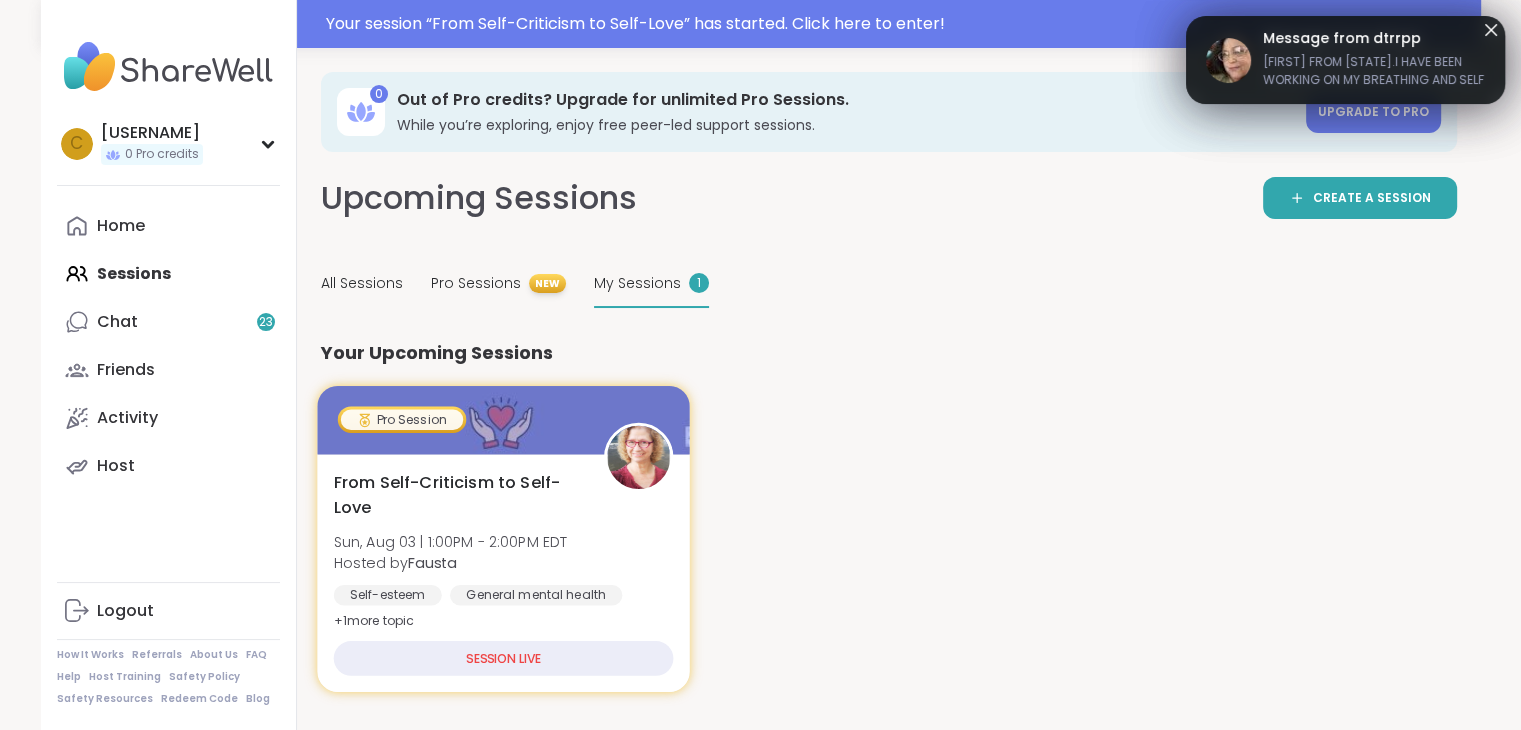 click on "Sun, Aug 03 | 1:00PM - 2:00PM EDT" at bounding box center (450, 542) 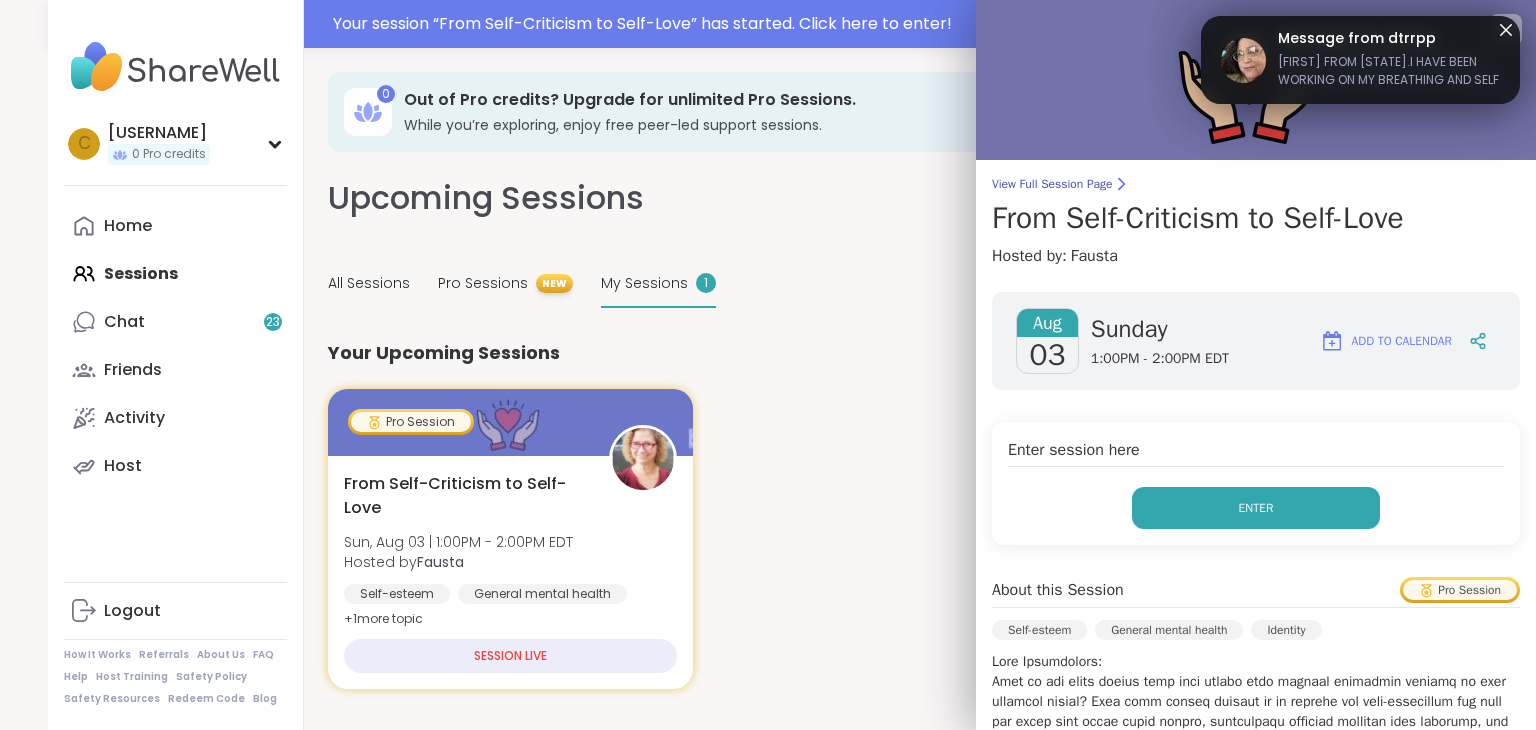 click on "Enter" at bounding box center (1256, 508) 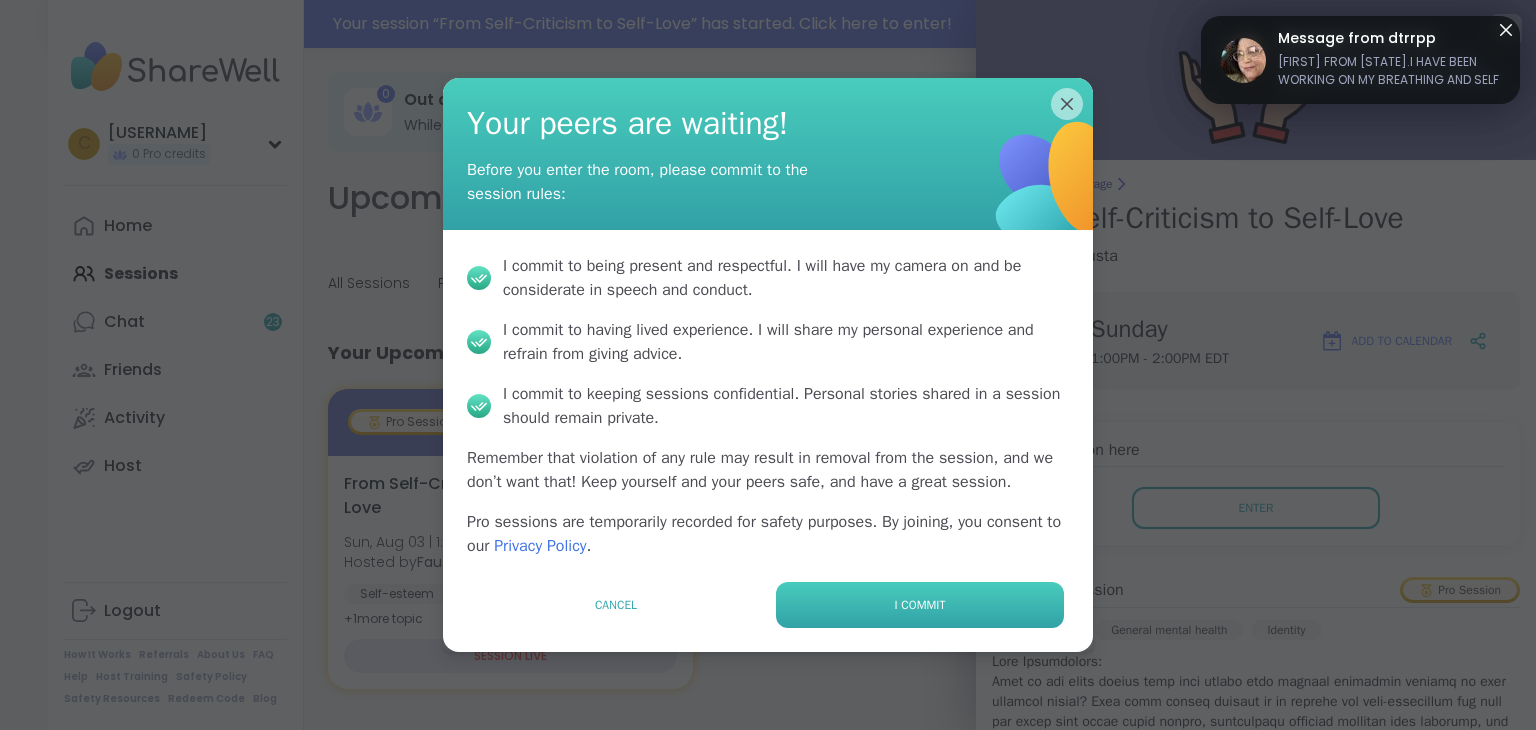 click on "I commit" at bounding box center [920, 605] 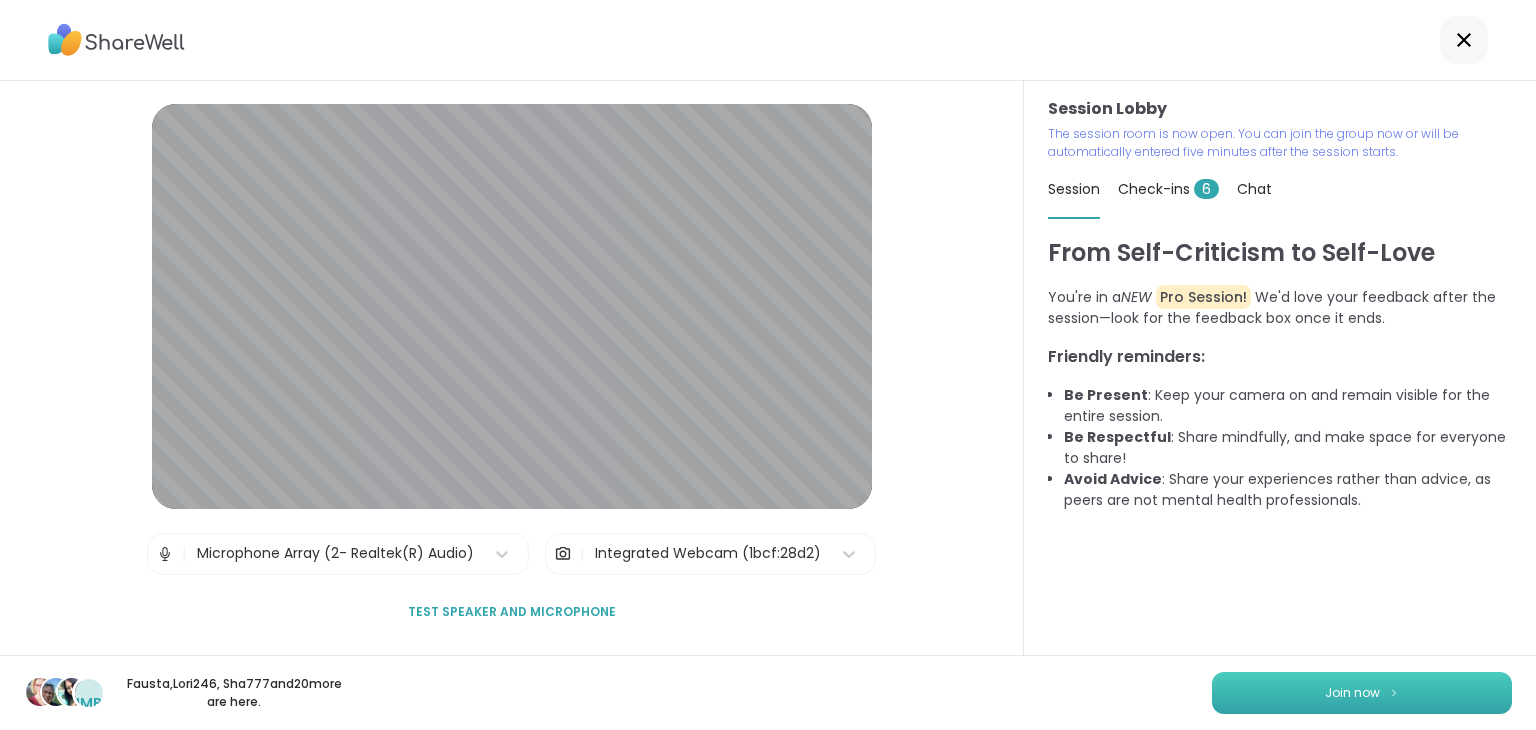 click on "Join now" at bounding box center (1362, 693) 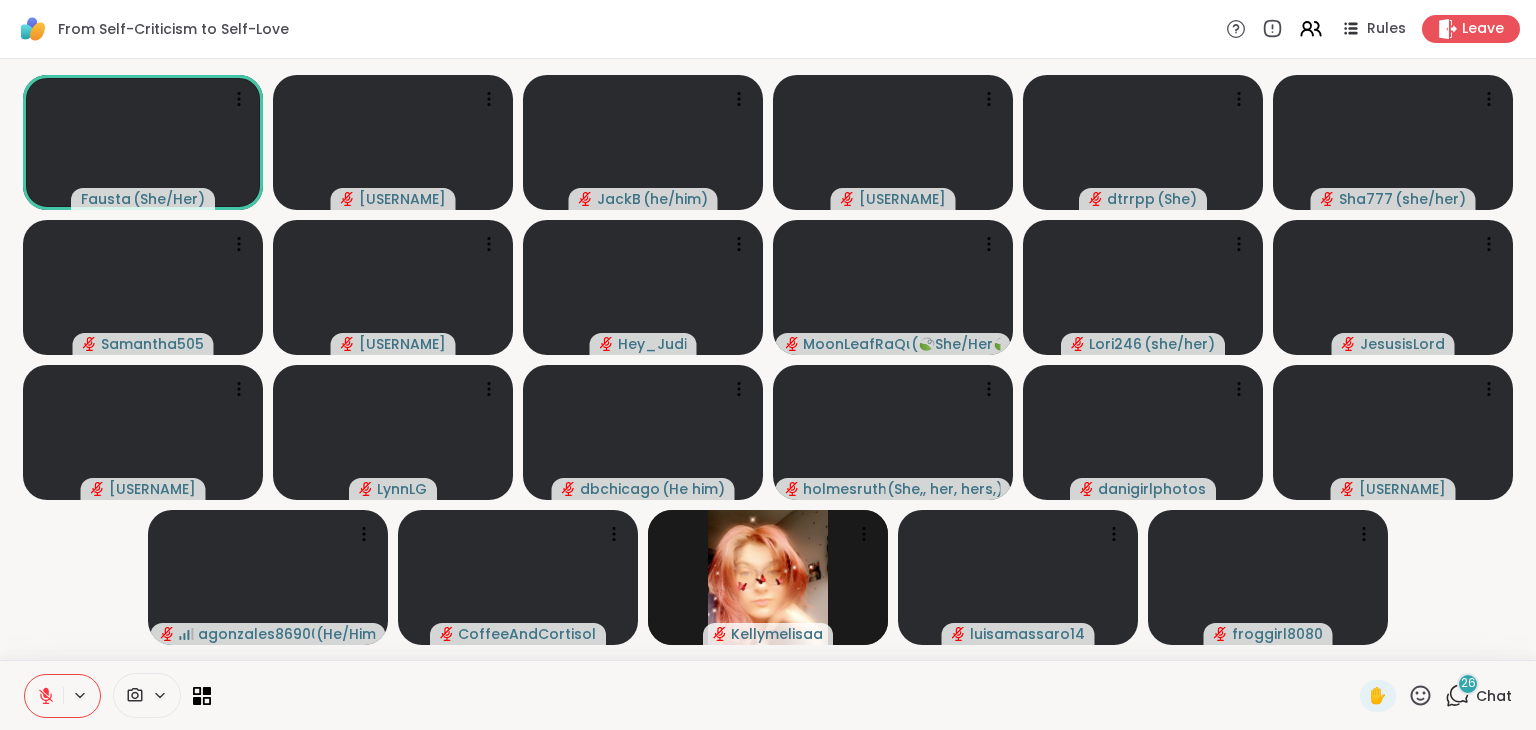 click on "Chat" at bounding box center [1494, 696] 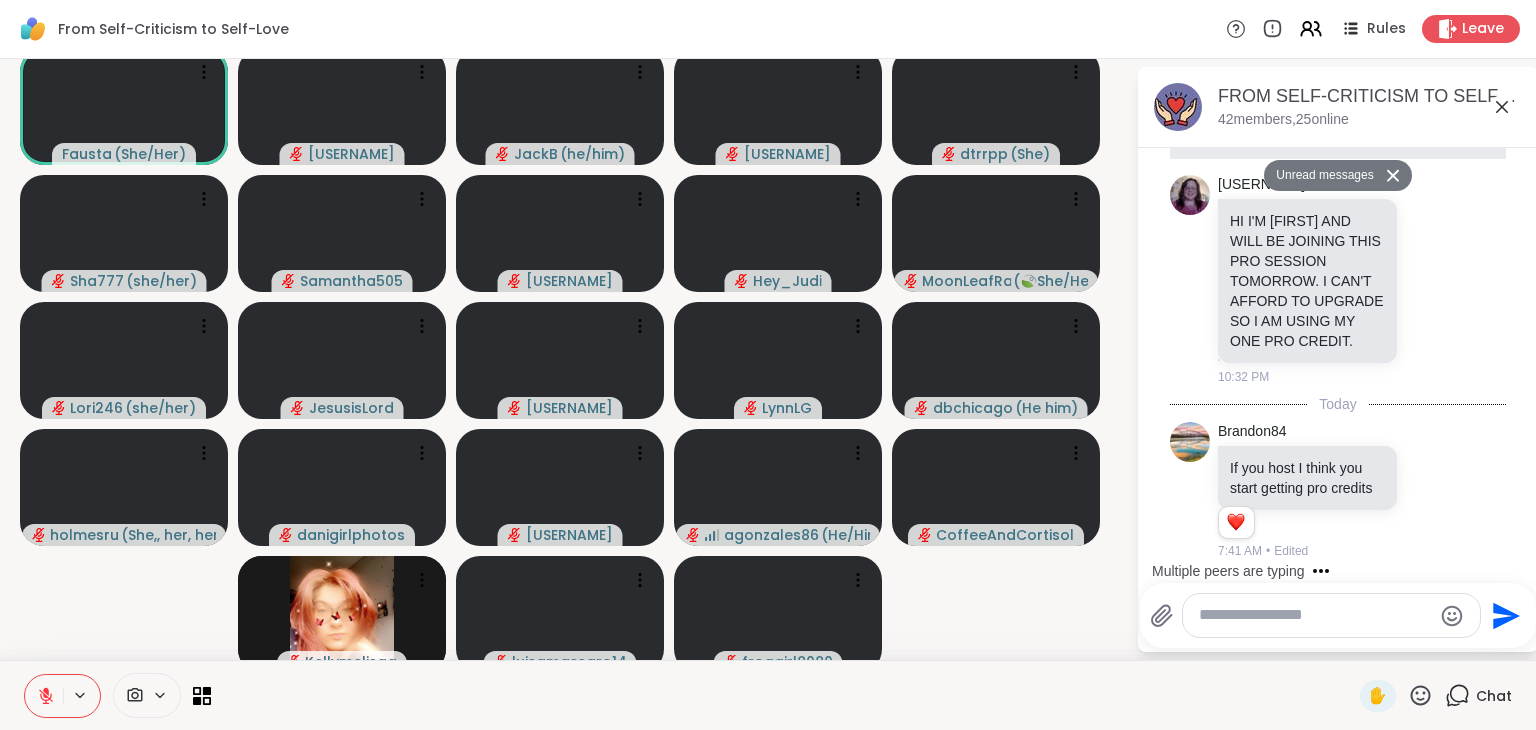 scroll, scrollTop: 0, scrollLeft: 0, axis: both 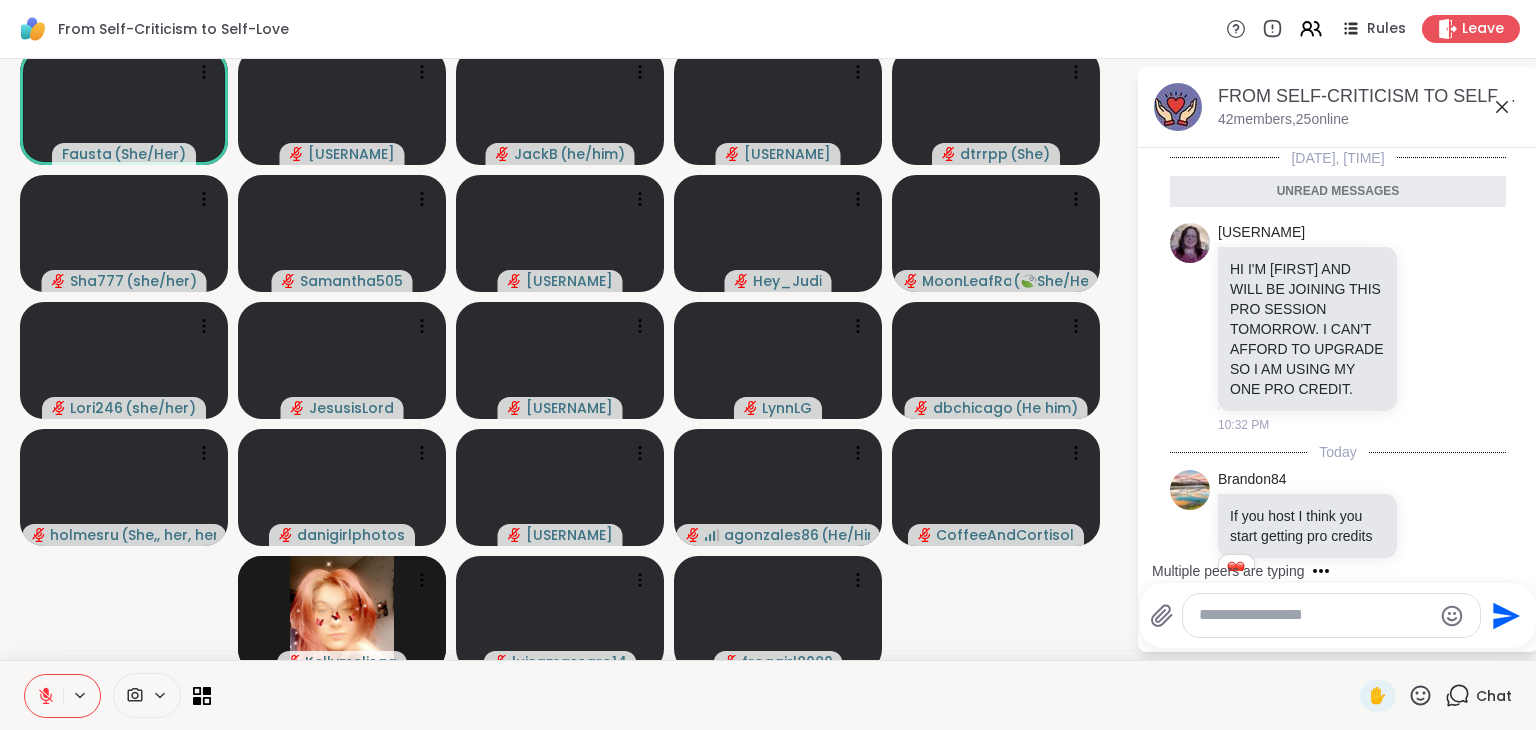 click 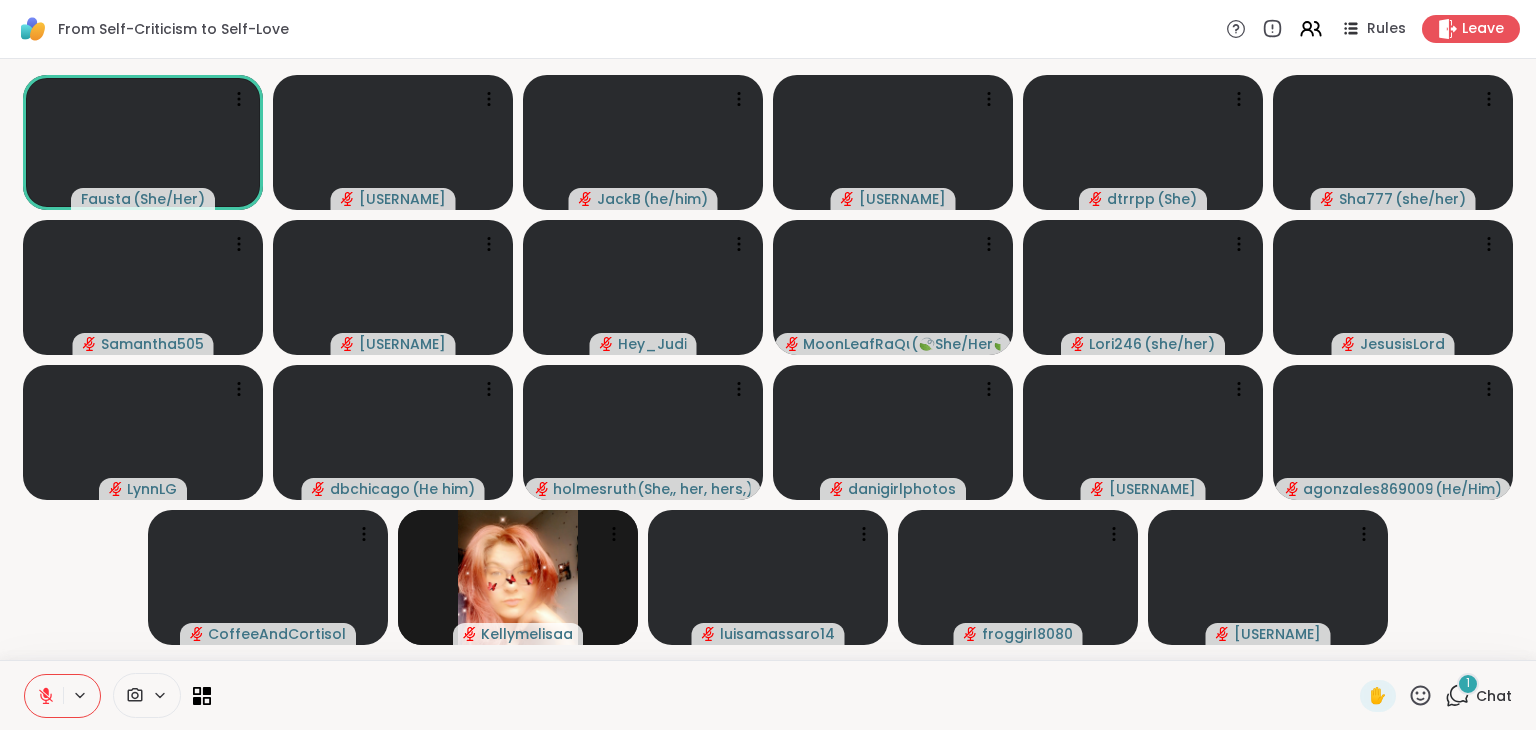 click on "1" at bounding box center (1468, 684) 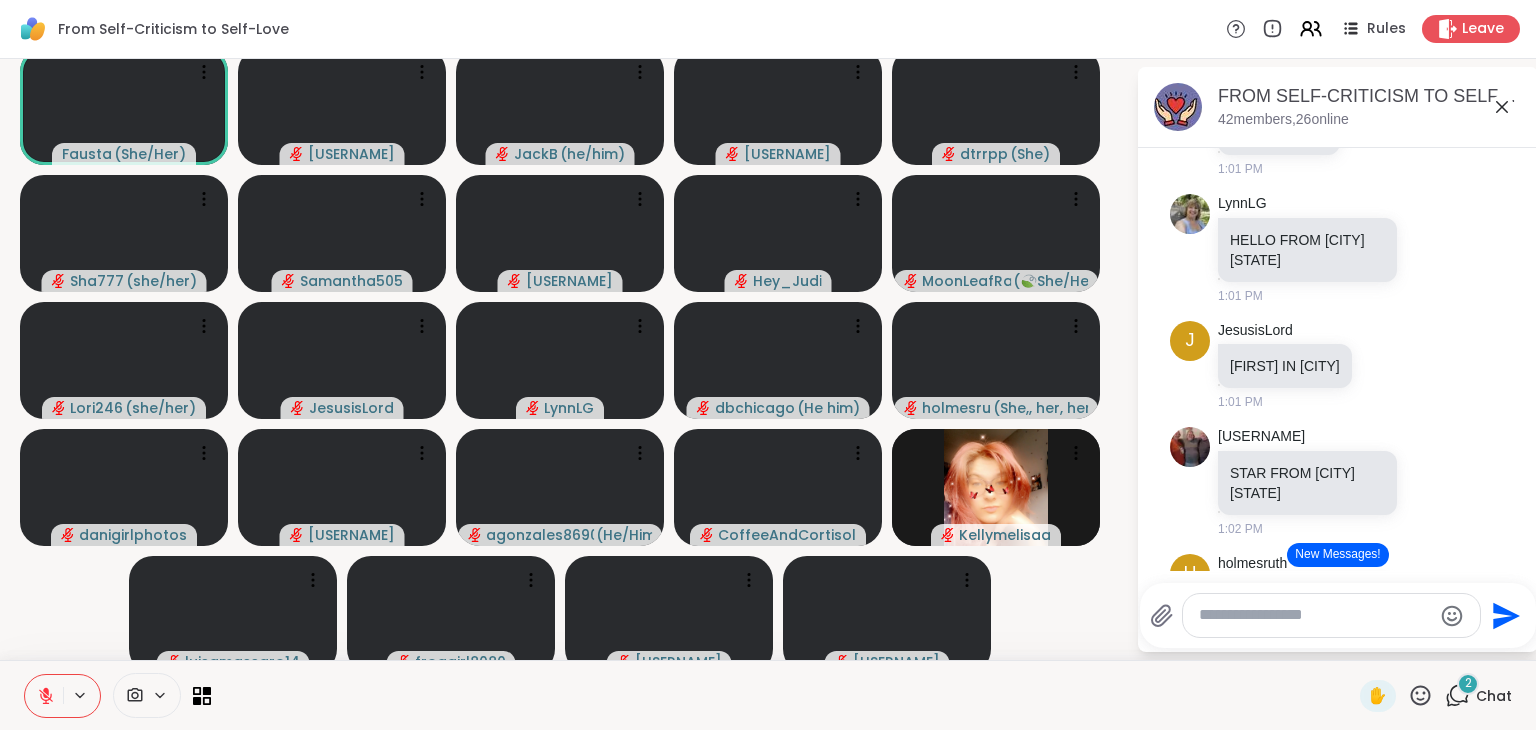 scroll, scrollTop: 2667, scrollLeft: 0, axis: vertical 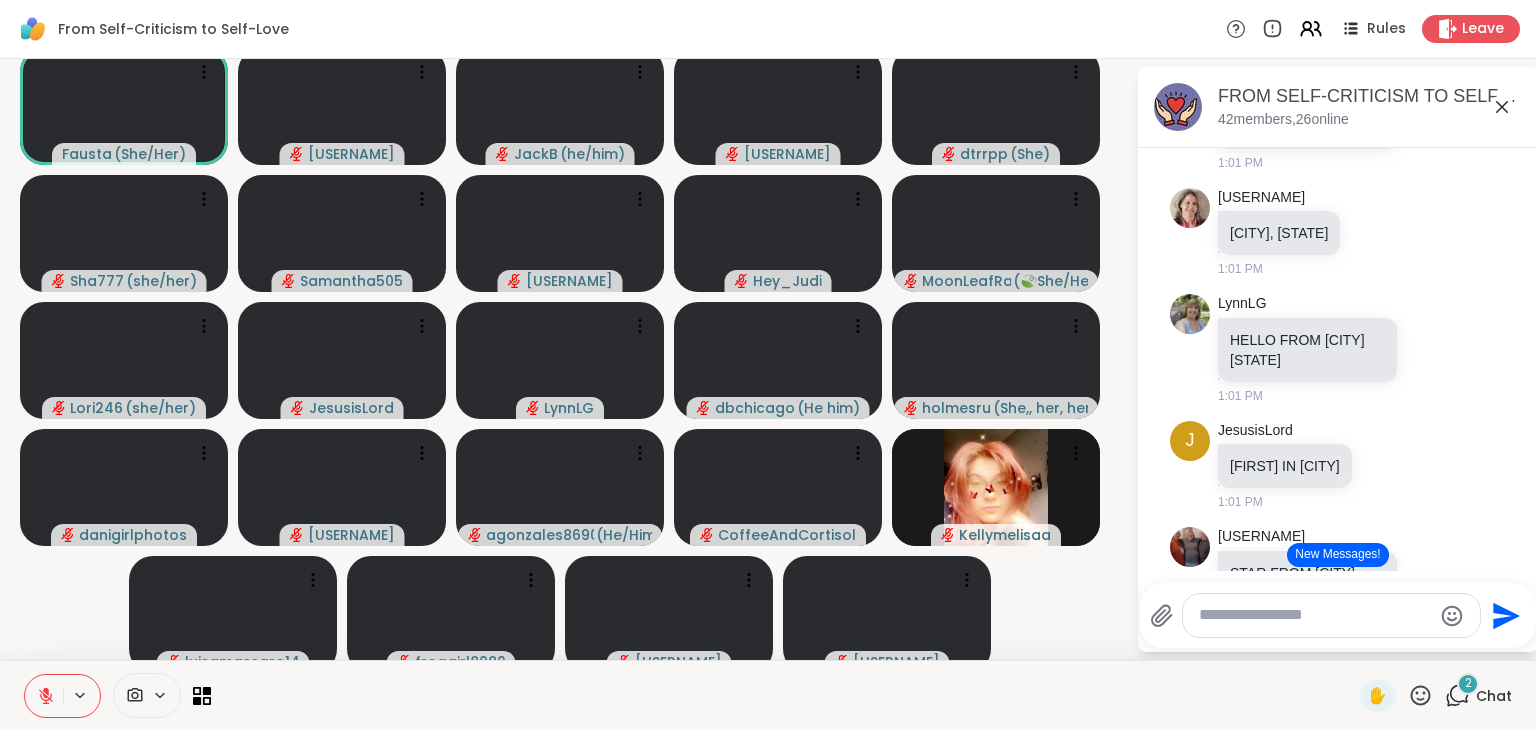 click at bounding box center (1315, 615) 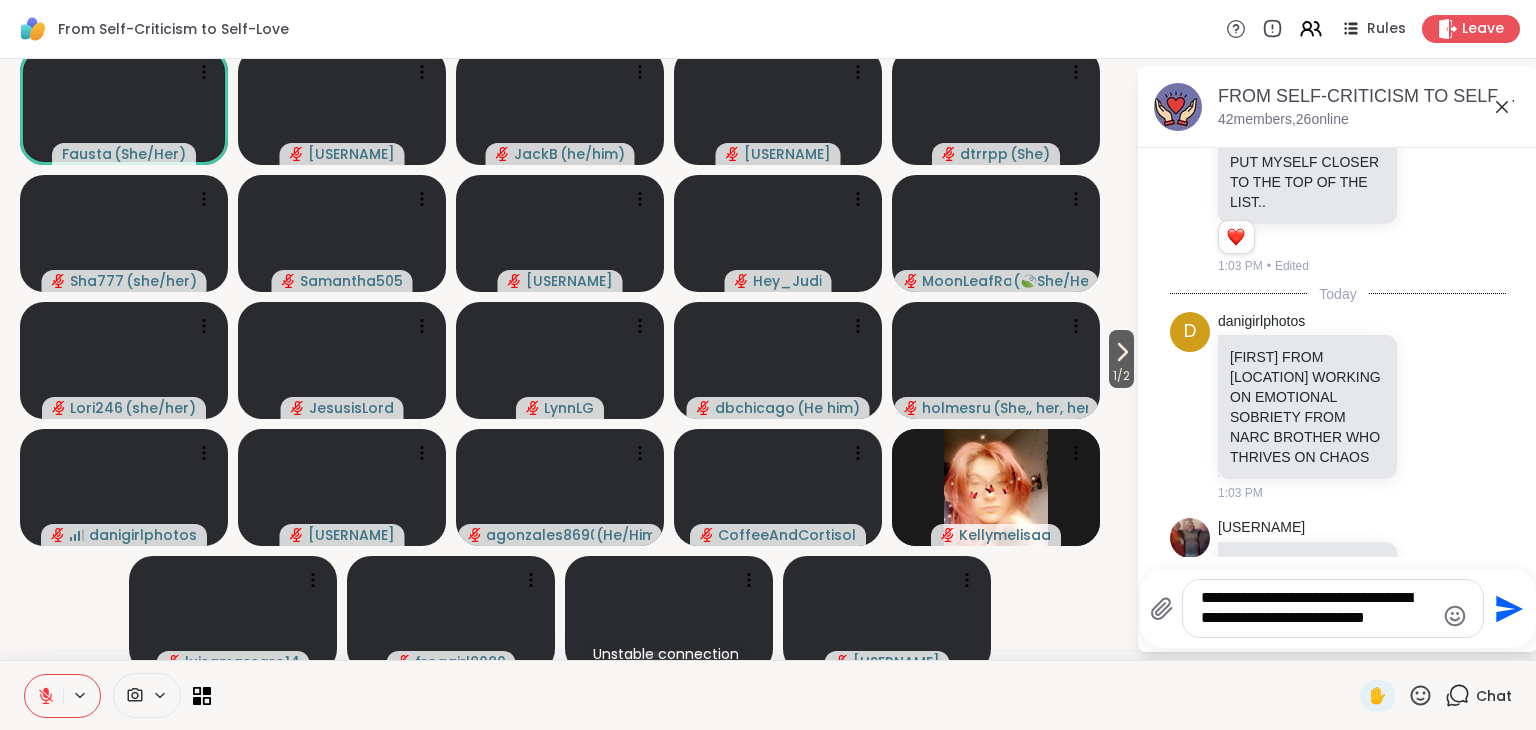 scroll, scrollTop: 4723, scrollLeft: 0, axis: vertical 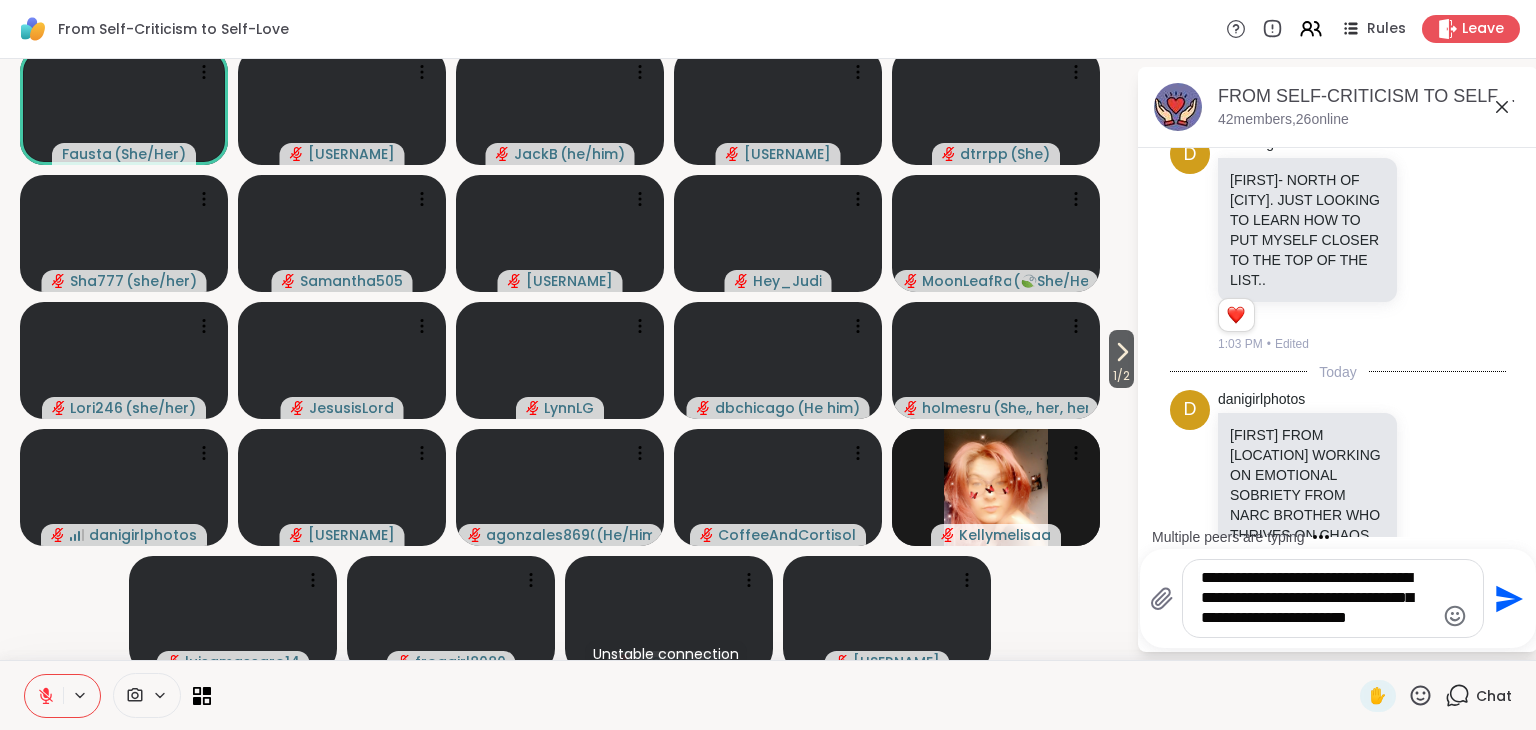 type on "**********" 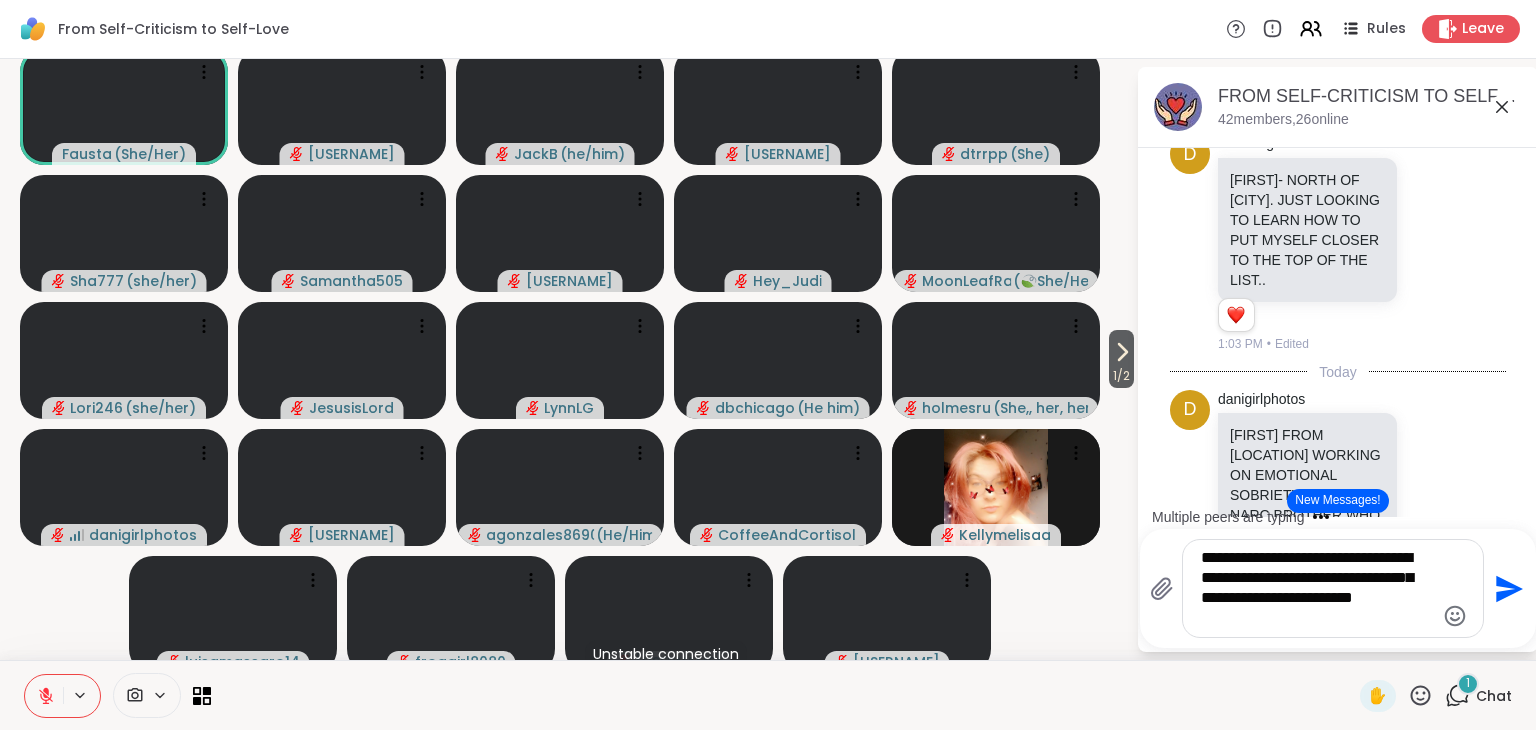 type 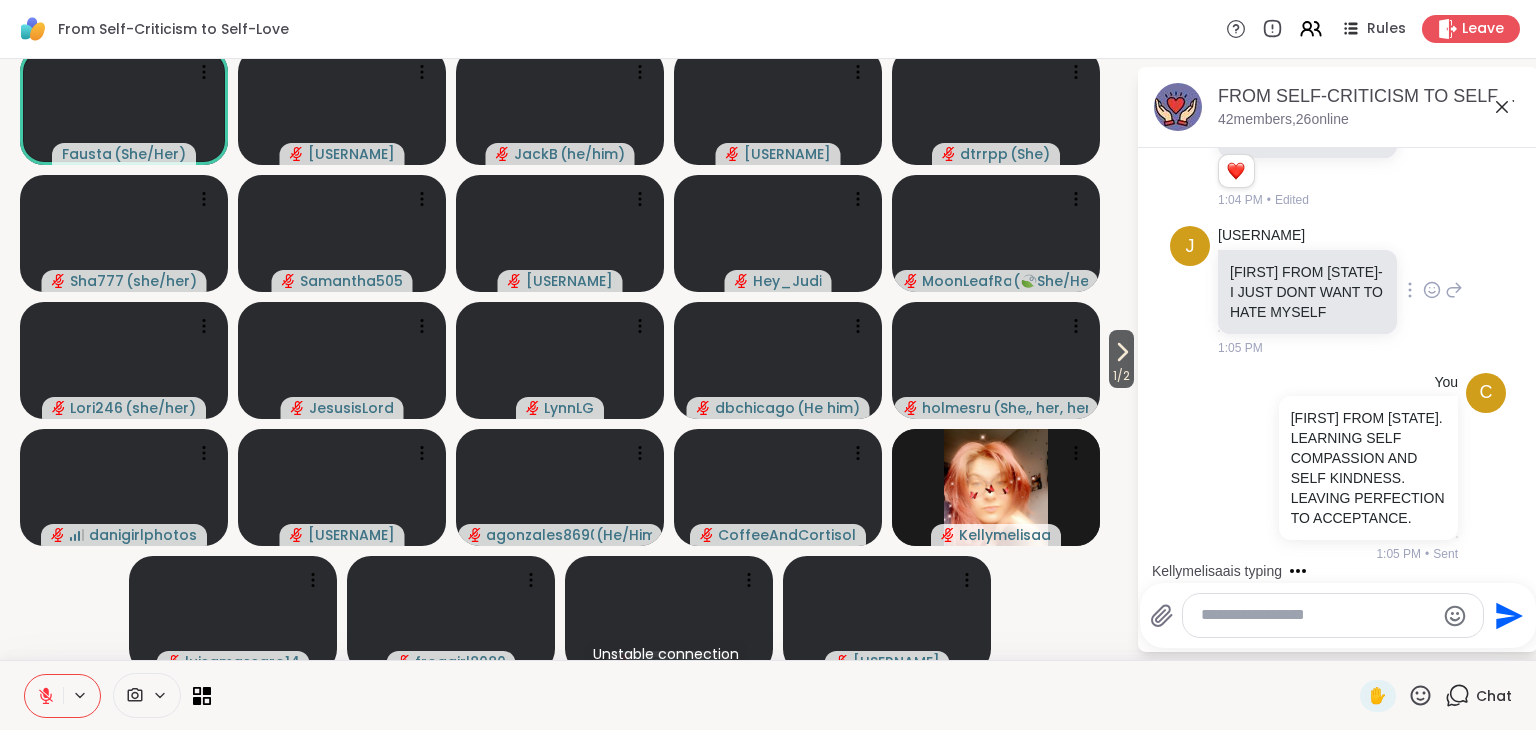 scroll, scrollTop: 5628, scrollLeft: 0, axis: vertical 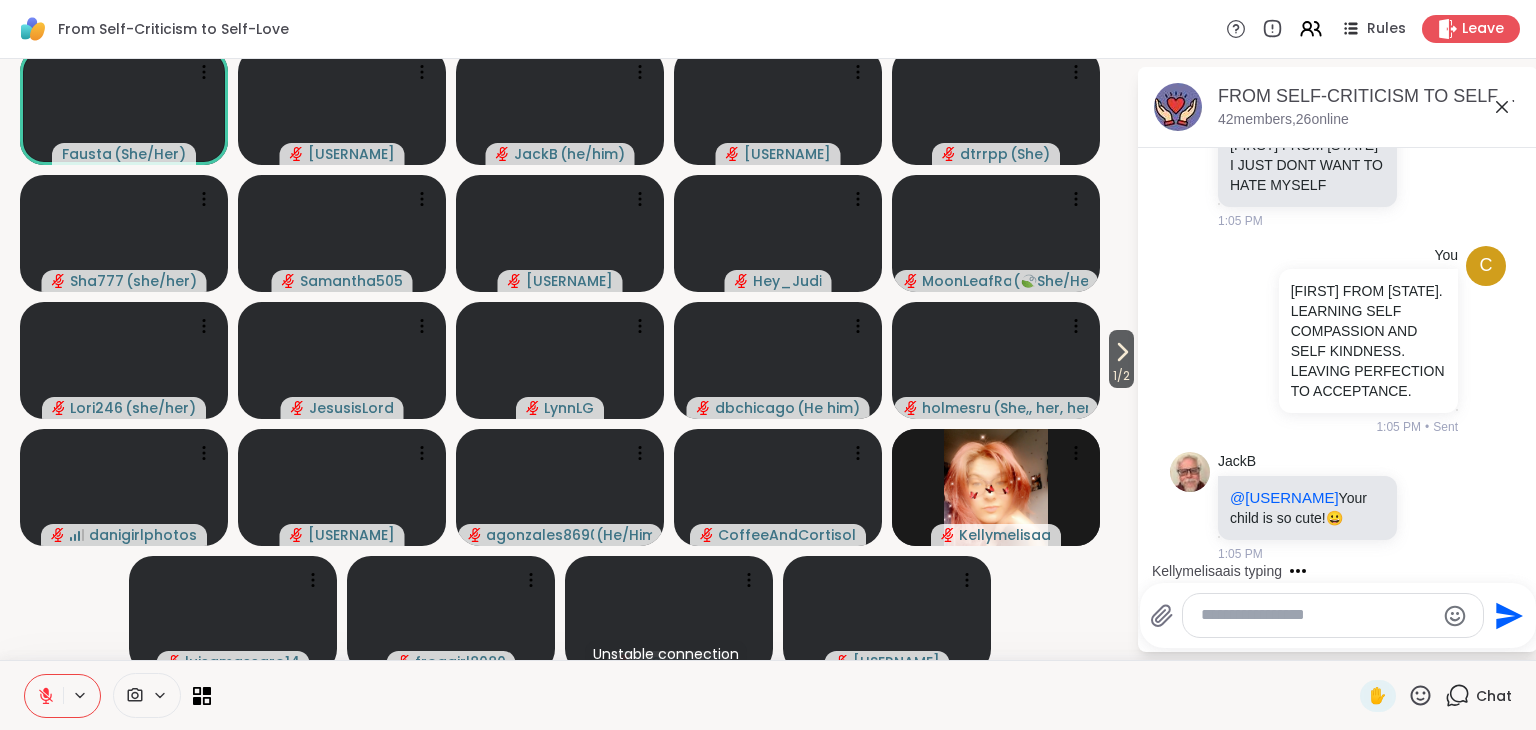 click 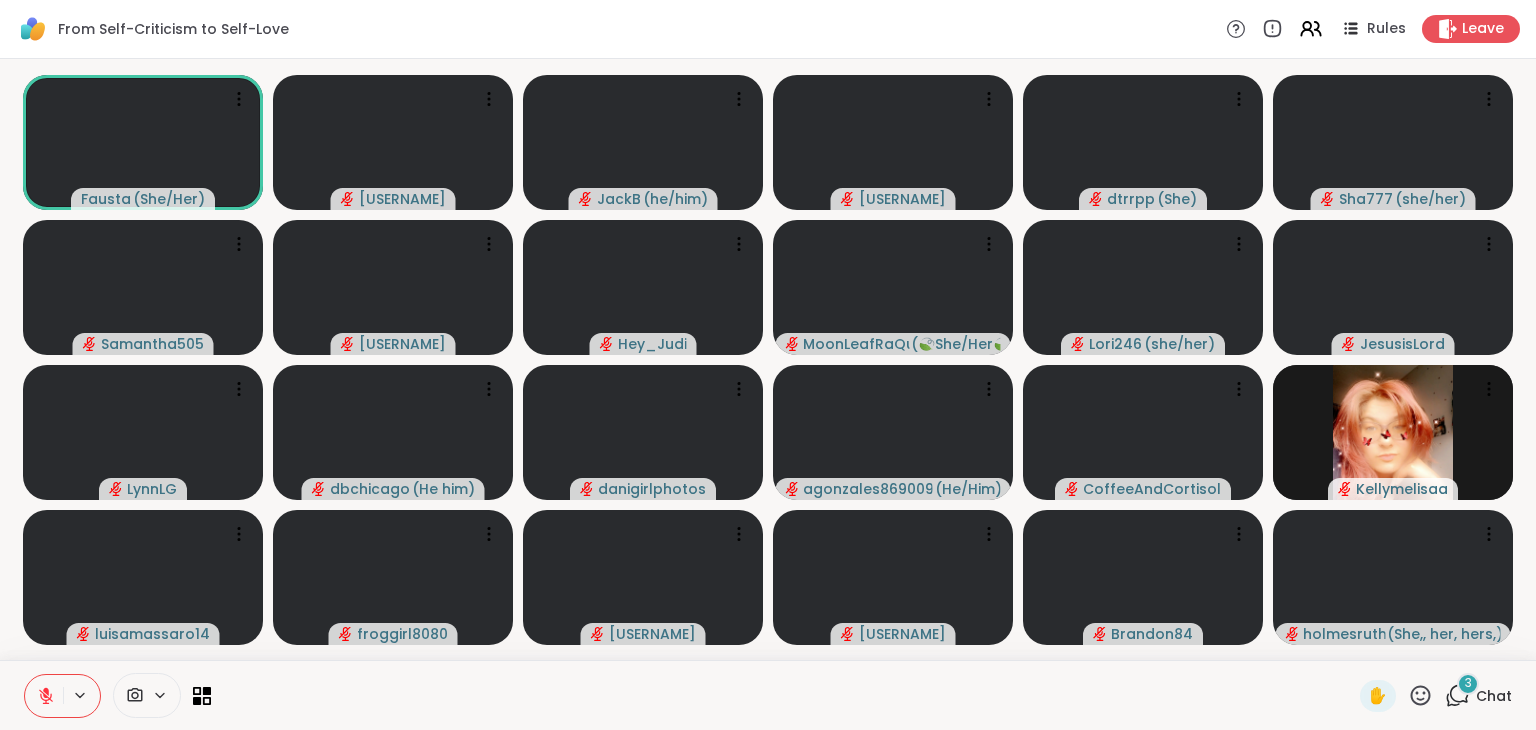 click on "3" at bounding box center (1468, 683) 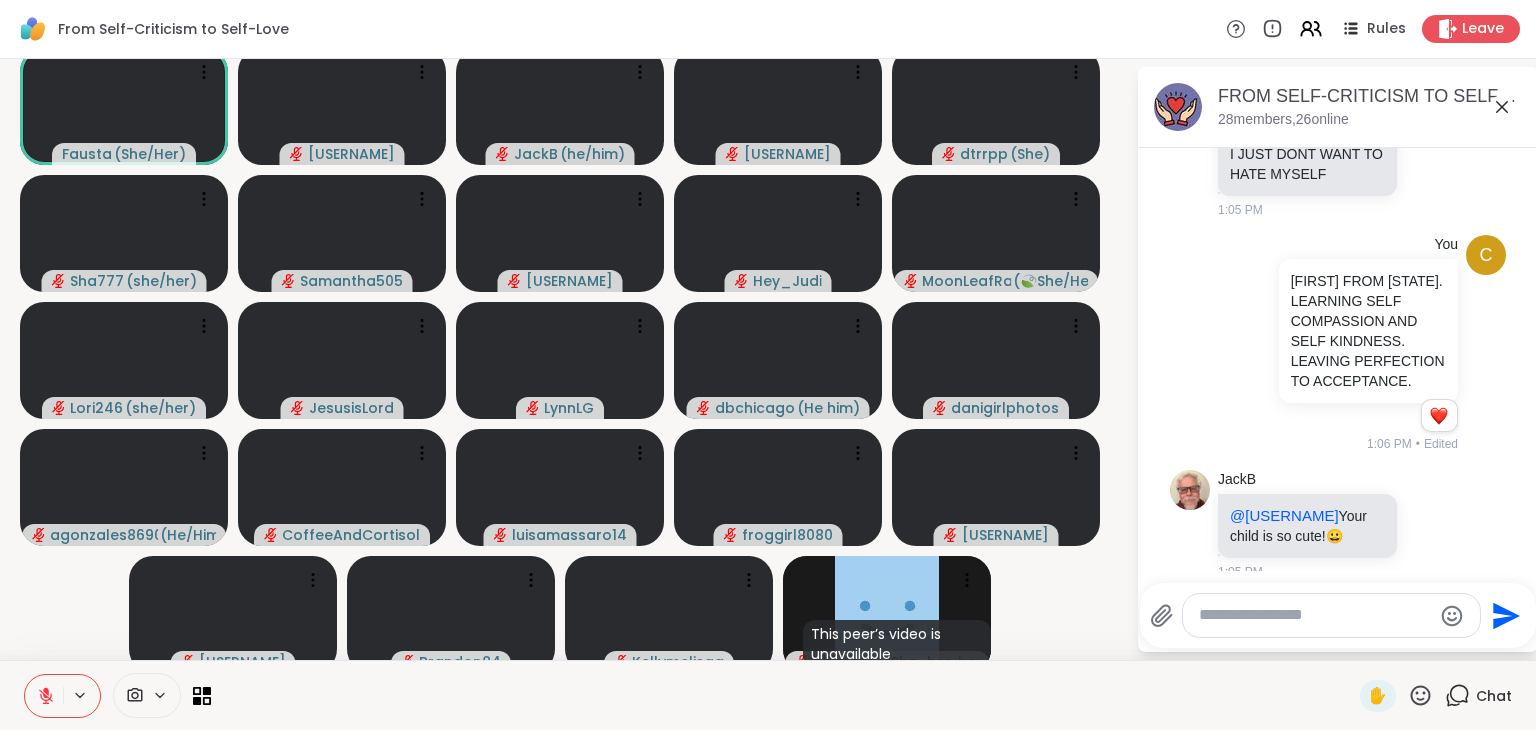 scroll, scrollTop: 5580, scrollLeft: 0, axis: vertical 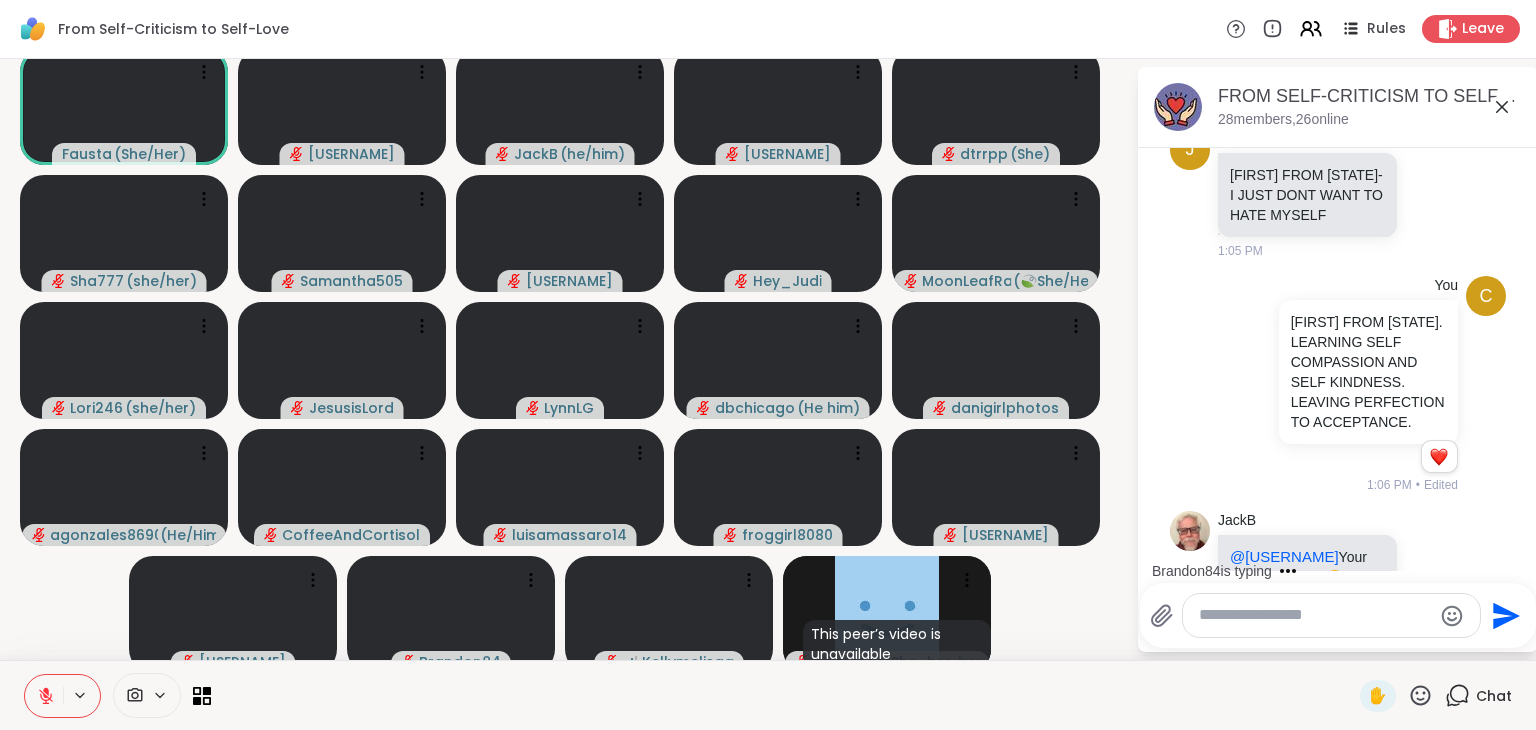 click 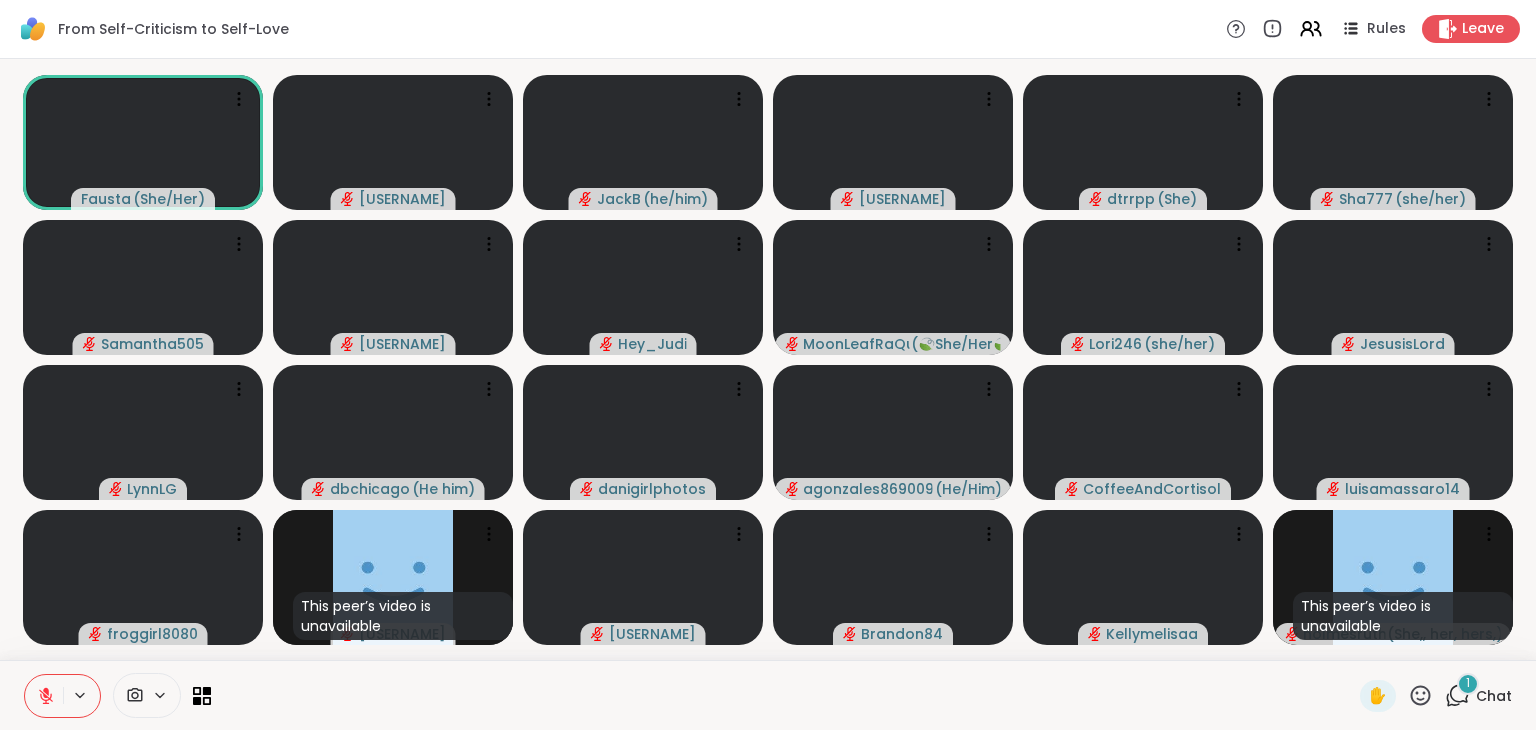 click on "1" at bounding box center [1468, 684] 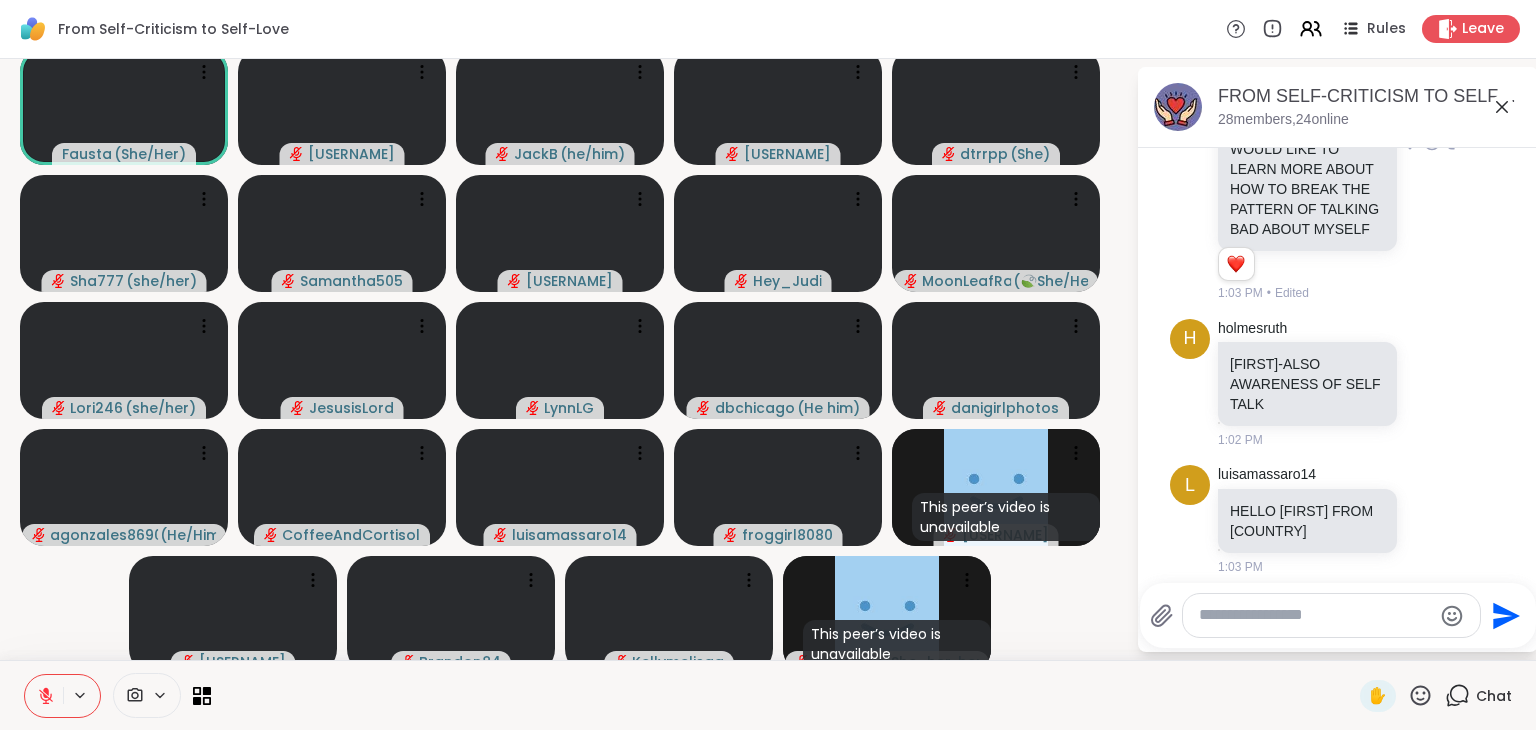 scroll, scrollTop: 4094, scrollLeft: 0, axis: vertical 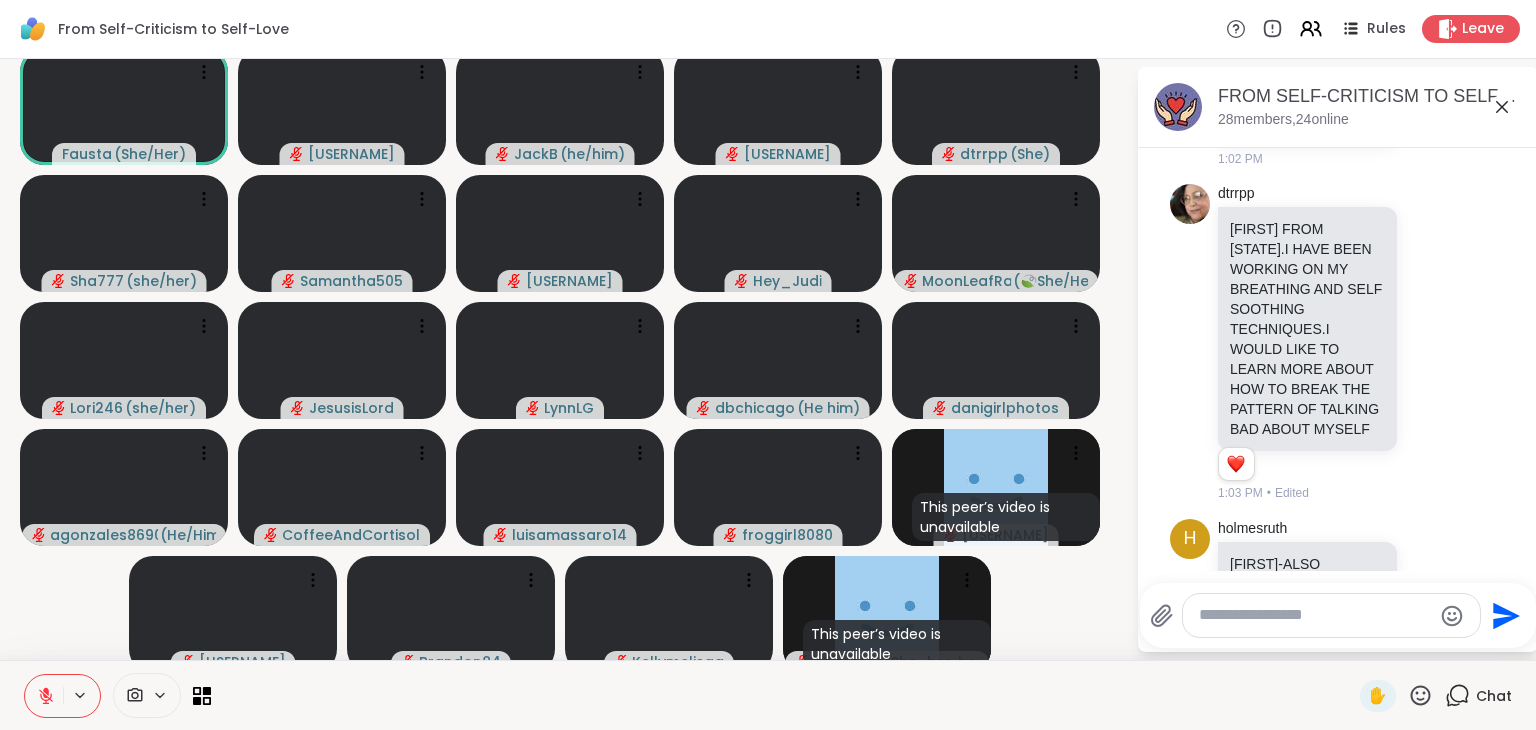 click 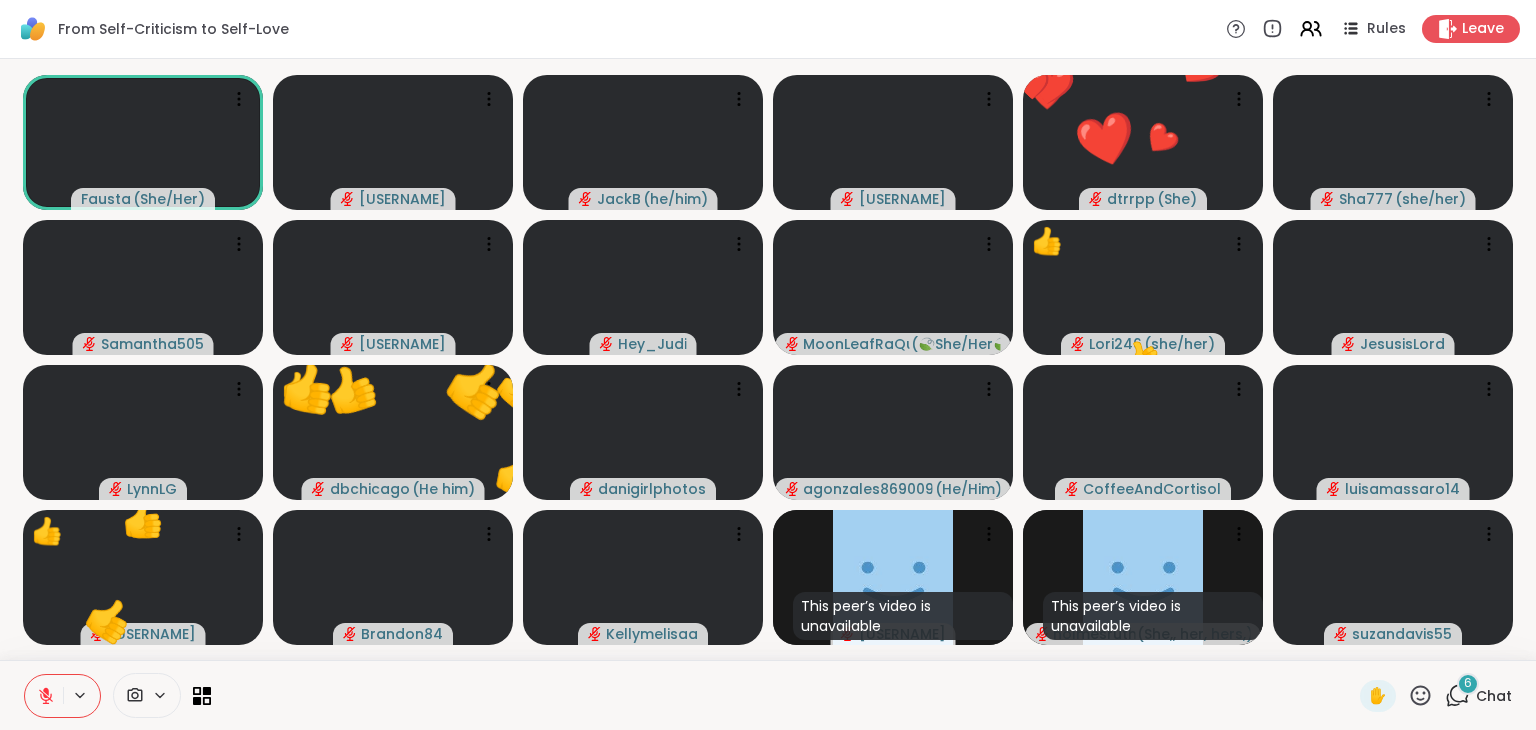 click 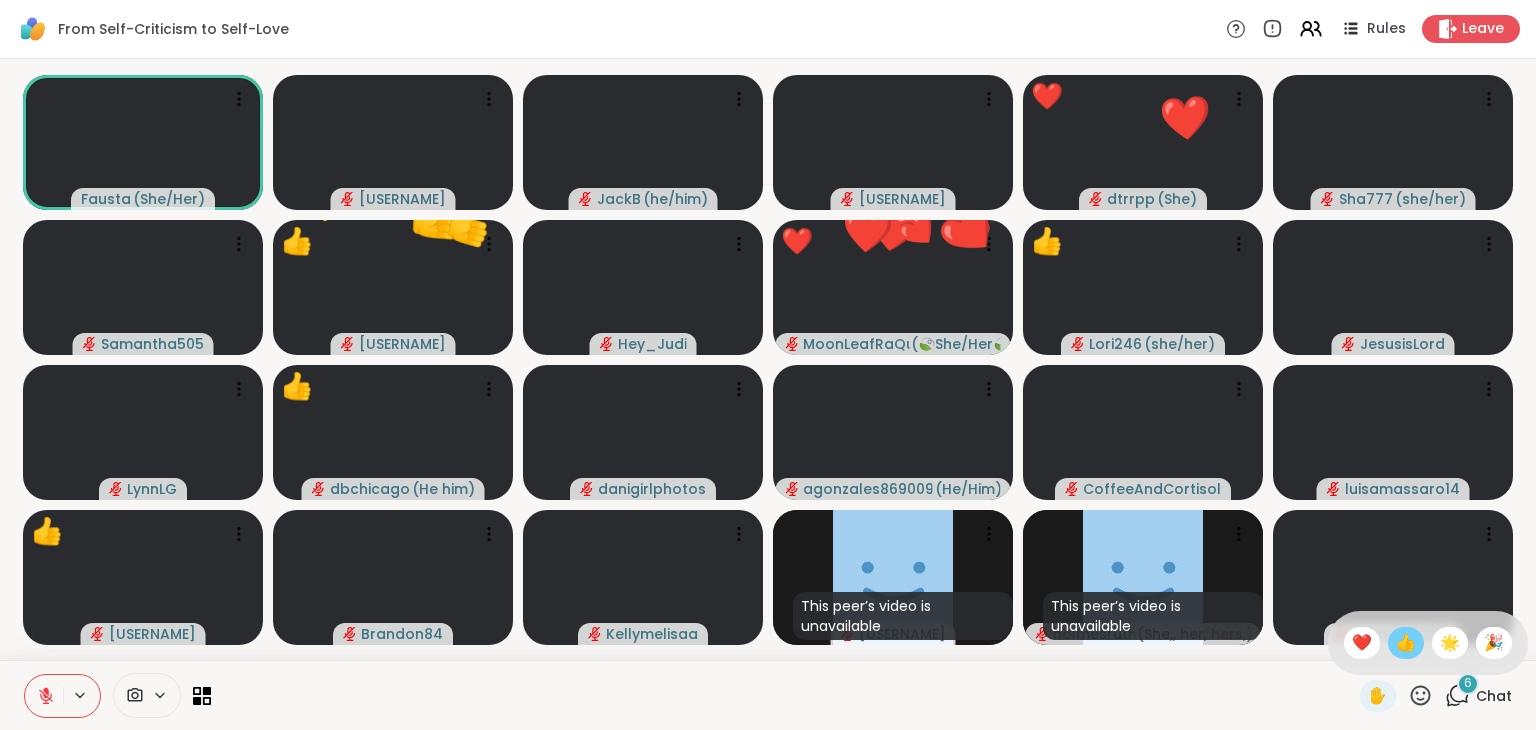 click on "👍" at bounding box center (1406, 643) 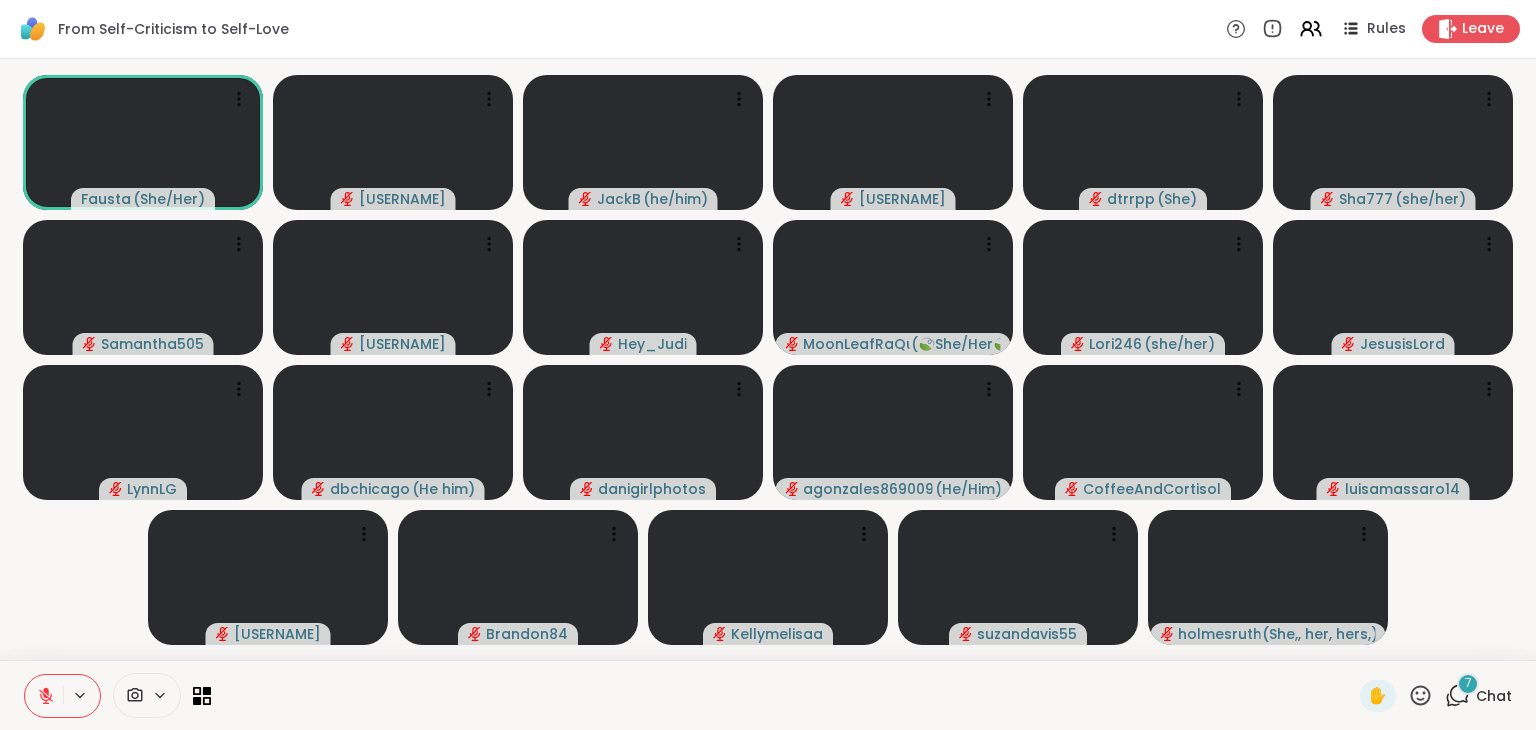 click on "7" at bounding box center [1468, 684] 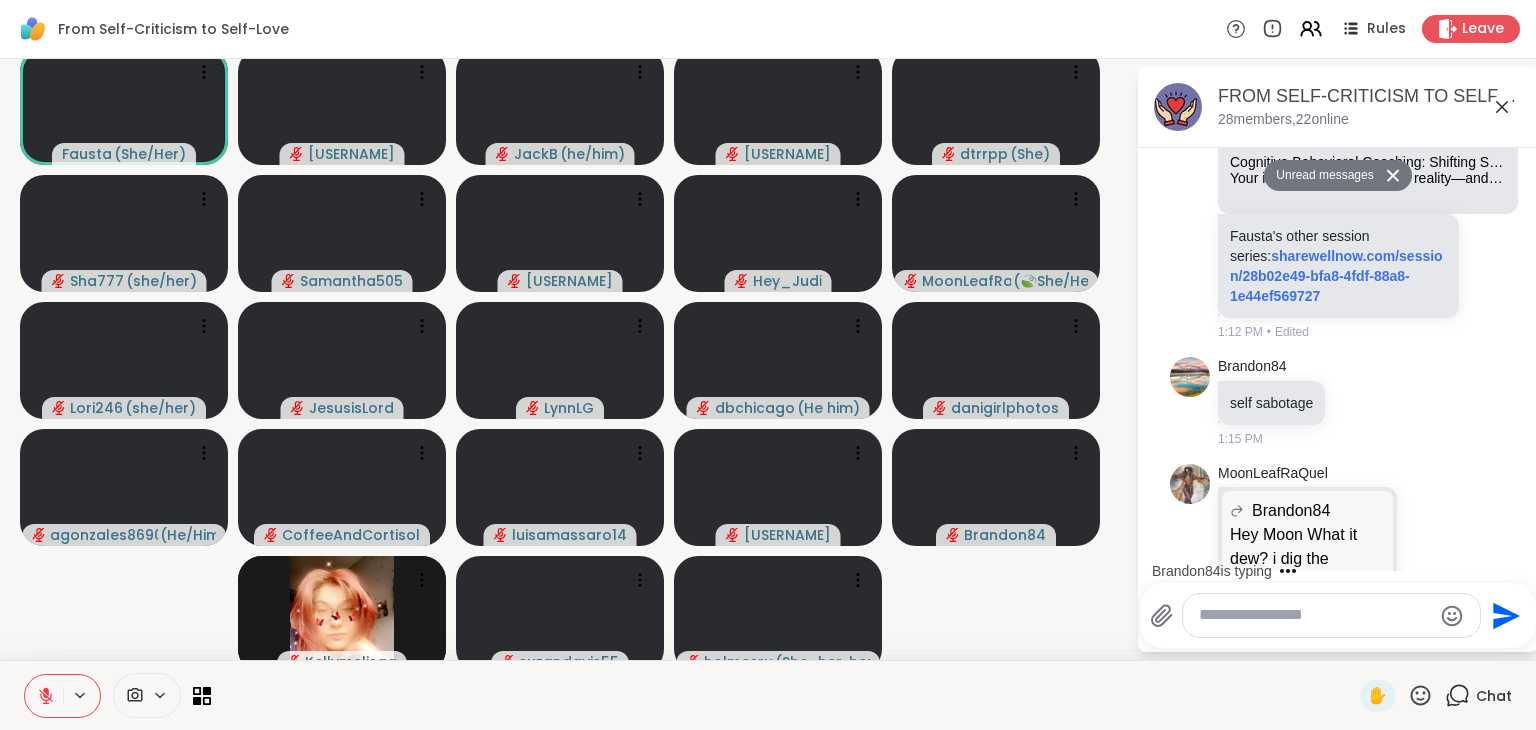 scroll, scrollTop: 7742, scrollLeft: 0, axis: vertical 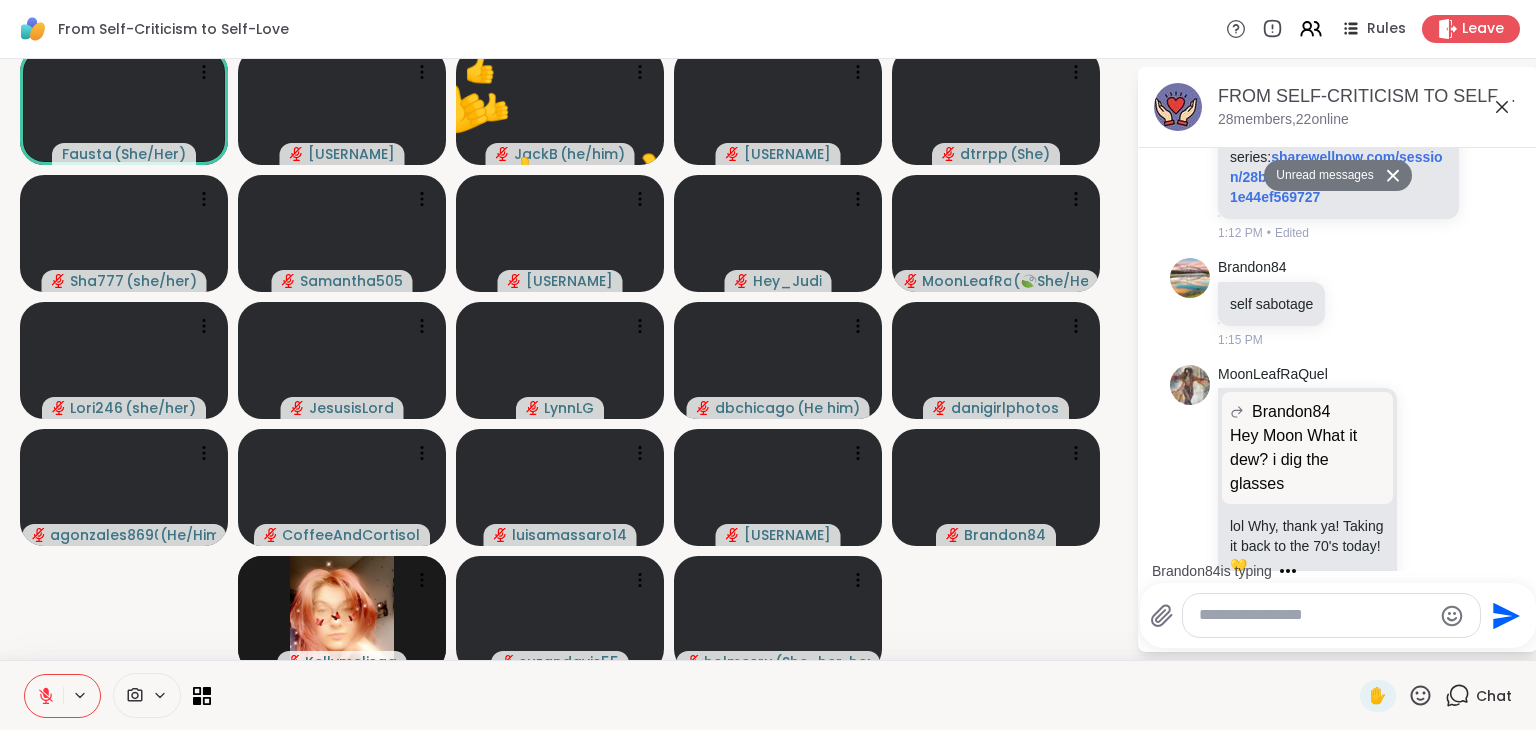 click 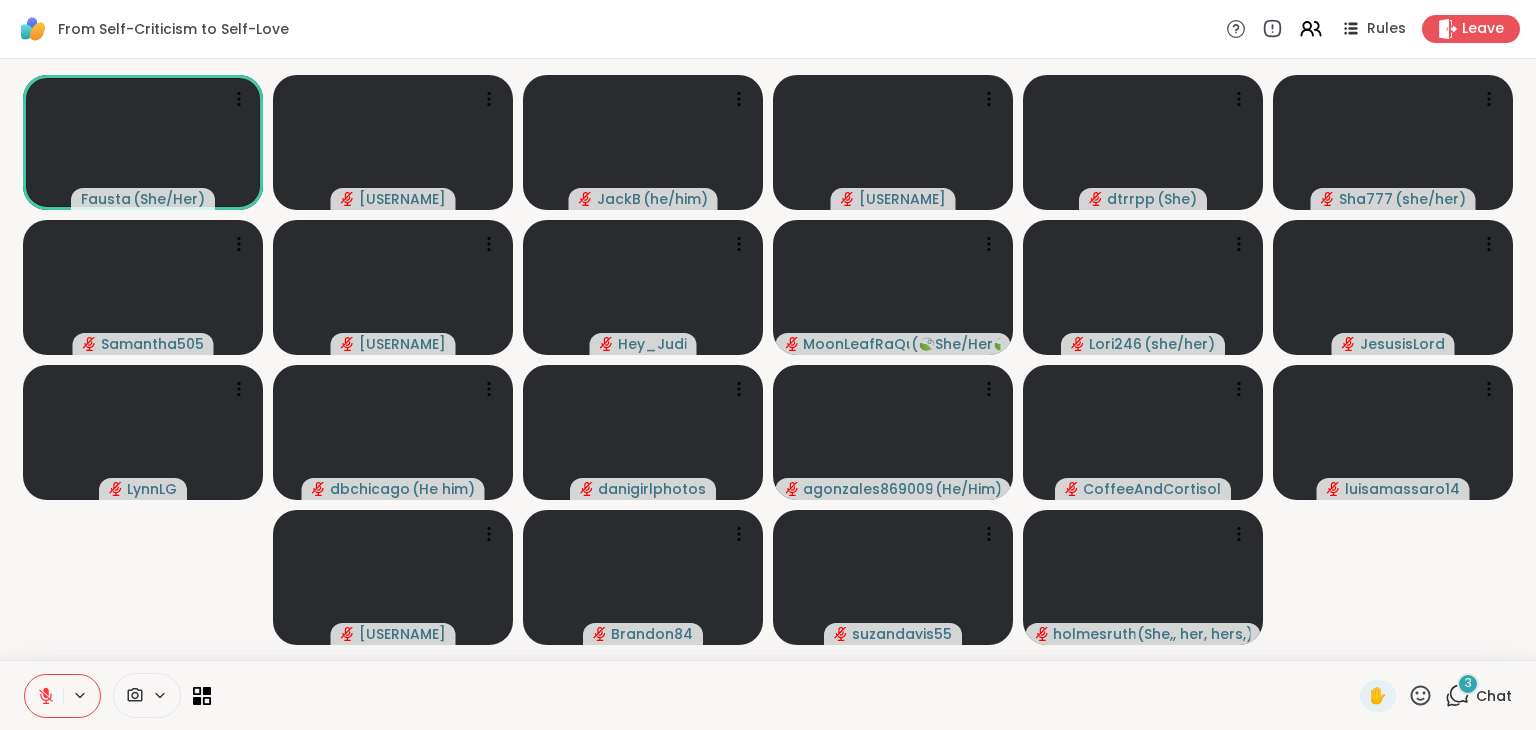 click on "3" at bounding box center (1468, 683) 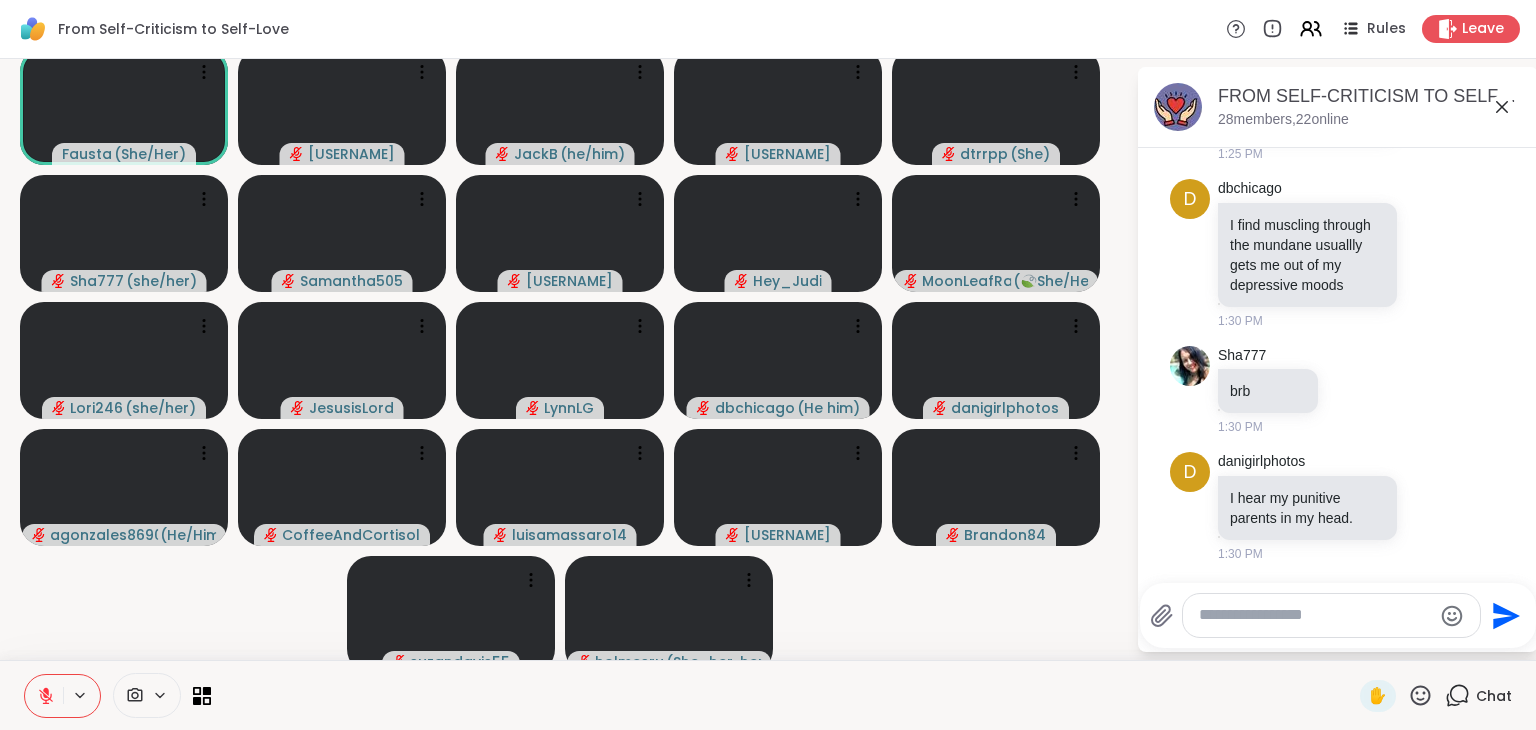 scroll, scrollTop: 8583, scrollLeft: 0, axis: vertical 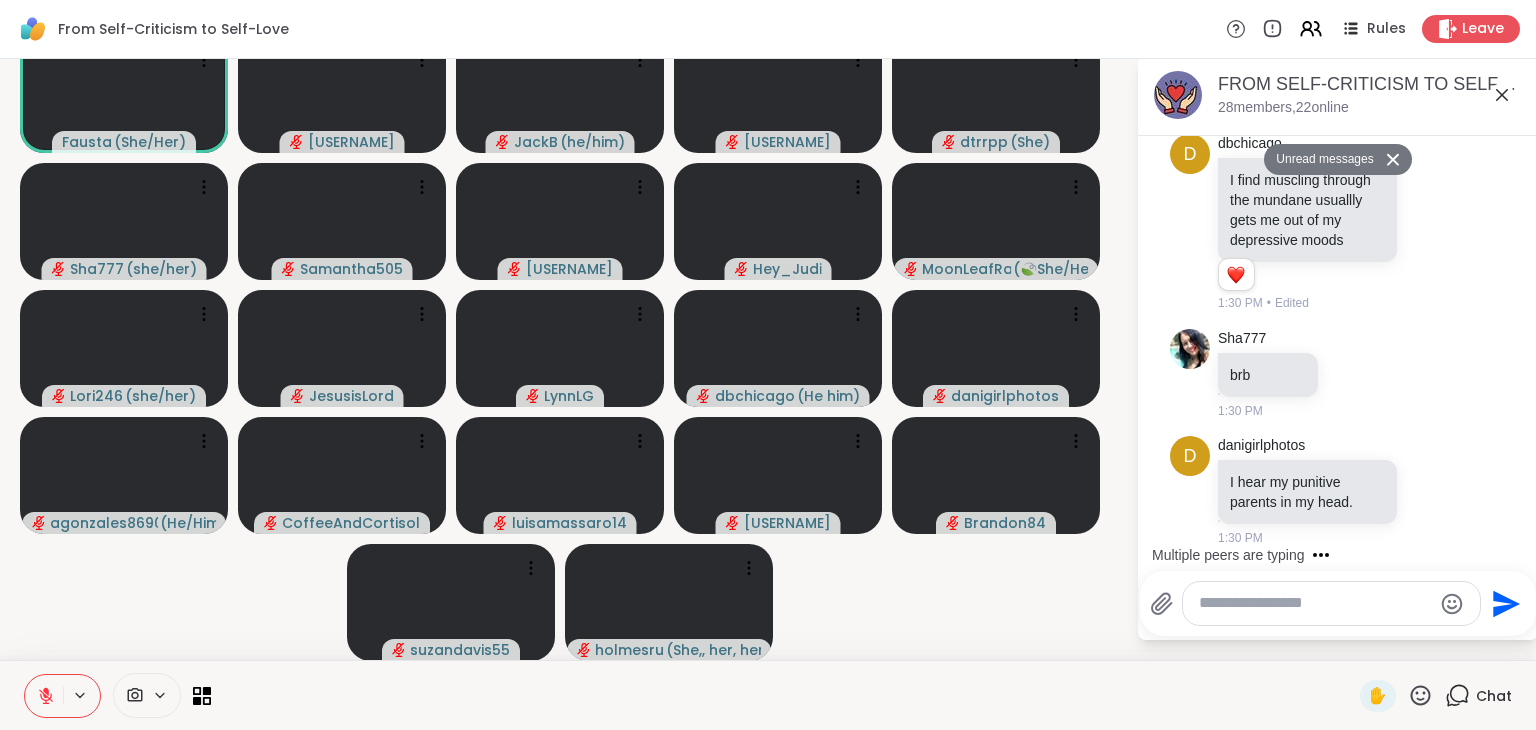 click 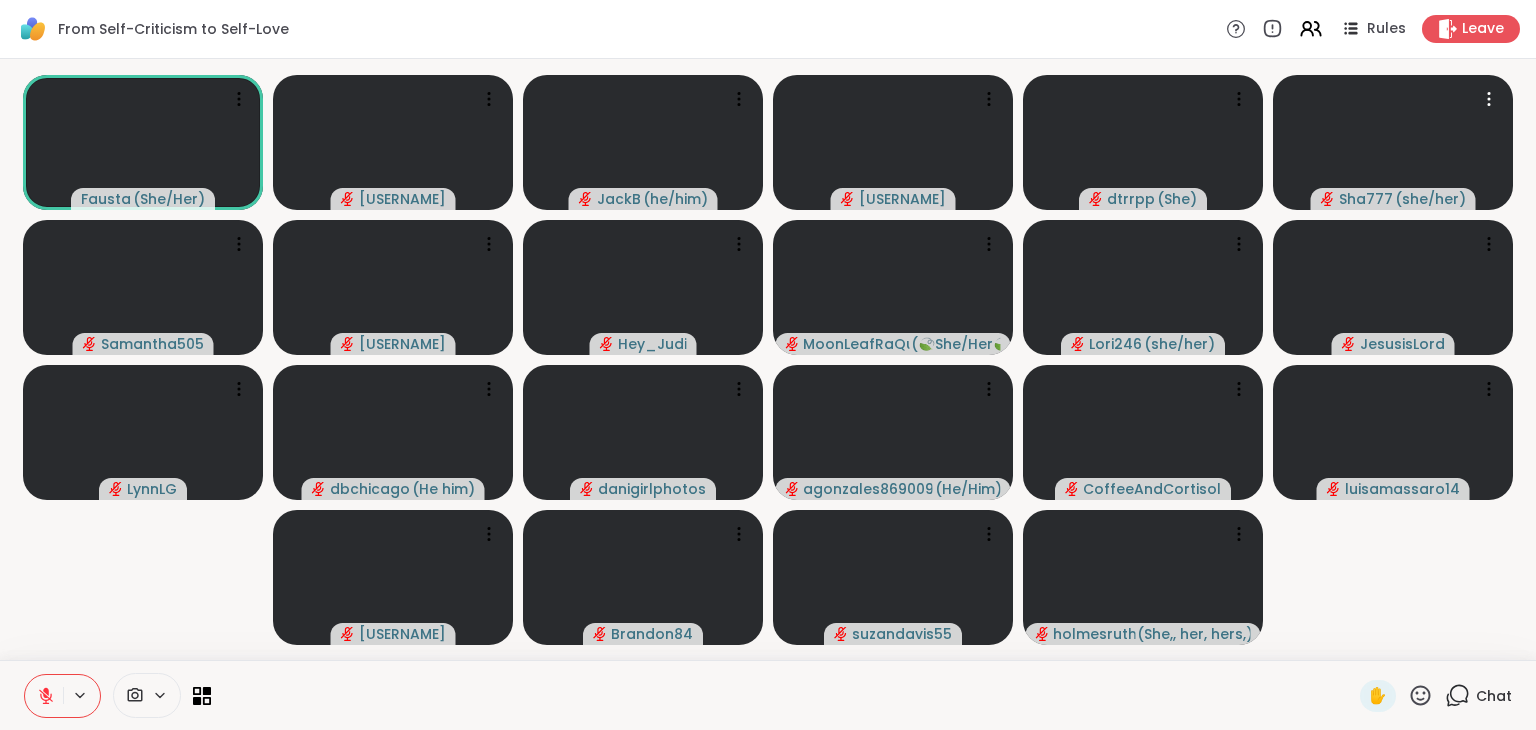 scroll, scrollTop: 0, scrollLeft: 0, axis: both 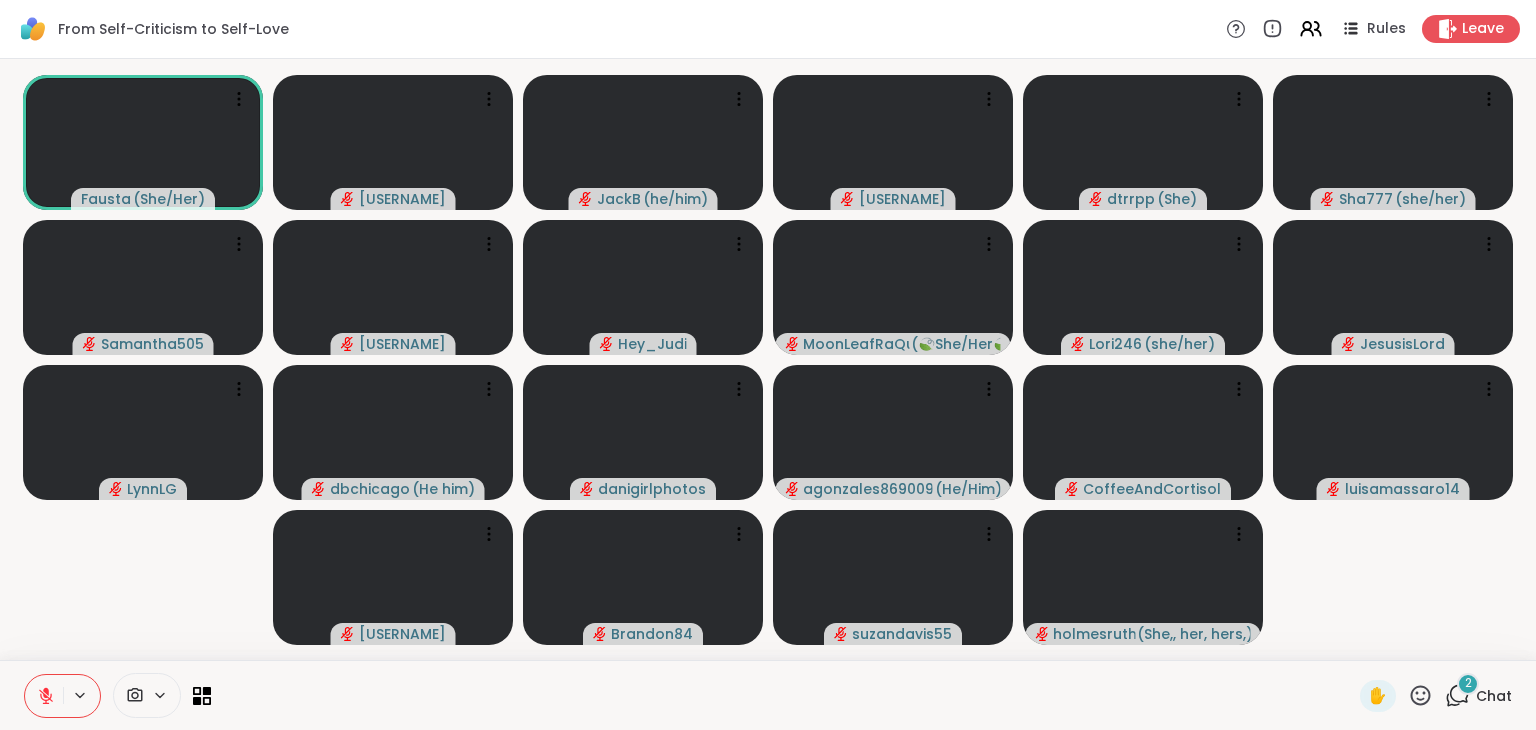 click 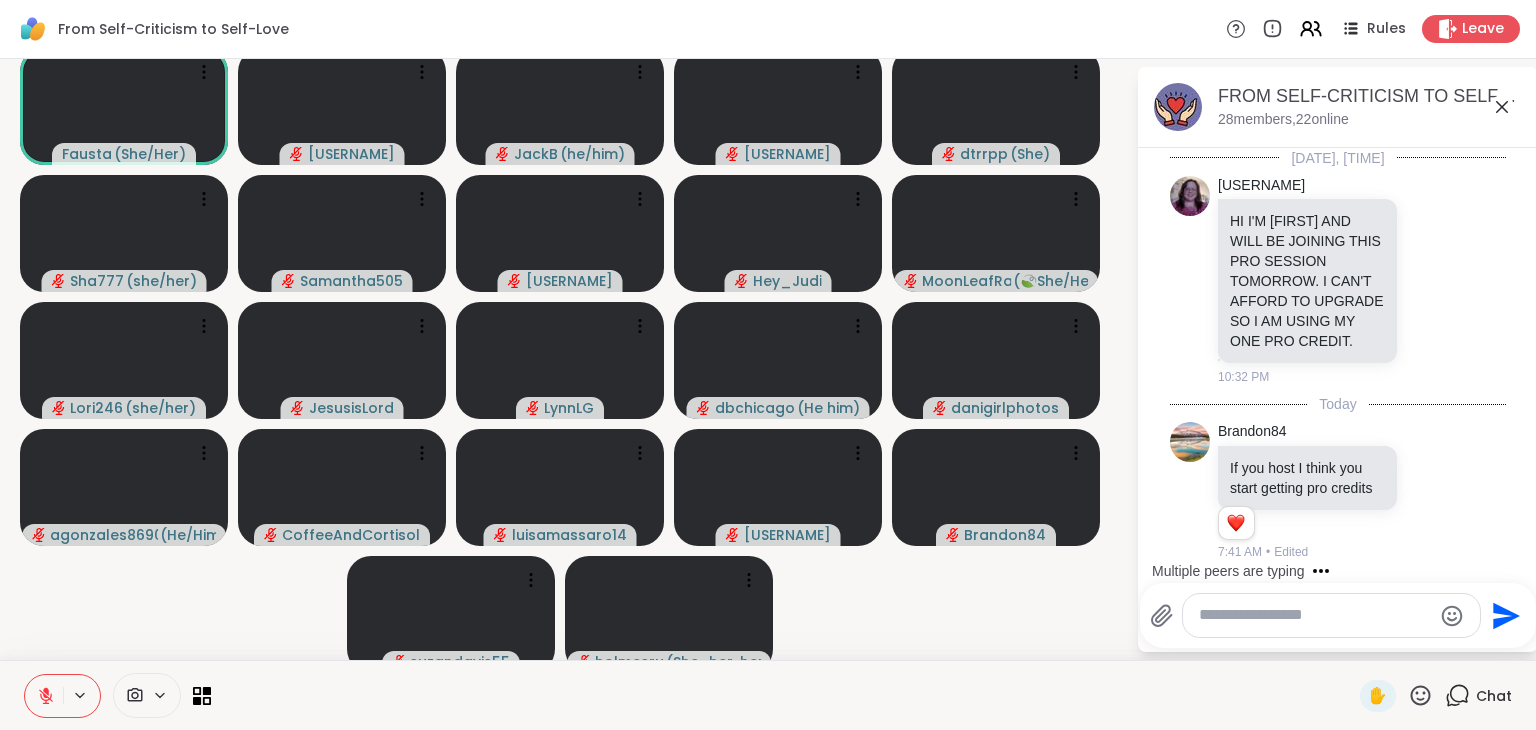 scroll, scrollTop: 9348, scrollLeft: 0, axis: vertical 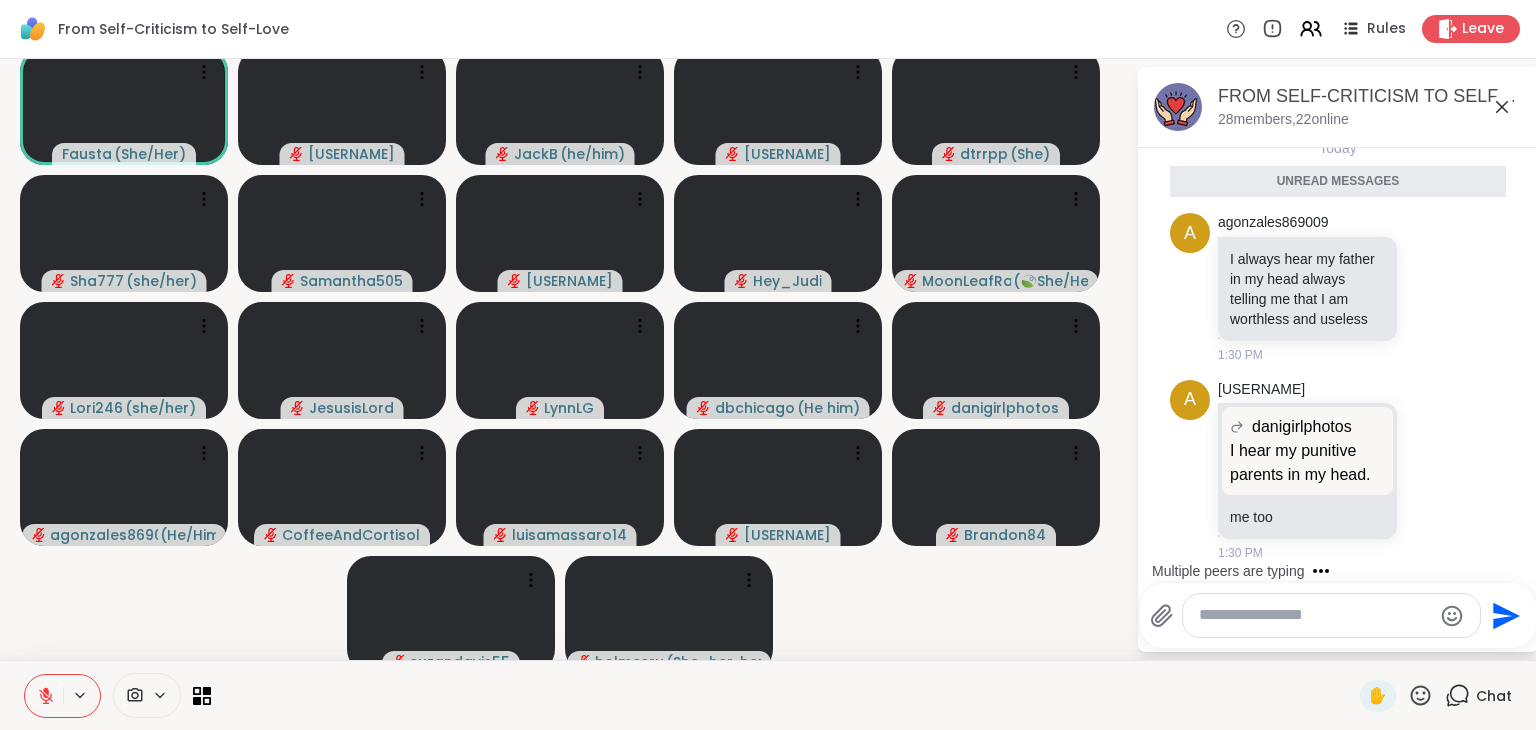 click at bounding box center (1315, 615) 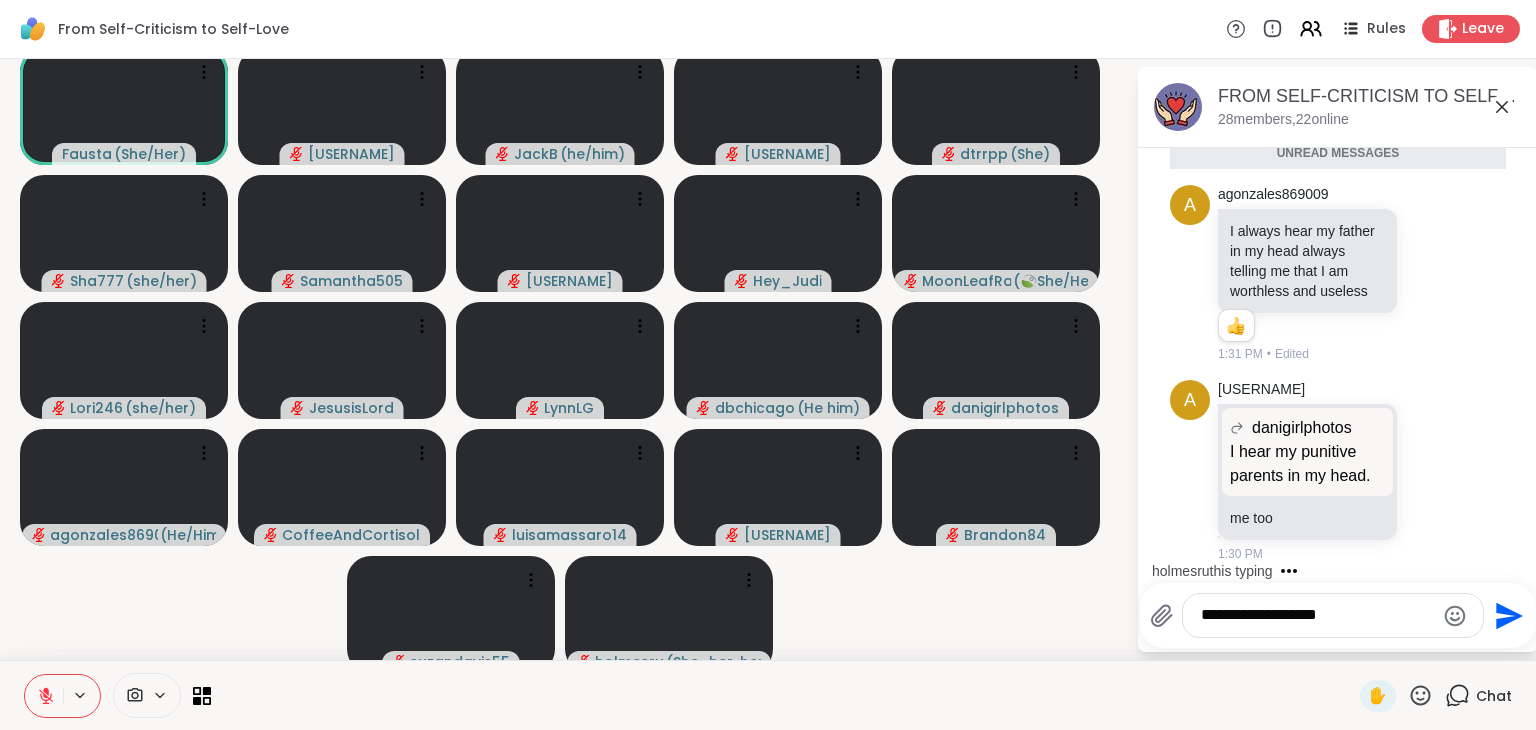 scroll, scrollTop: 9405, scrollLeft: 0, axis: vertical 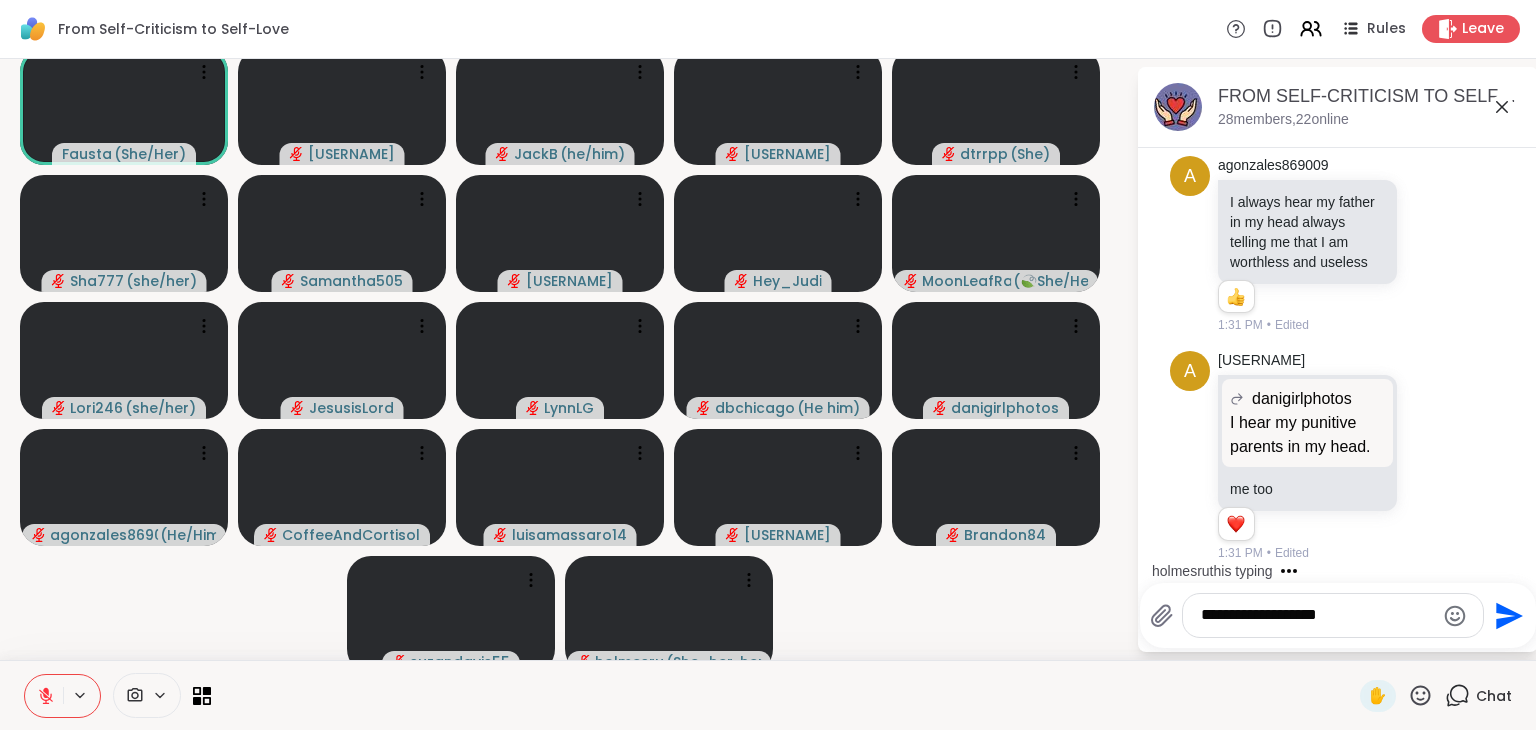 click on "**********" at bounding box center [1317, 615] 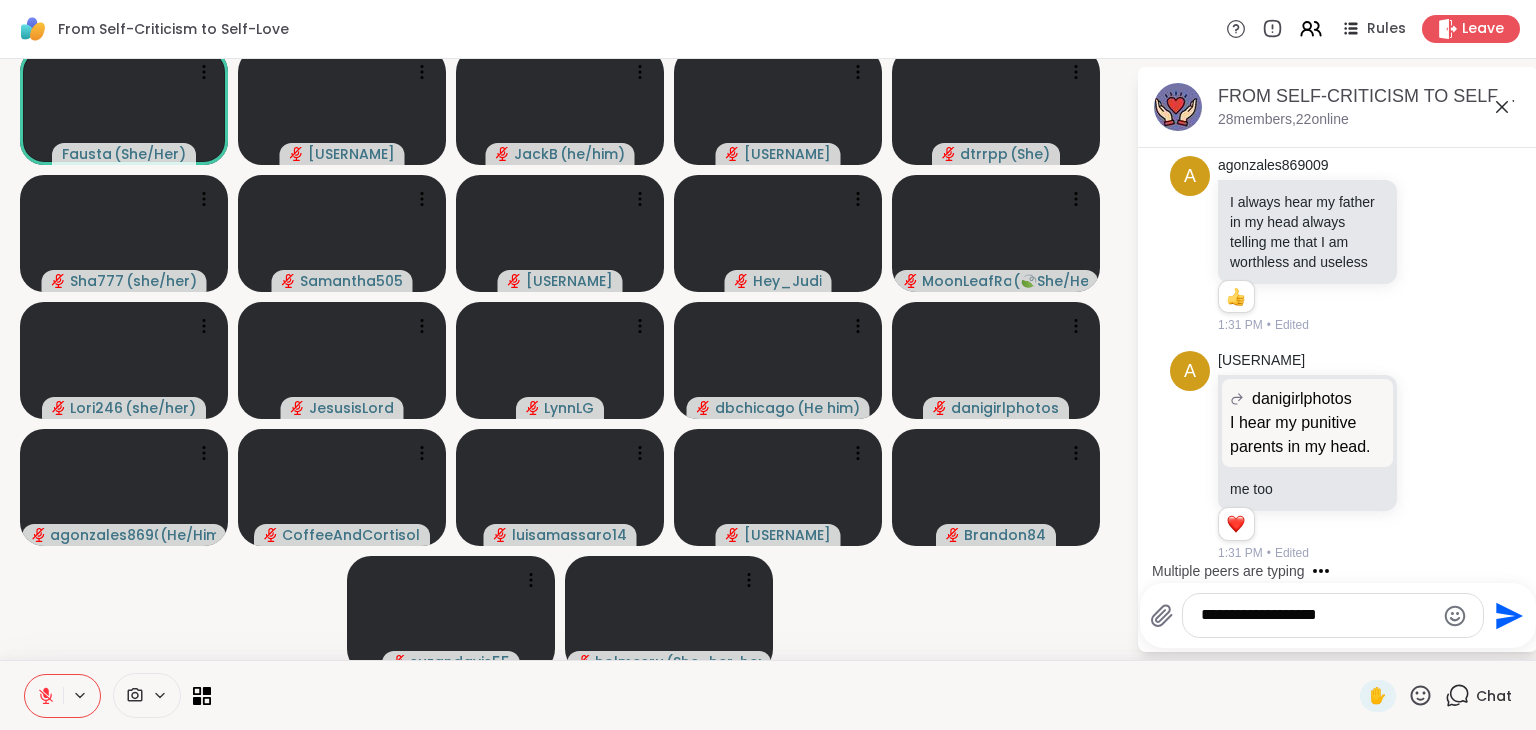 drag, startPoint x: 1321, startPoint y: 613, endPoint x: 1291, endPoint y: 613, distance: 30 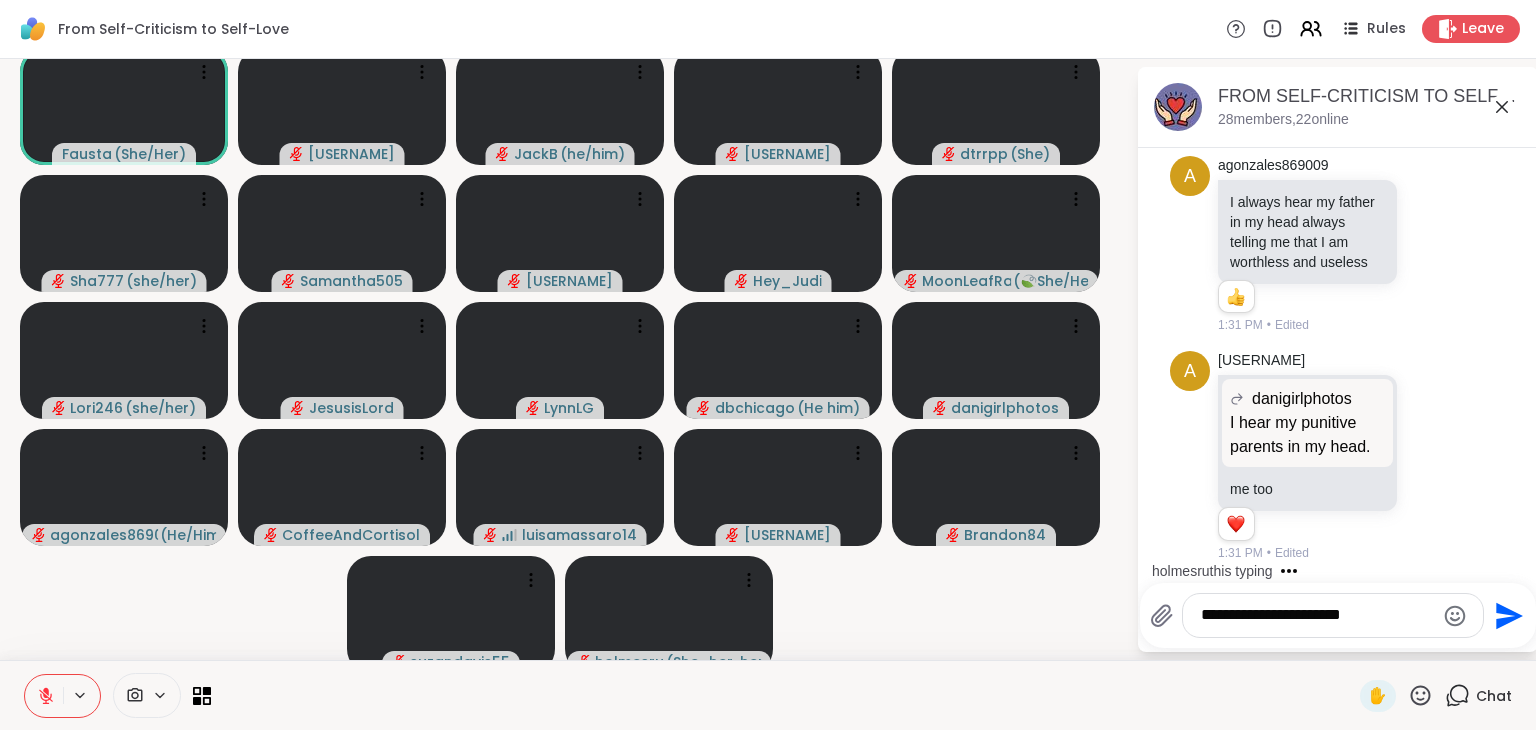 scroll, scrollTop: 9564, scrollLeft: 0, axis: vertical 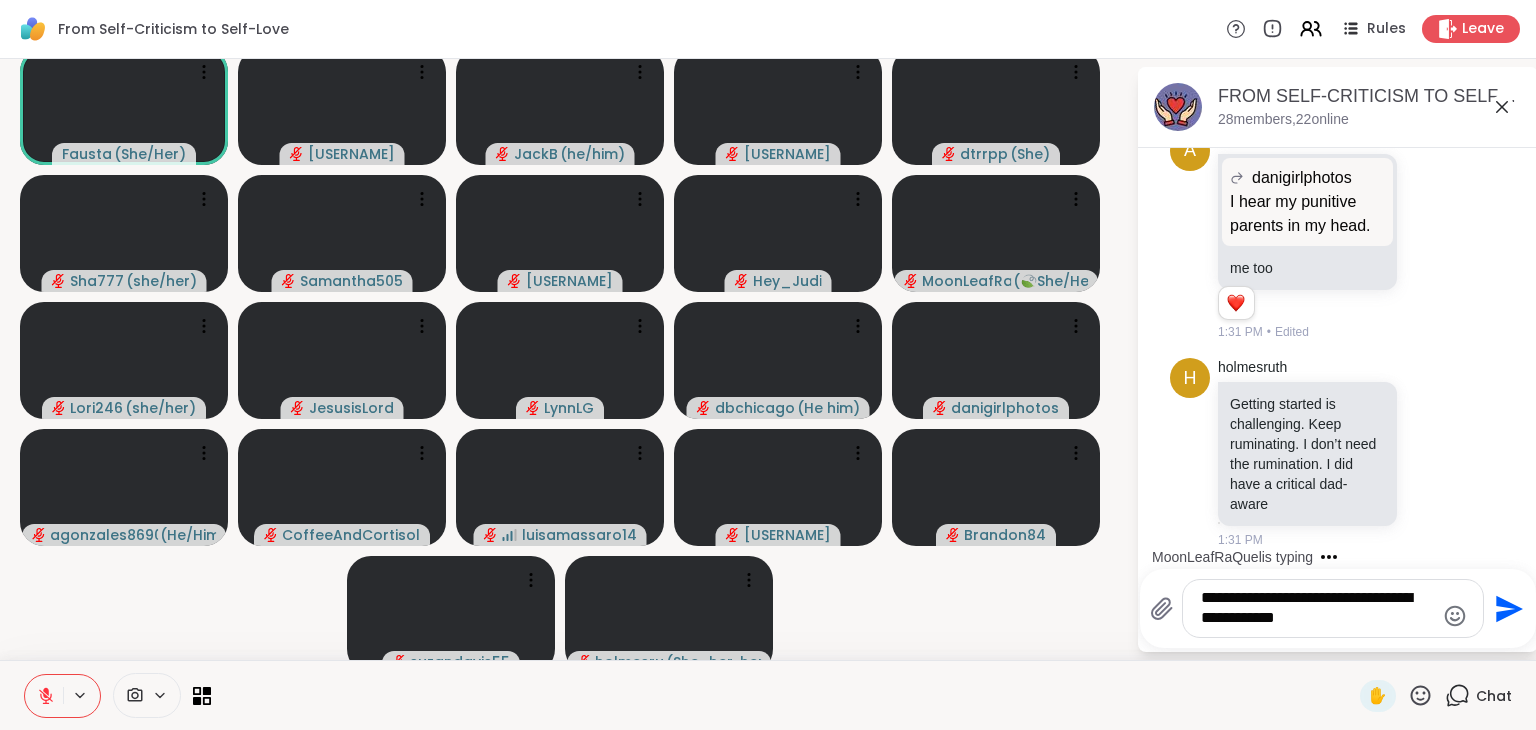 type on "**********" 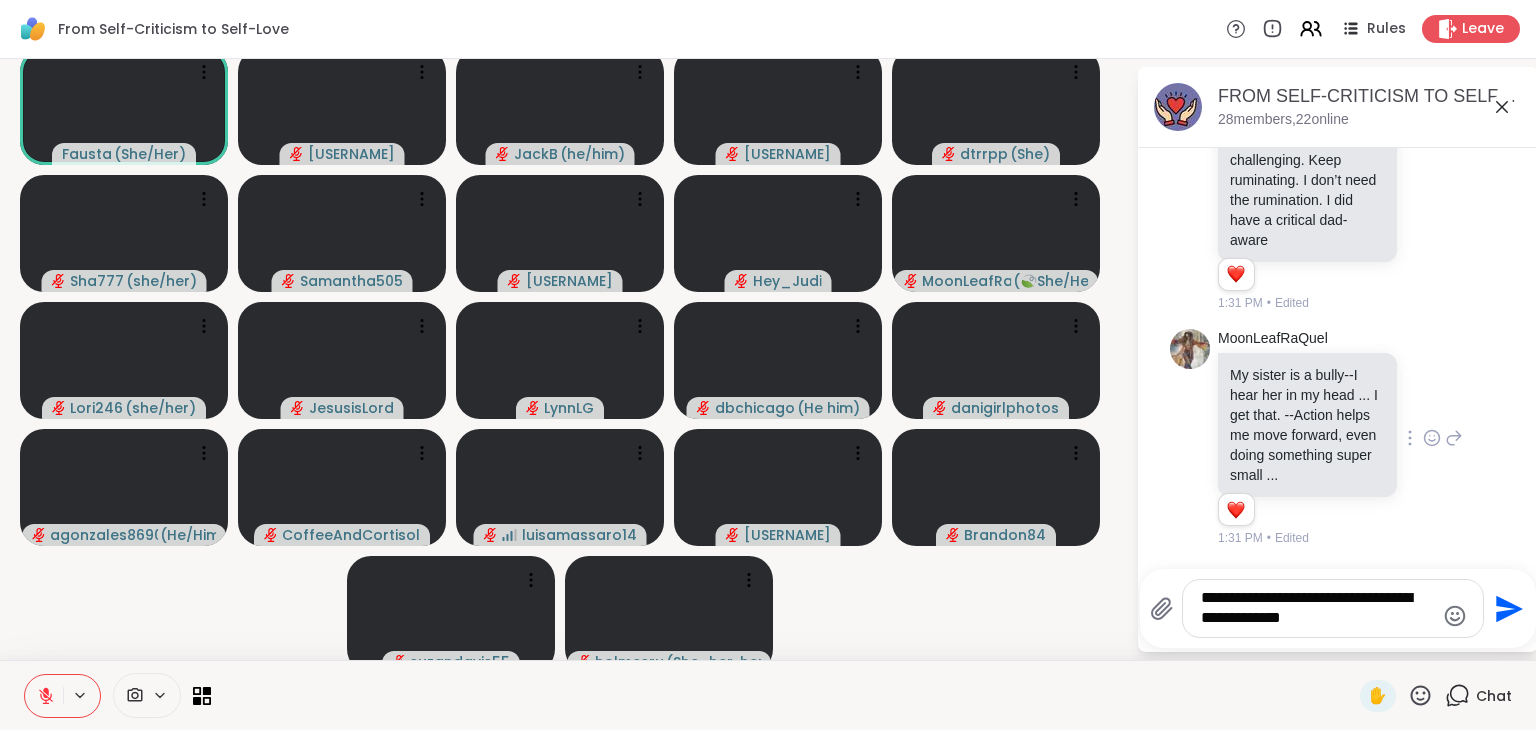 scroll, scrollTop: 9861, scrollLeft: 0, axis: vertical 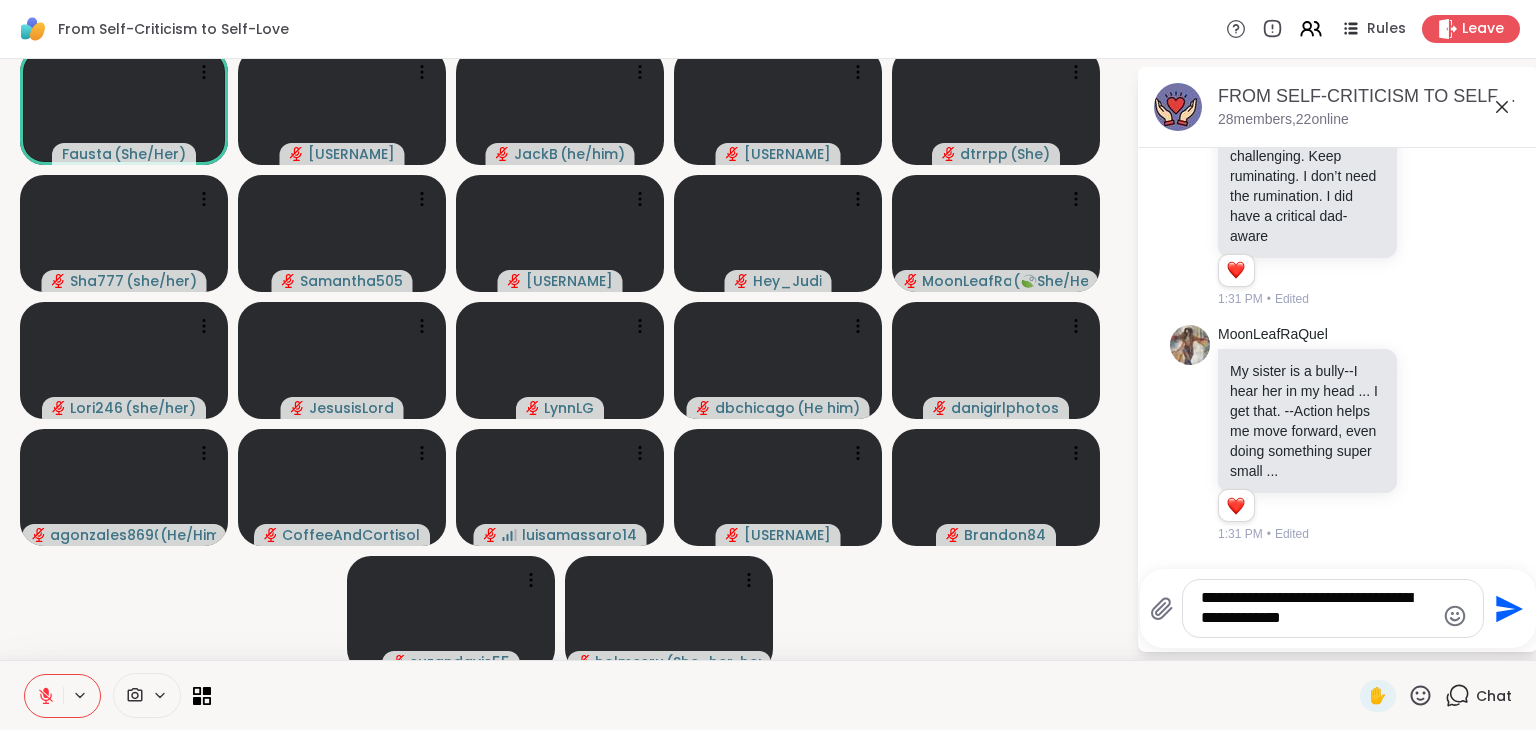 type 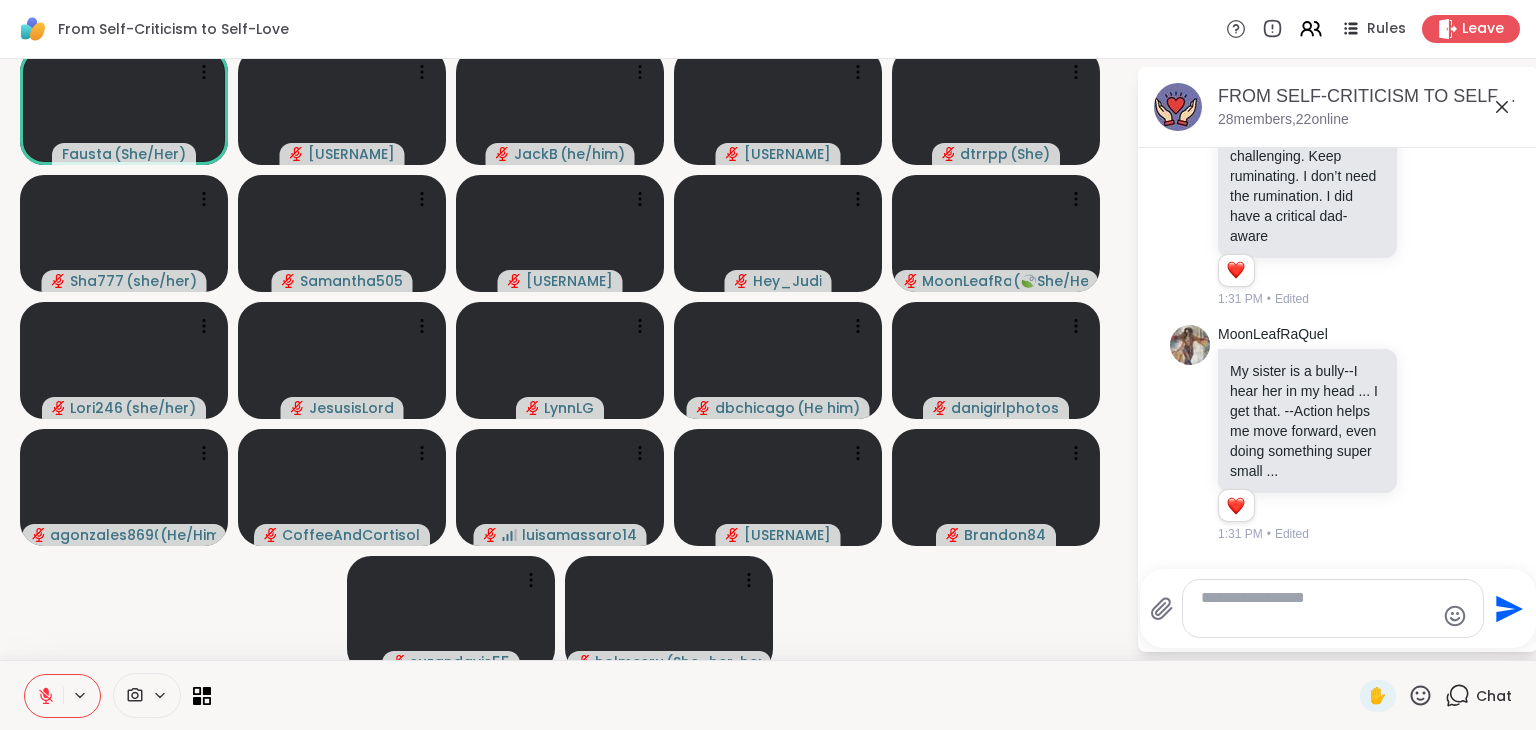 scroll, scrollTop: 9994, scrollLeft: 0, axis: vertical 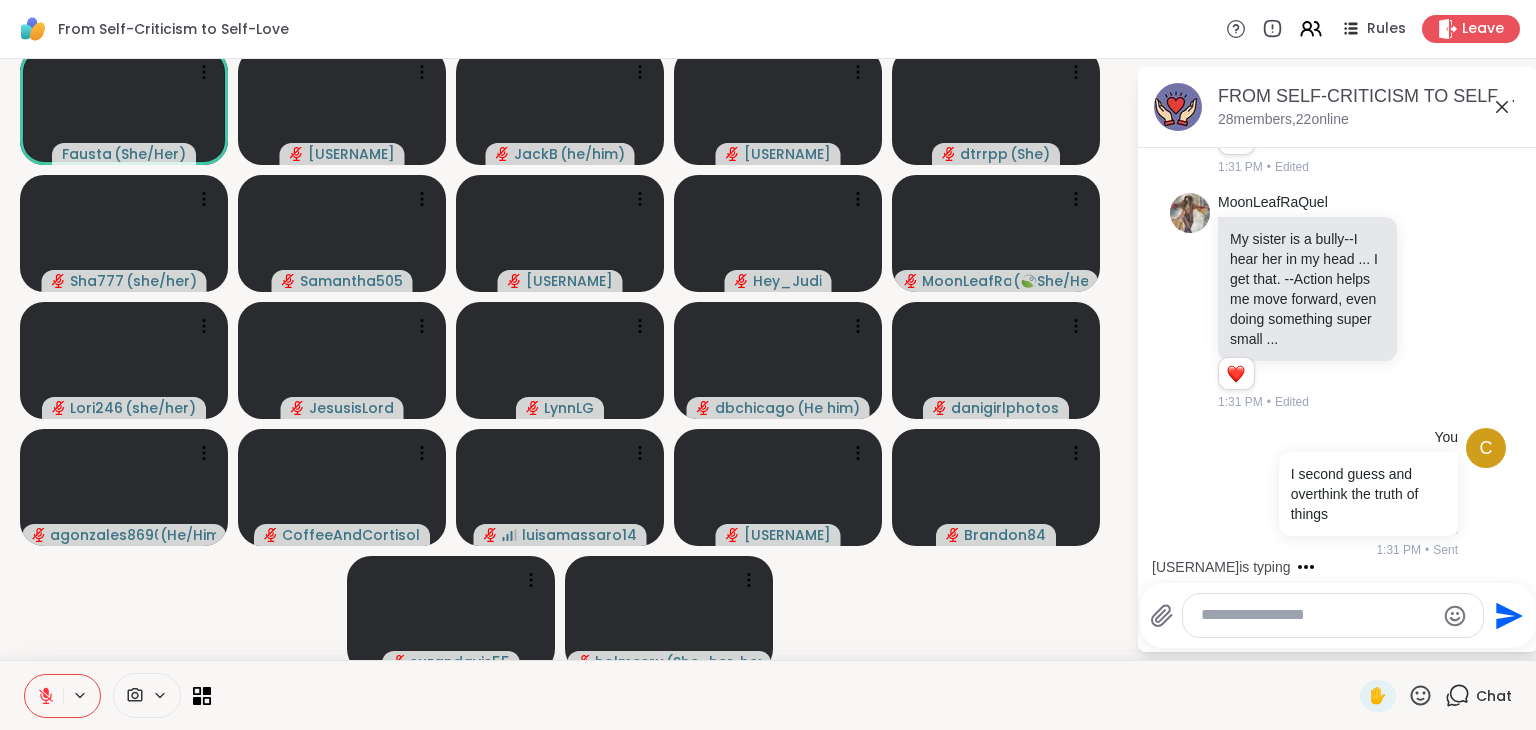 click 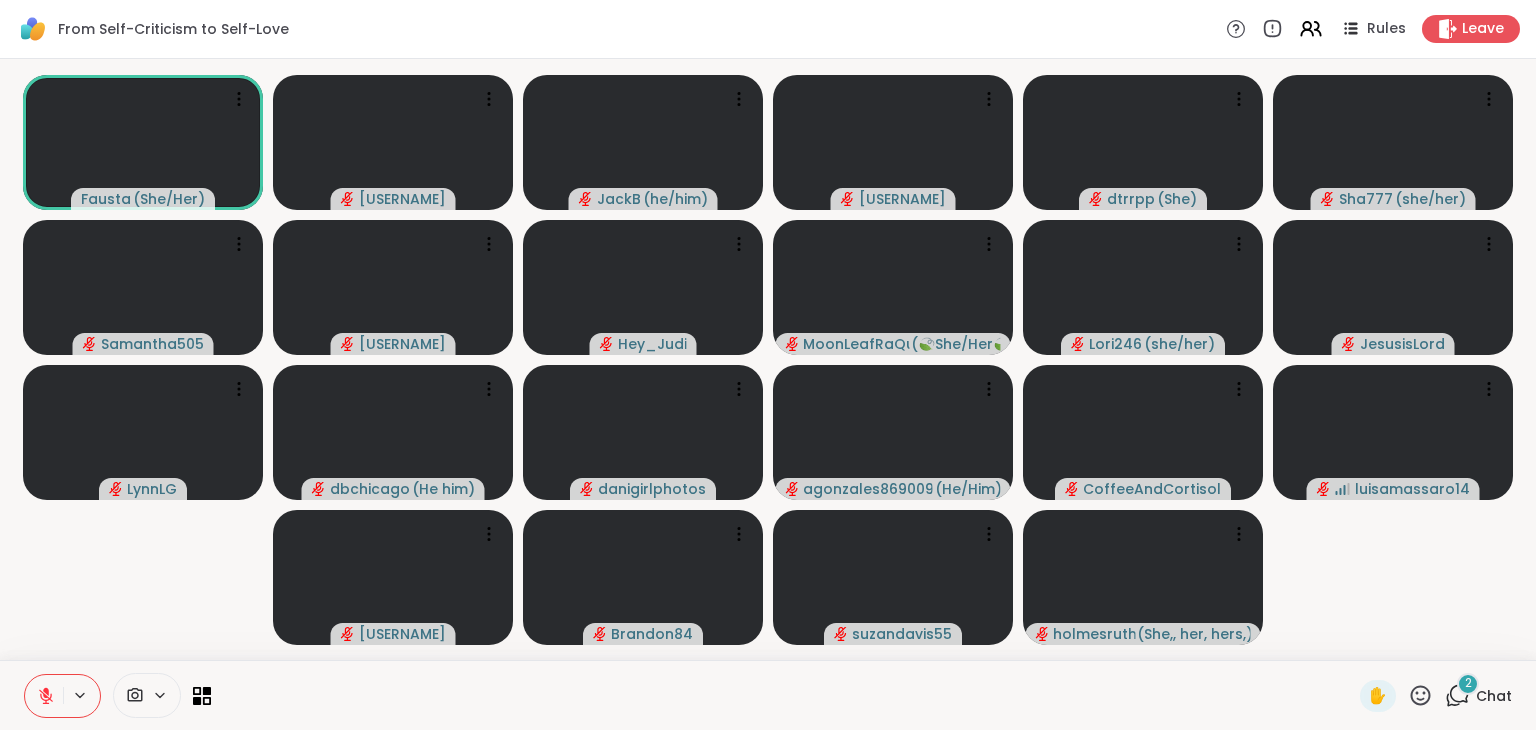 click on "2" at bounding box center (1468, 683) 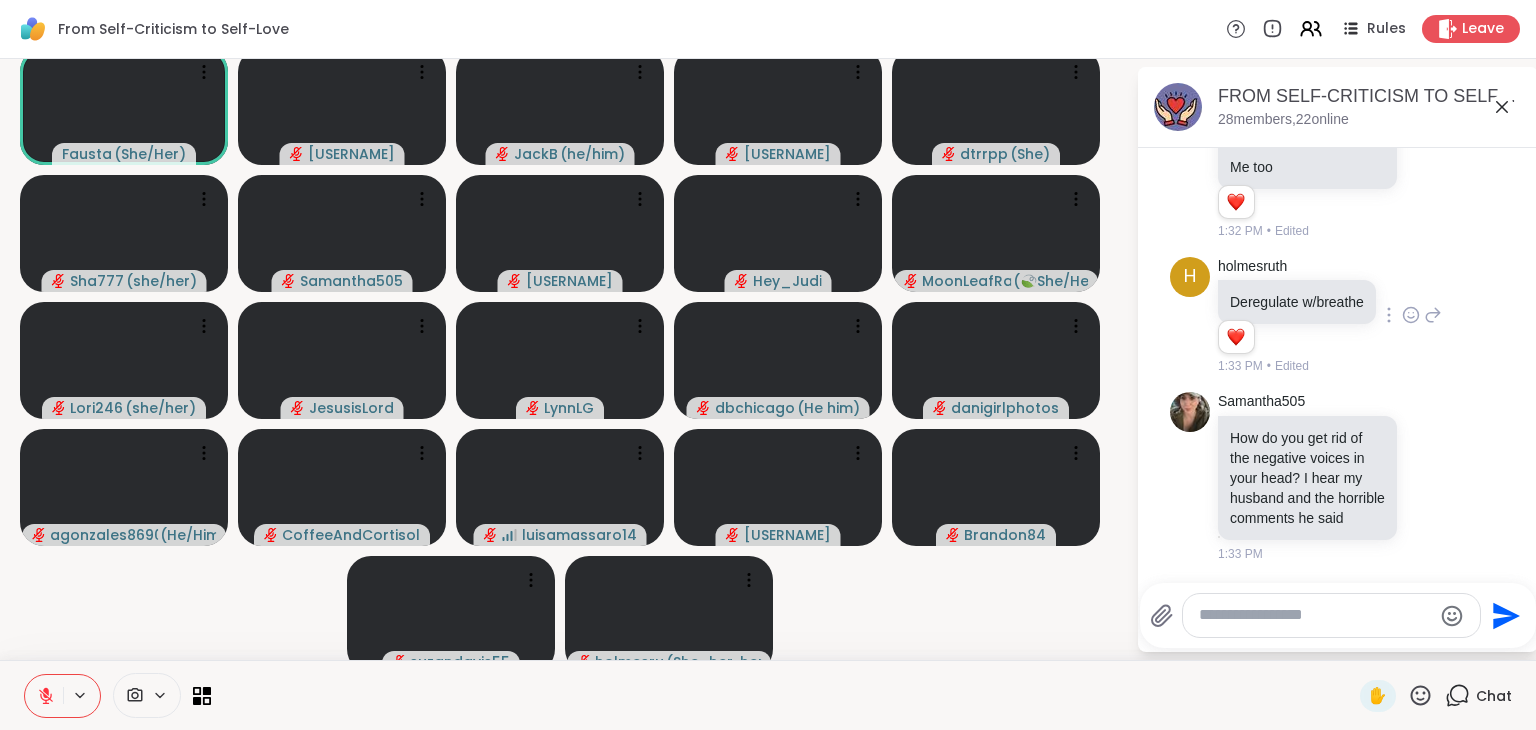 scroll, scrollTop: 10634, scrollLeft: 0, axis: vertical 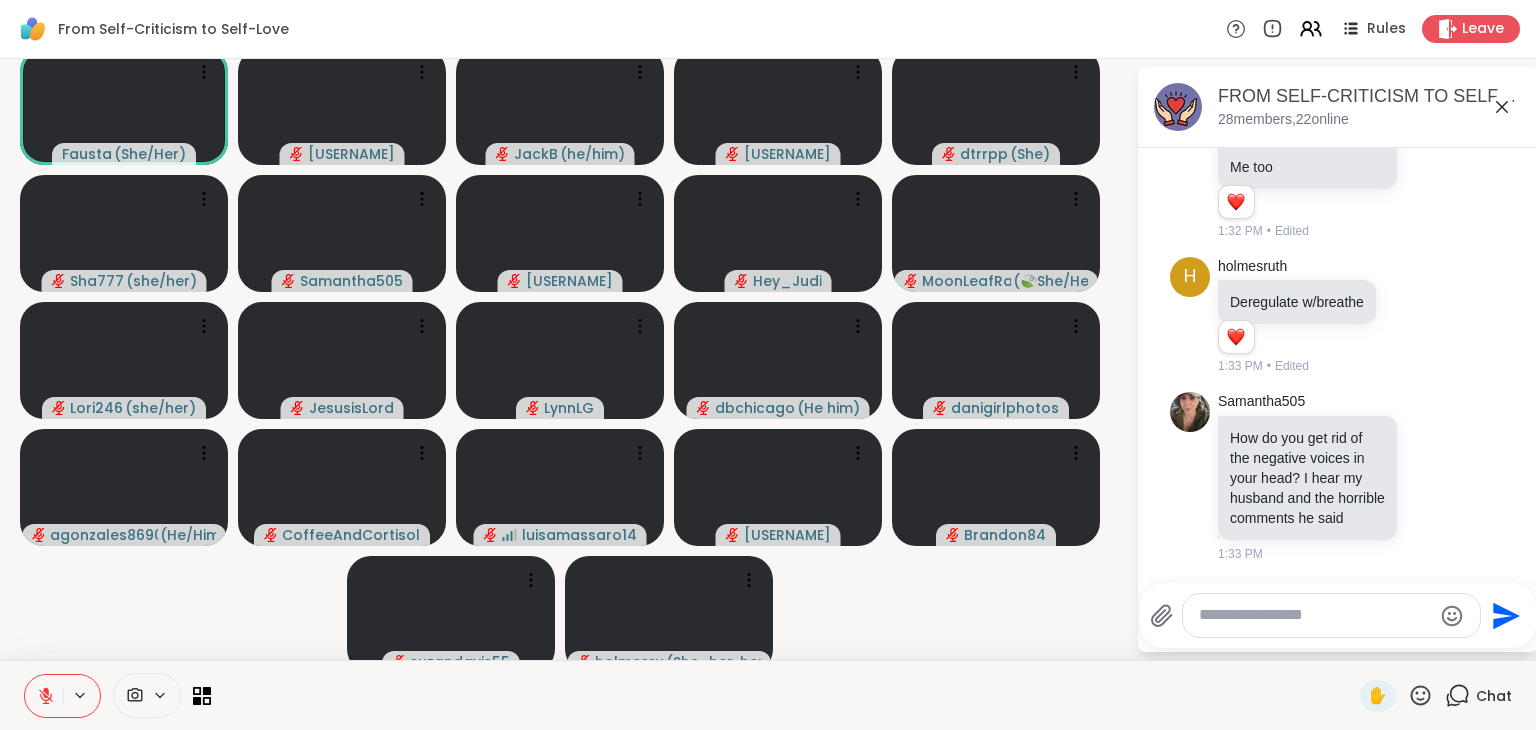 click 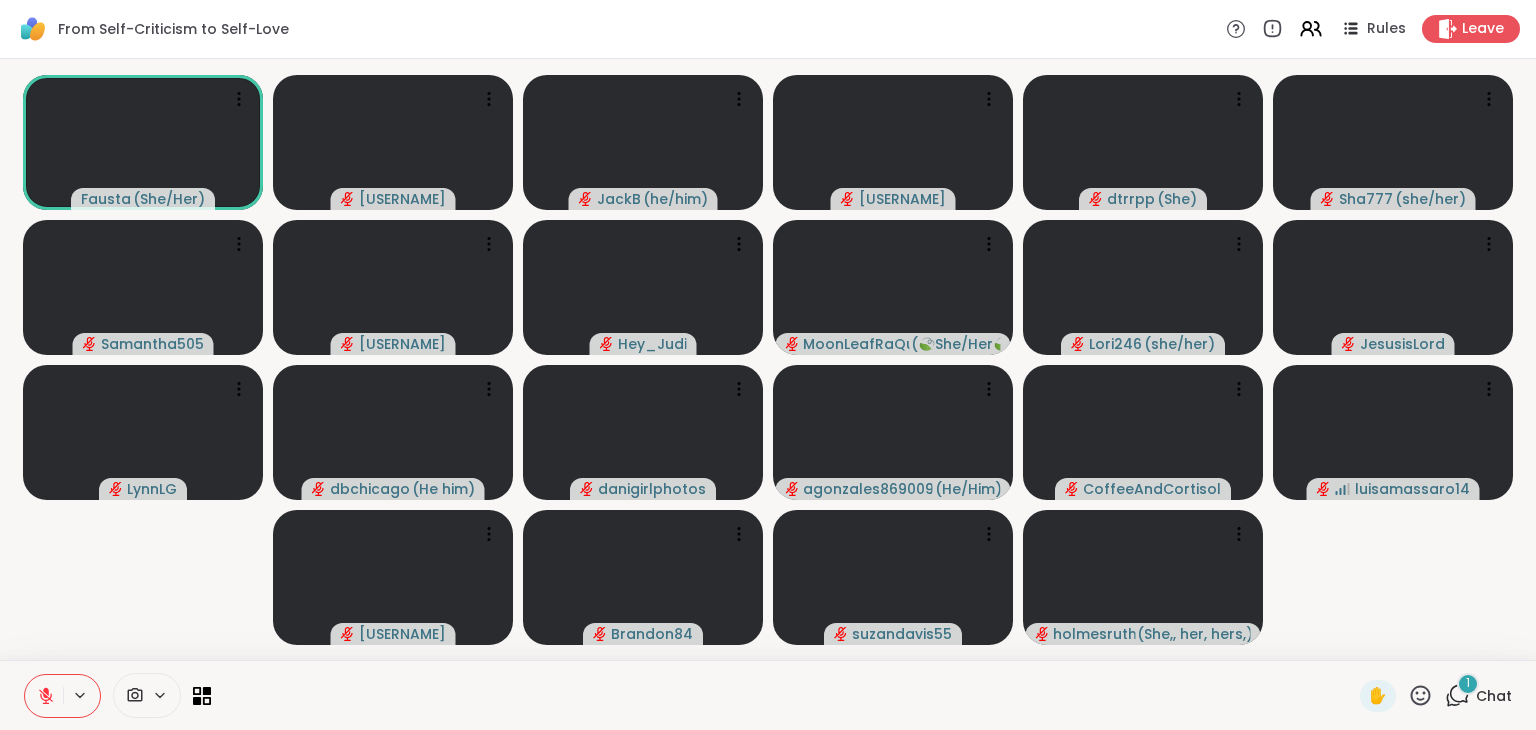 click on "1" at bounding box center [1468, 684] 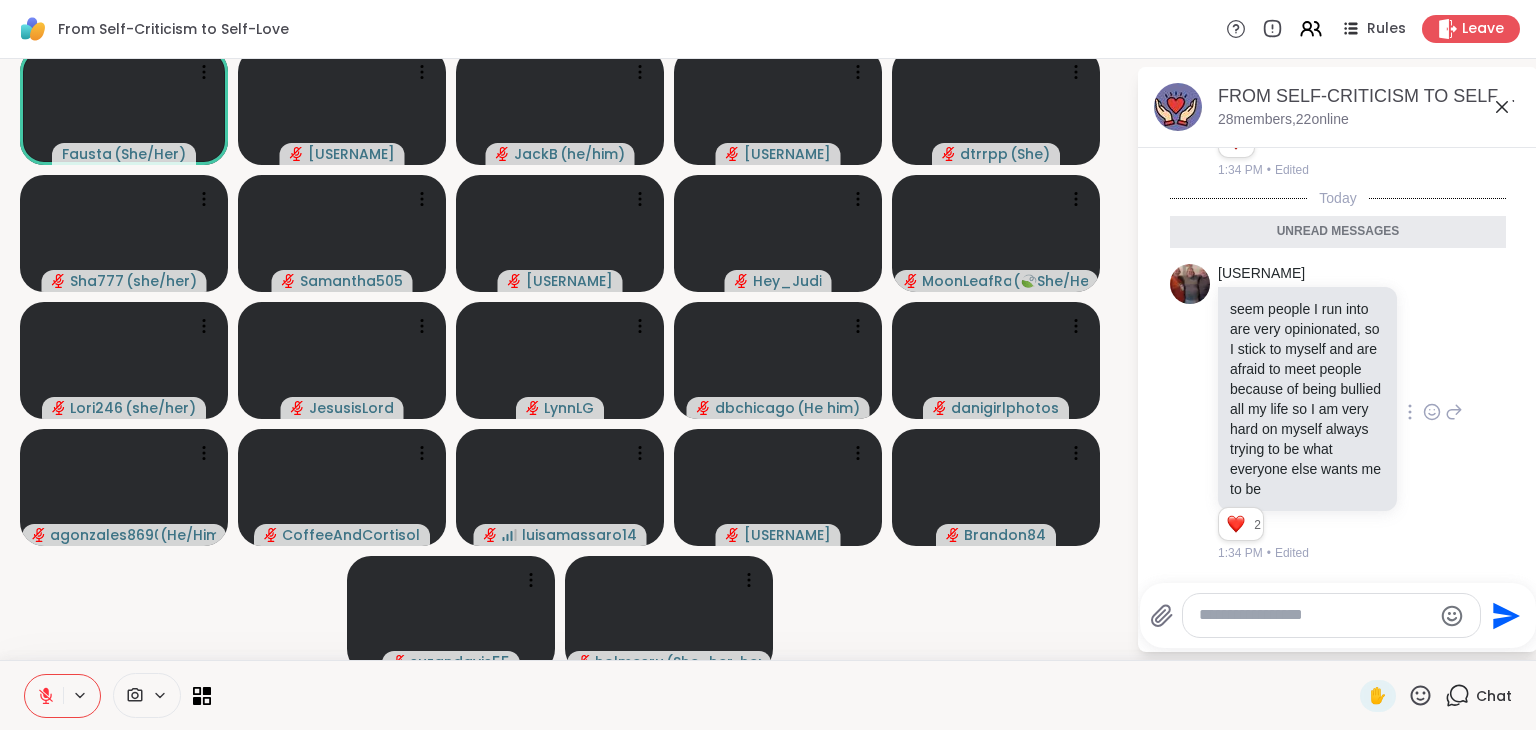 scroll, scrollTop: 11045, scrollLeft: 0, axis: vertical 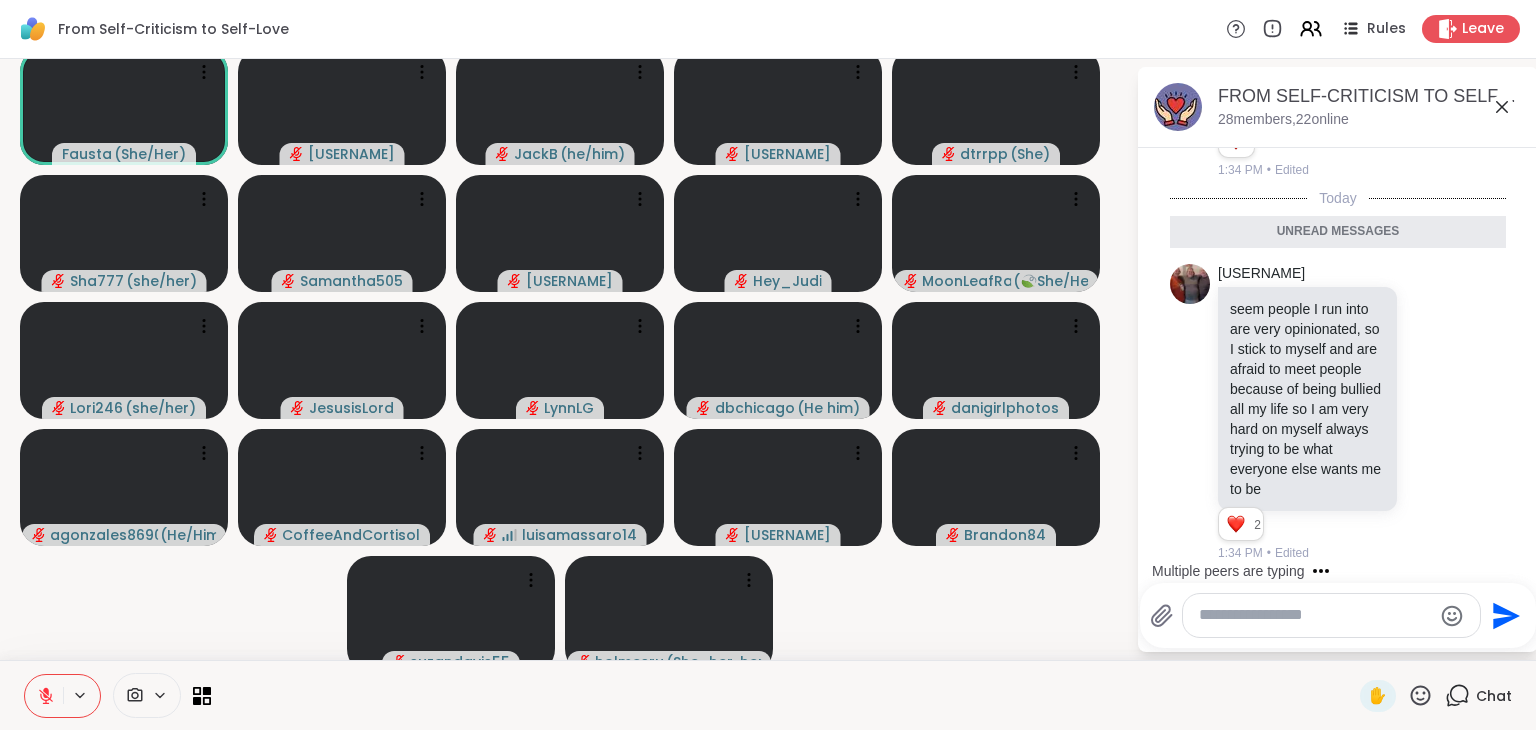 click 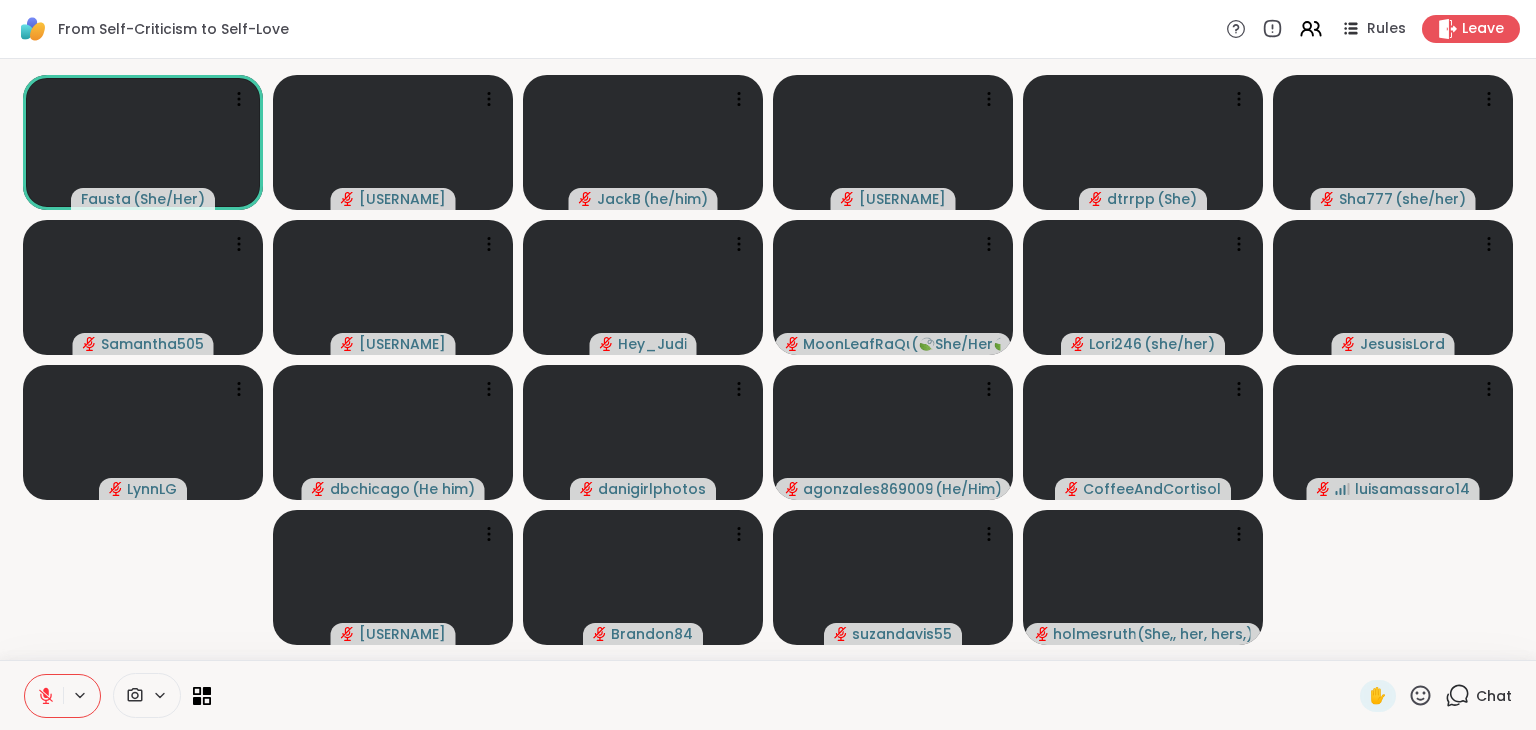 click 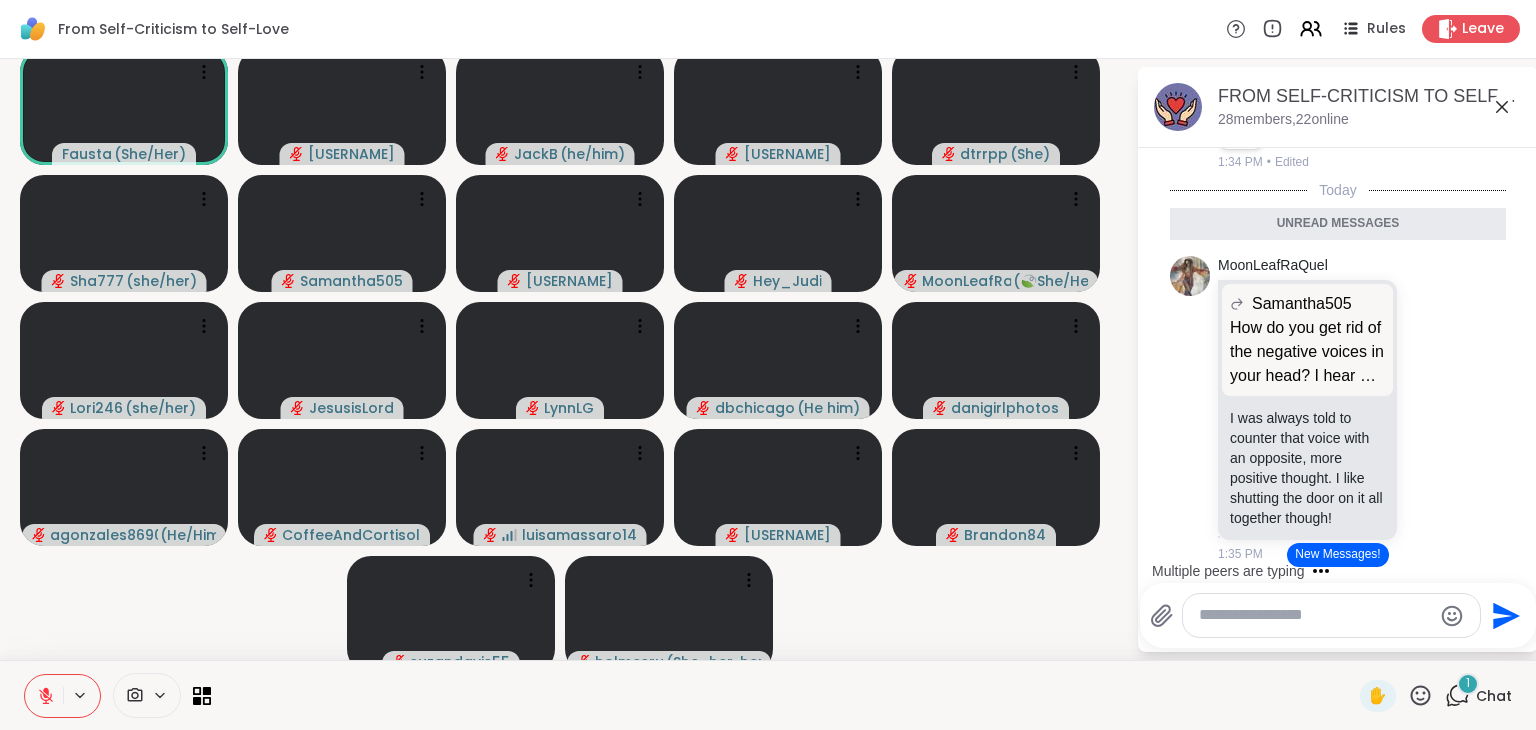 scroll, scrollTop: 11360, scrollLeft: 0, axis: vertical 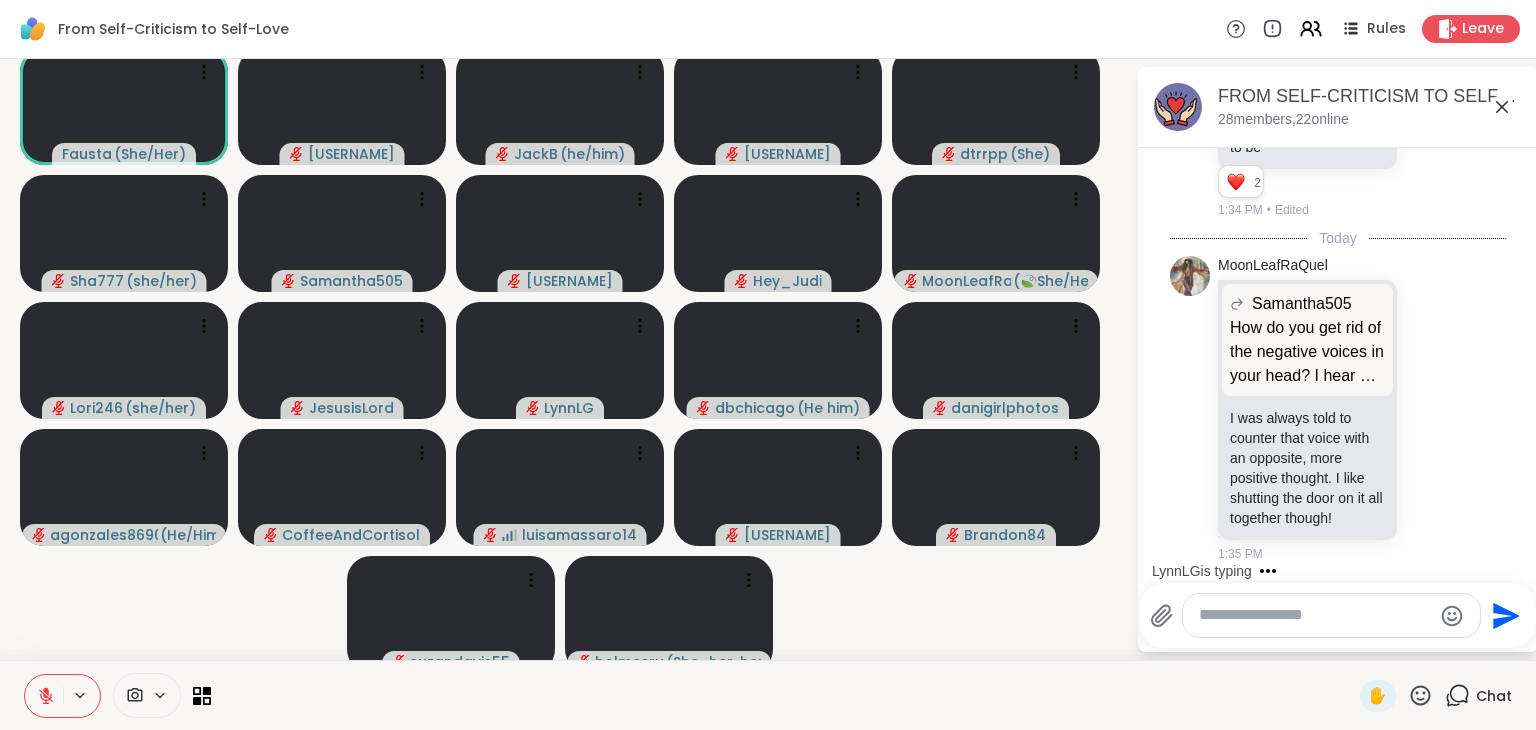 click 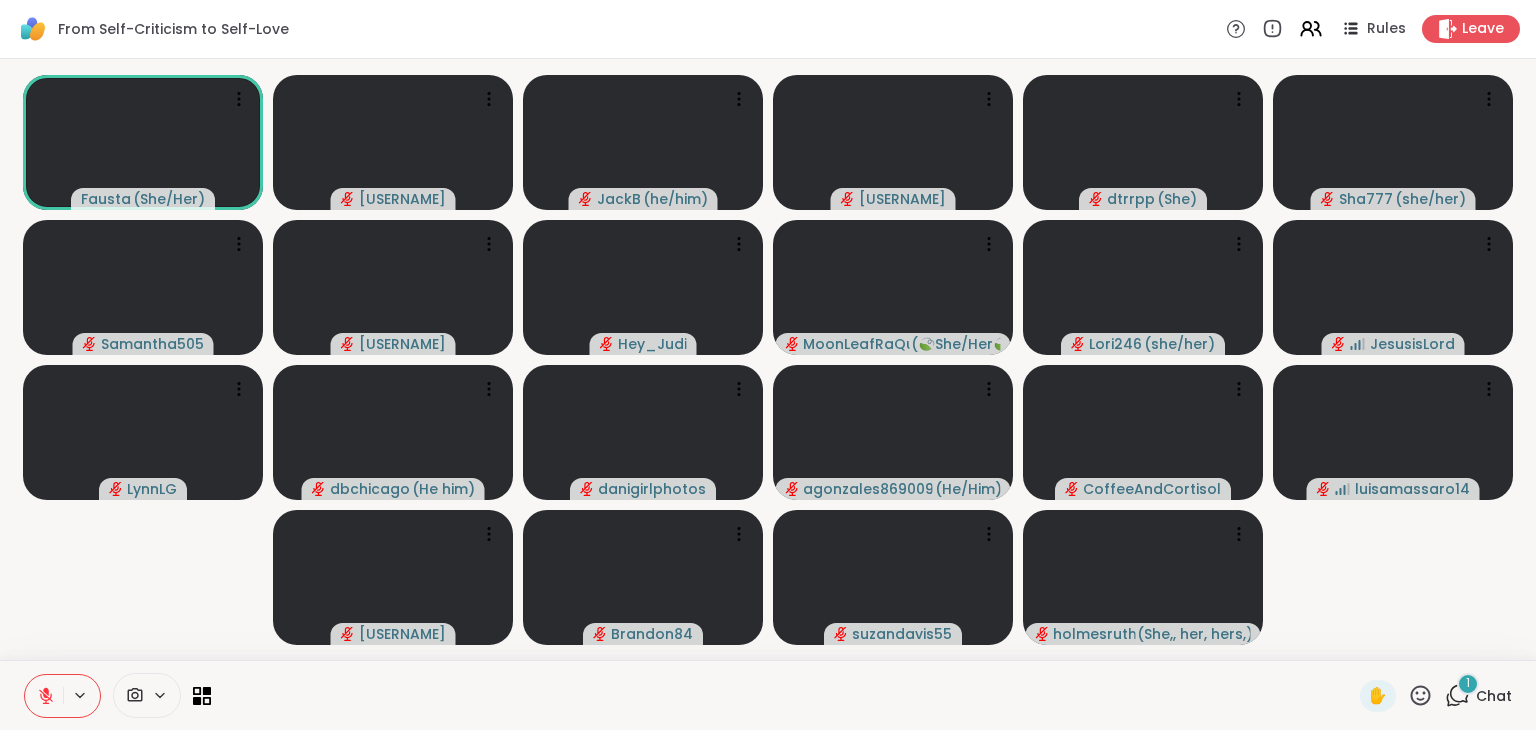 click on "1" at bounding box center (1468, 684) 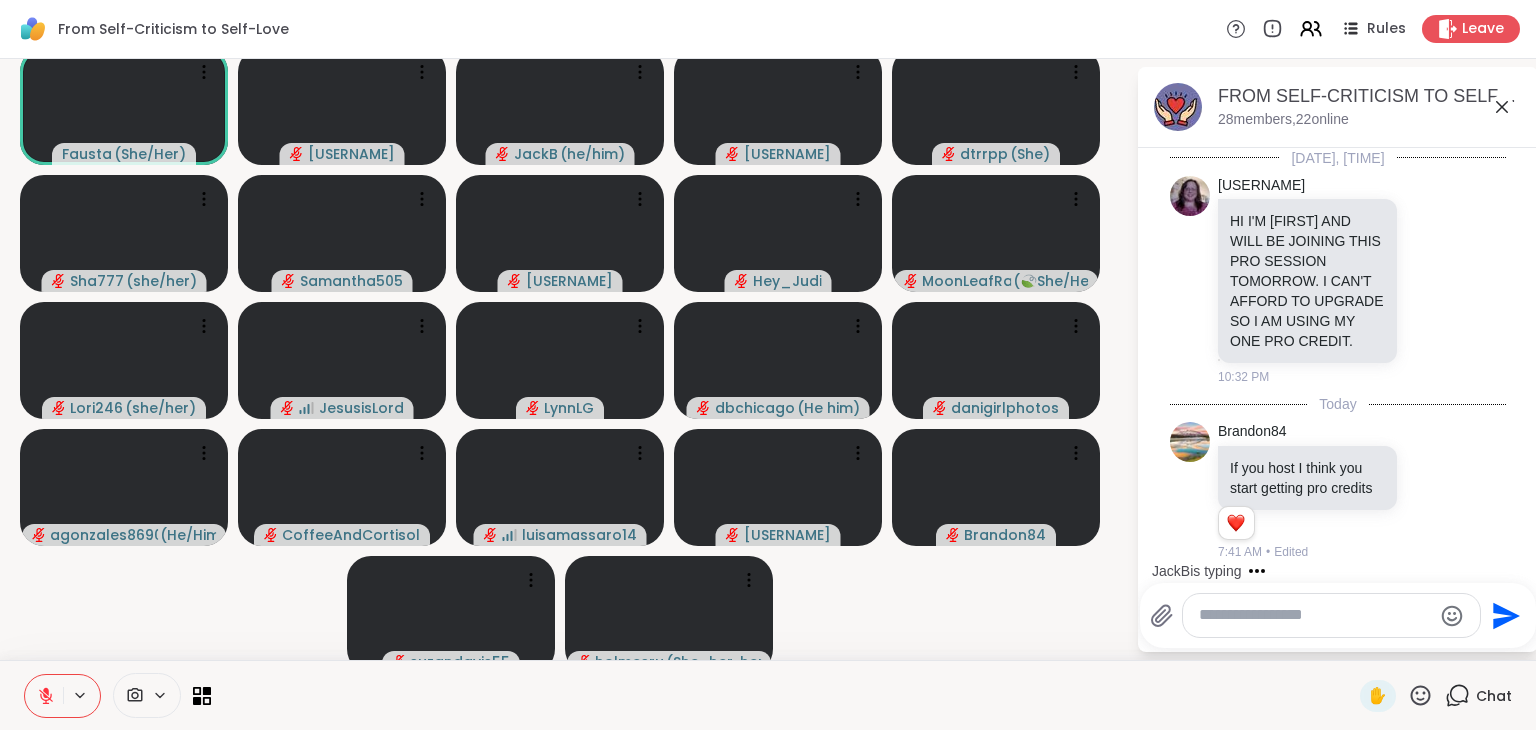 scroll, scrollTop: 11553, scrollLeft: 0, axis: vertical 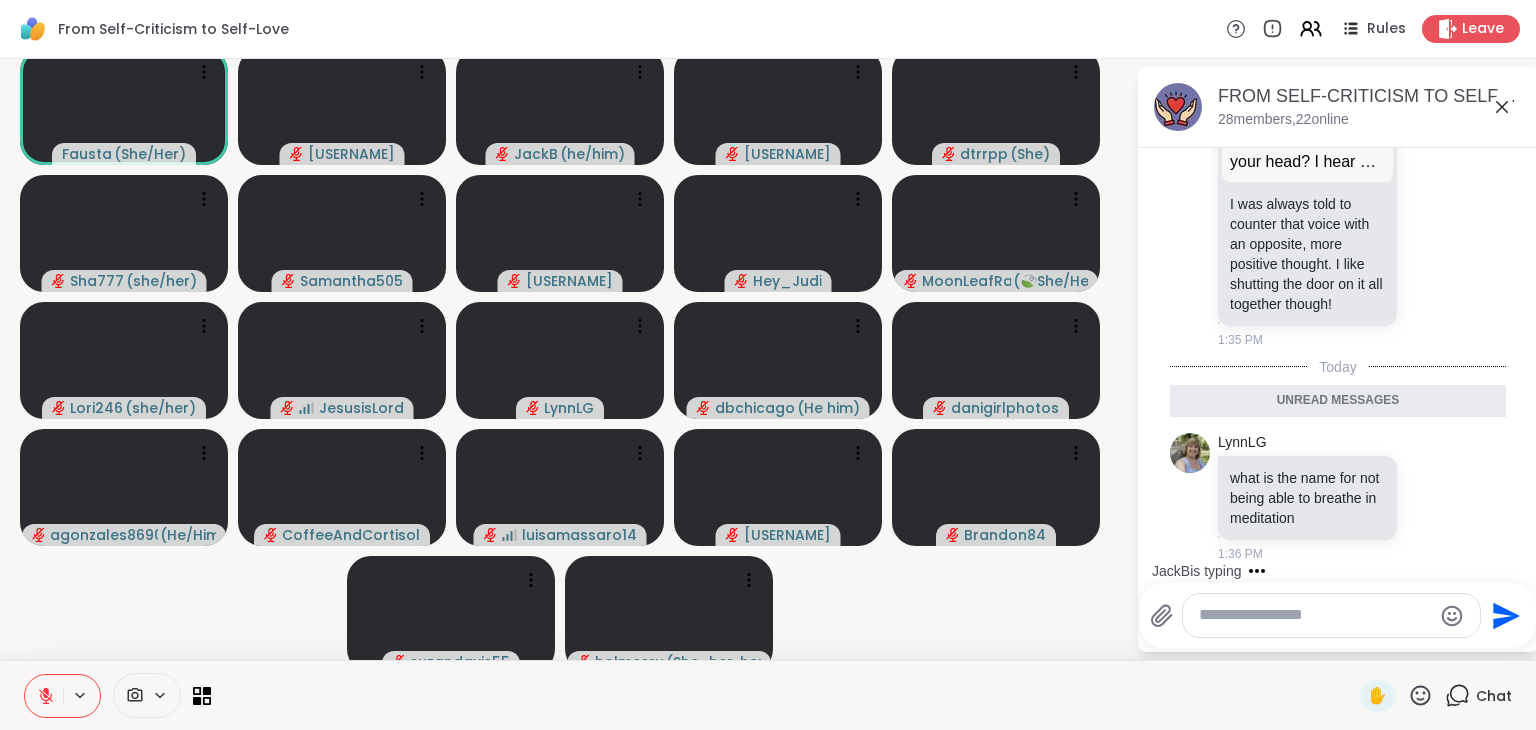 click 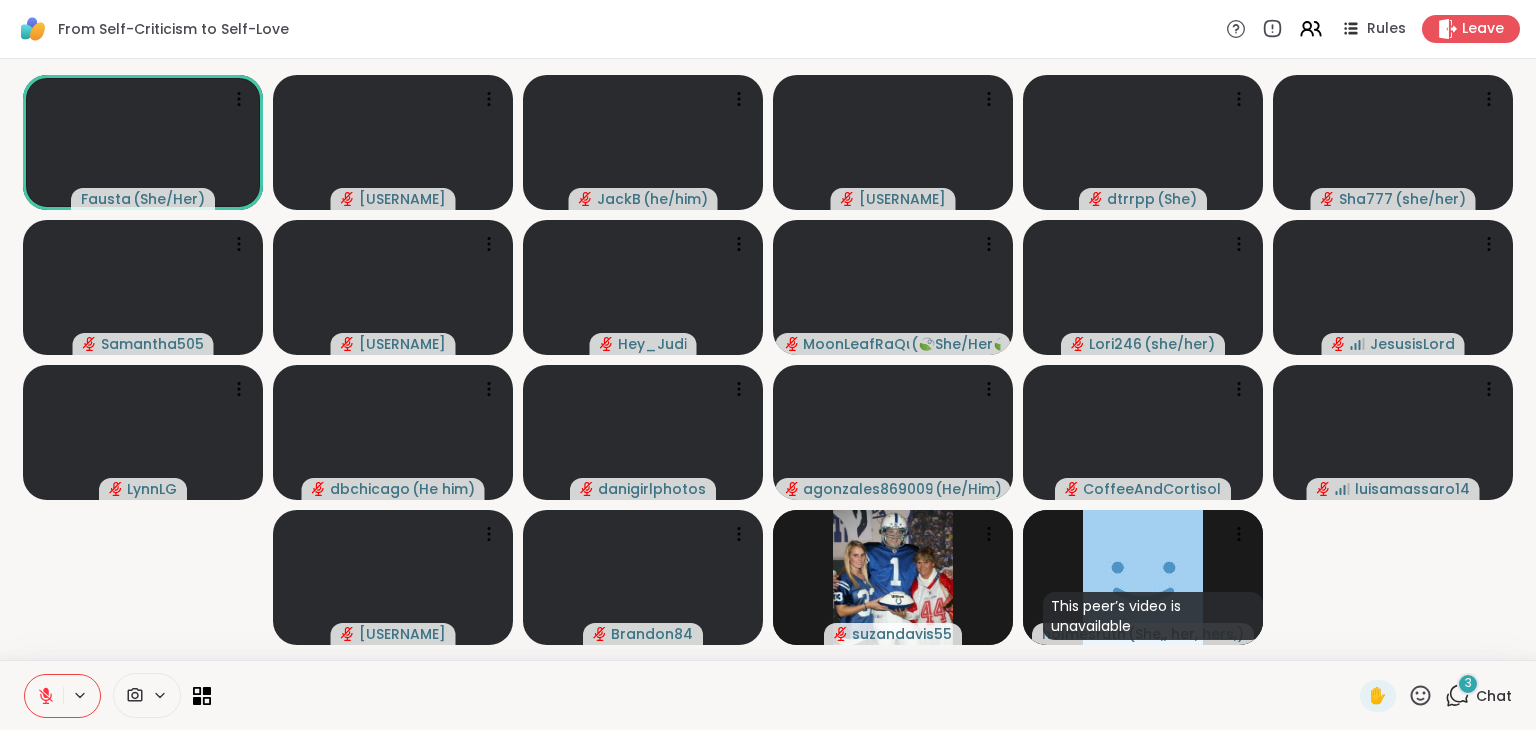 click on "3" at bounding box center (1468, 684) 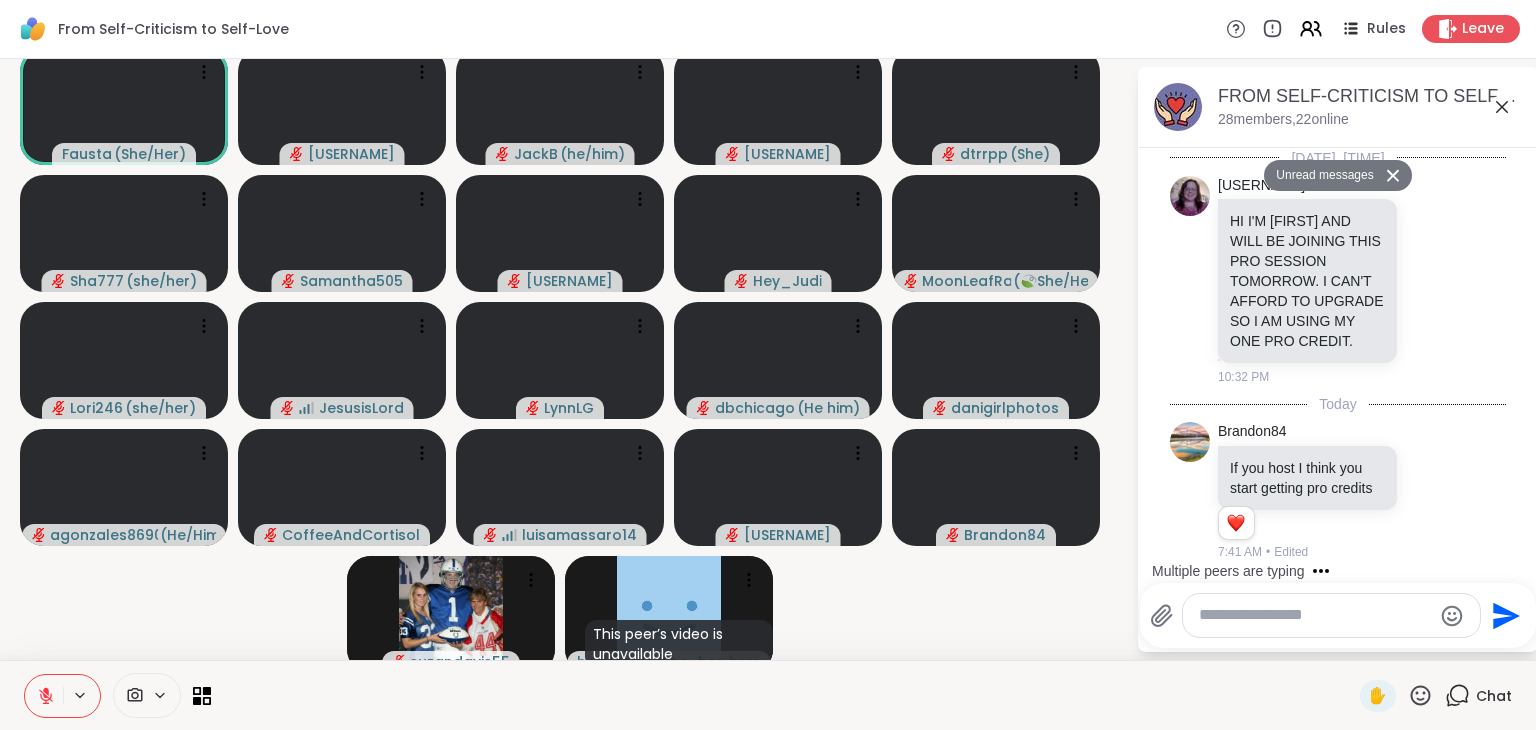 scroll, scrollTop: 12305, scrollLeft: 0, axis: vertical 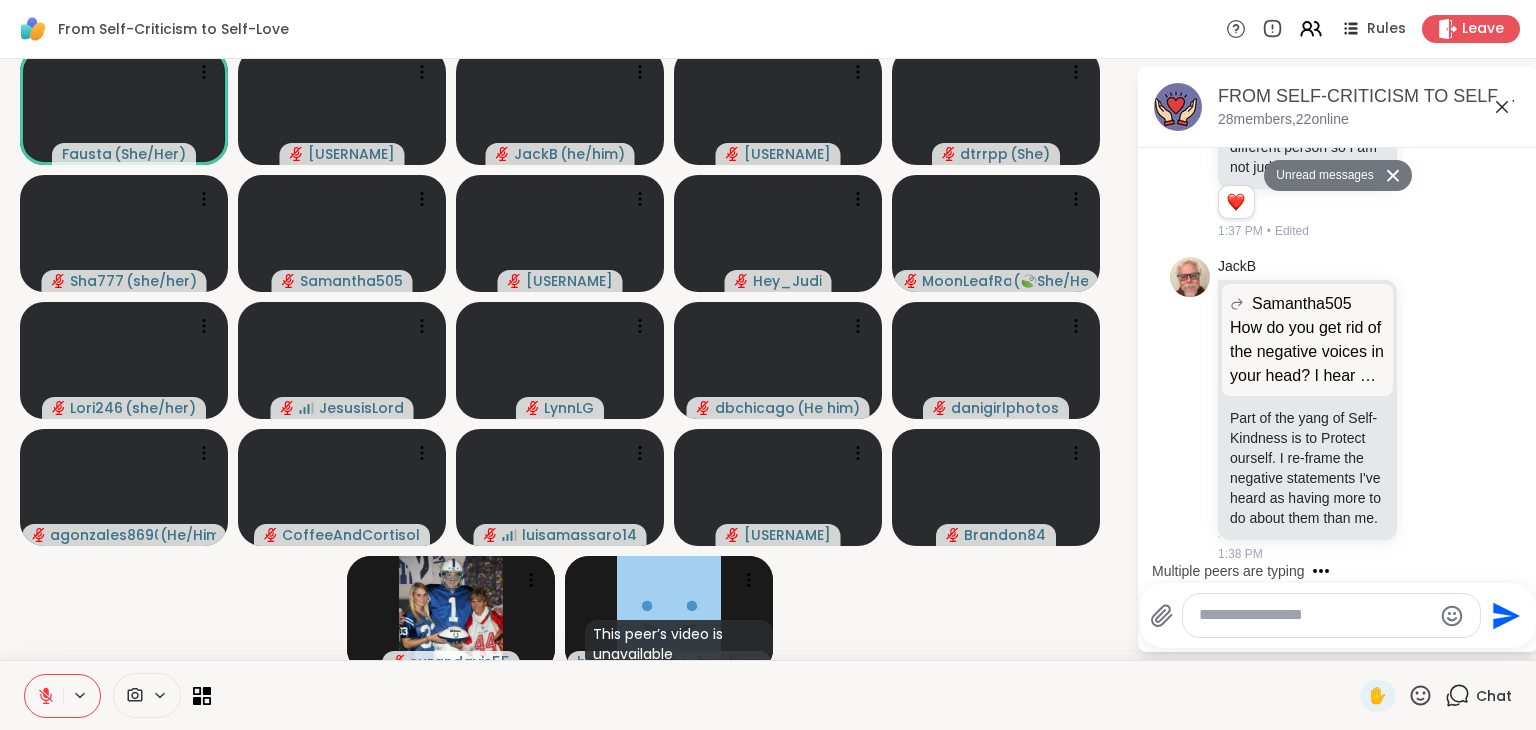 click at bounding box center (1315, 615) 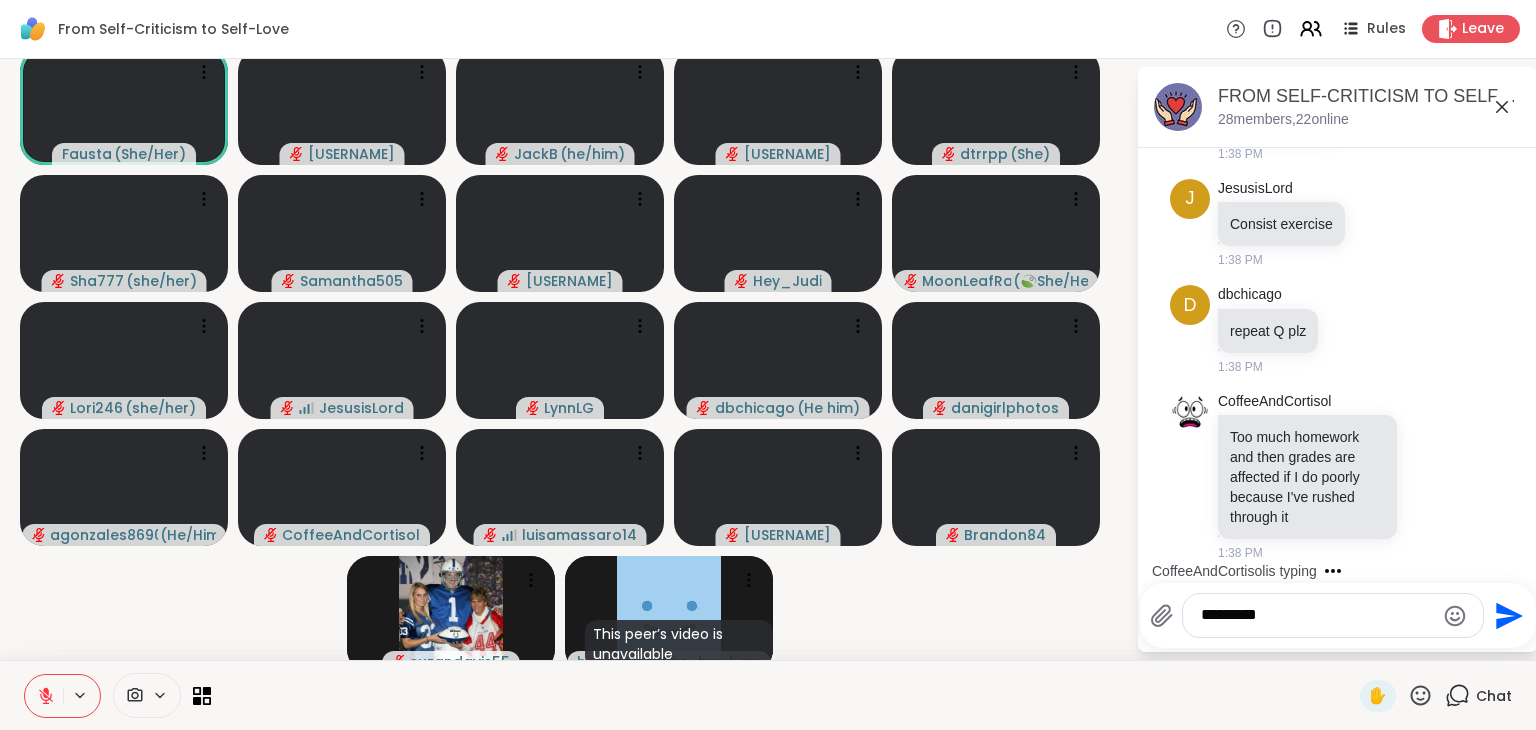 scroll, scrollTop: 12948, scrollLeft: 0, axis: vertical 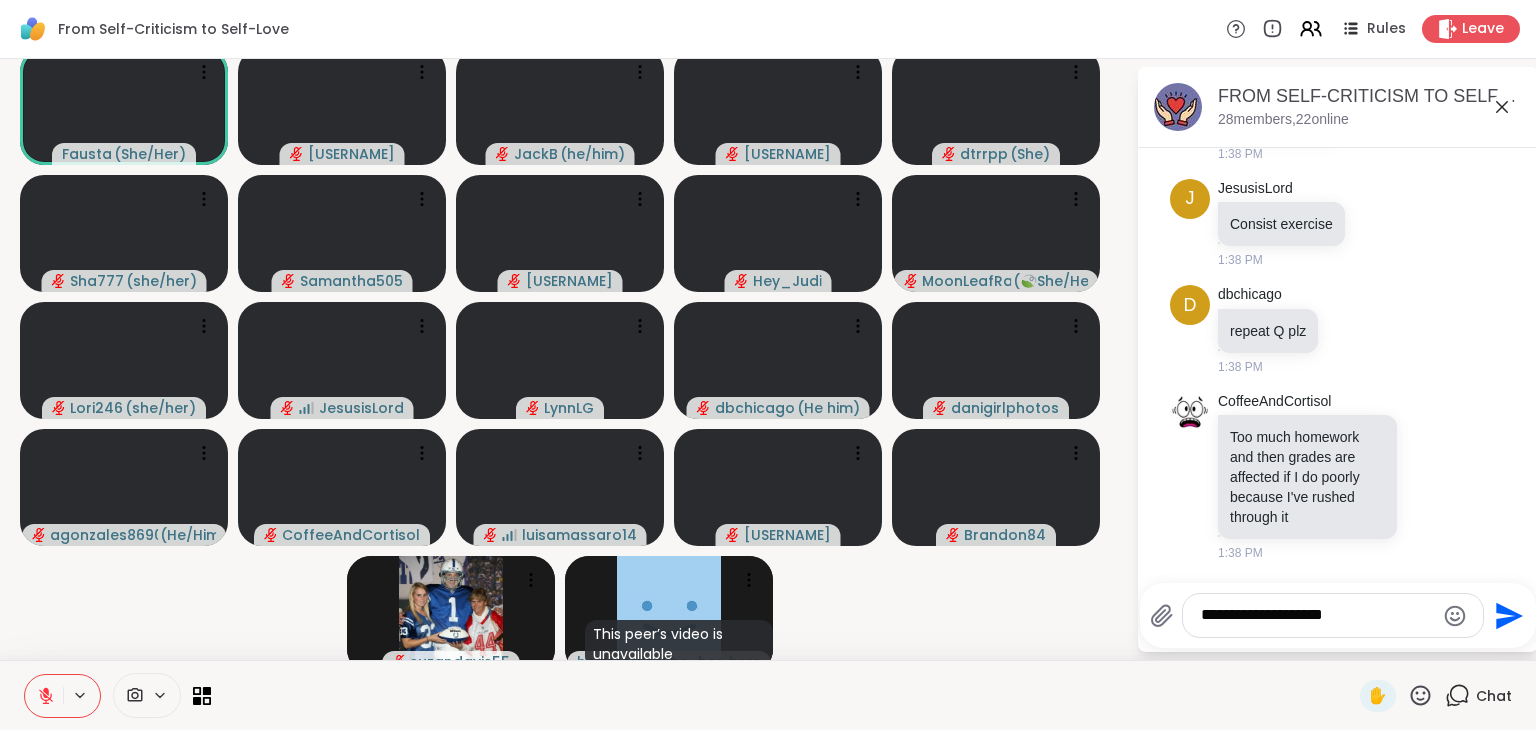 type on "**********" 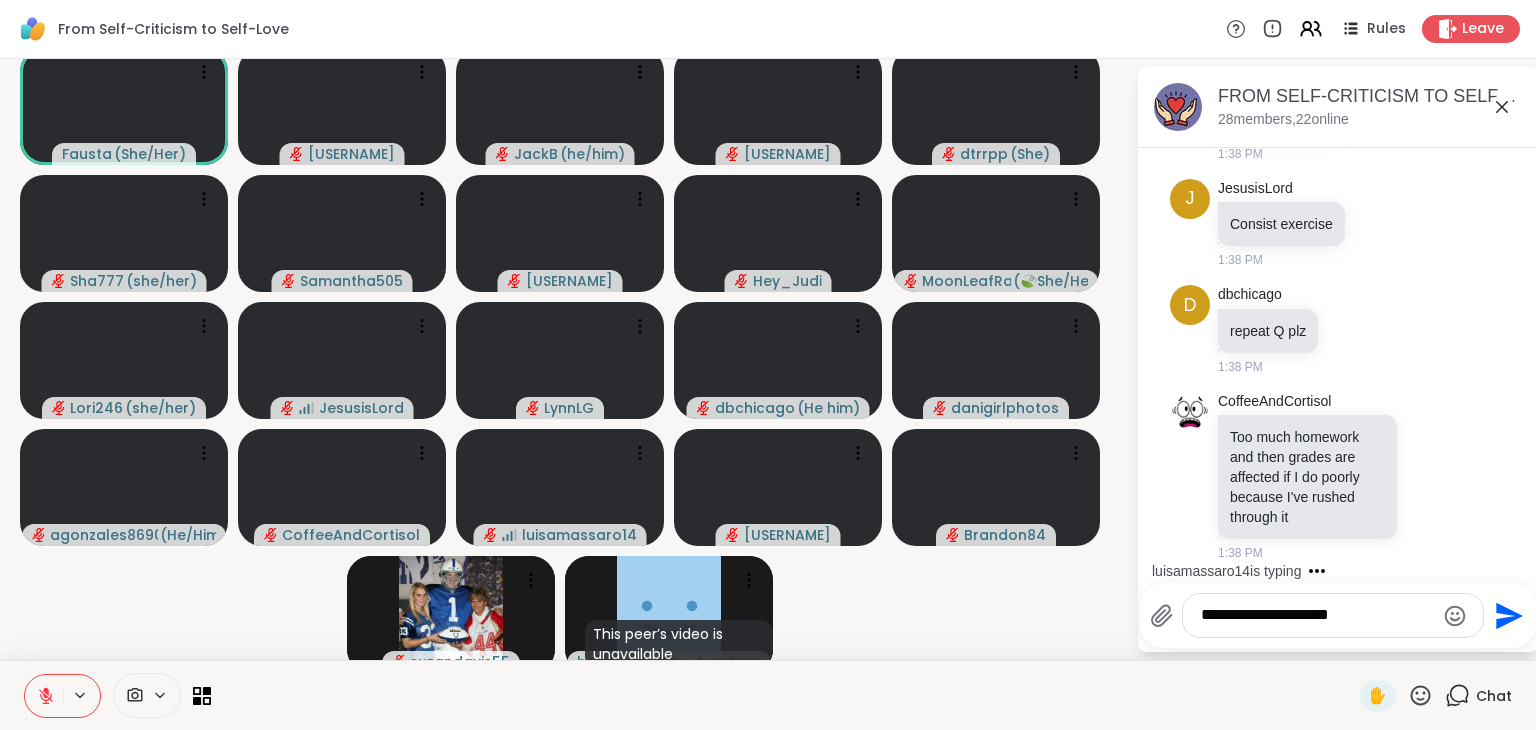type 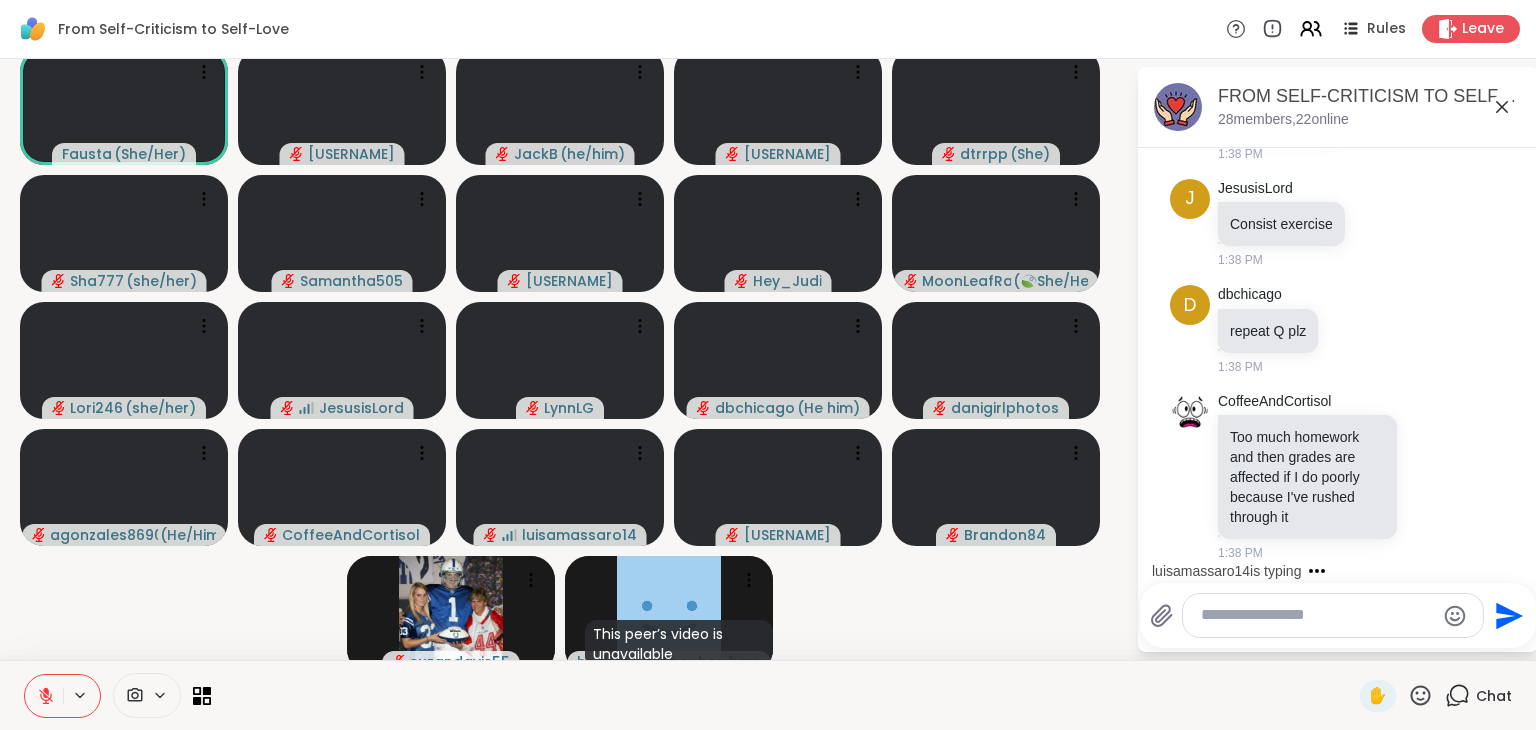 scroll, scrollTop: 13055, scrollLeft: 0, axis: vertical 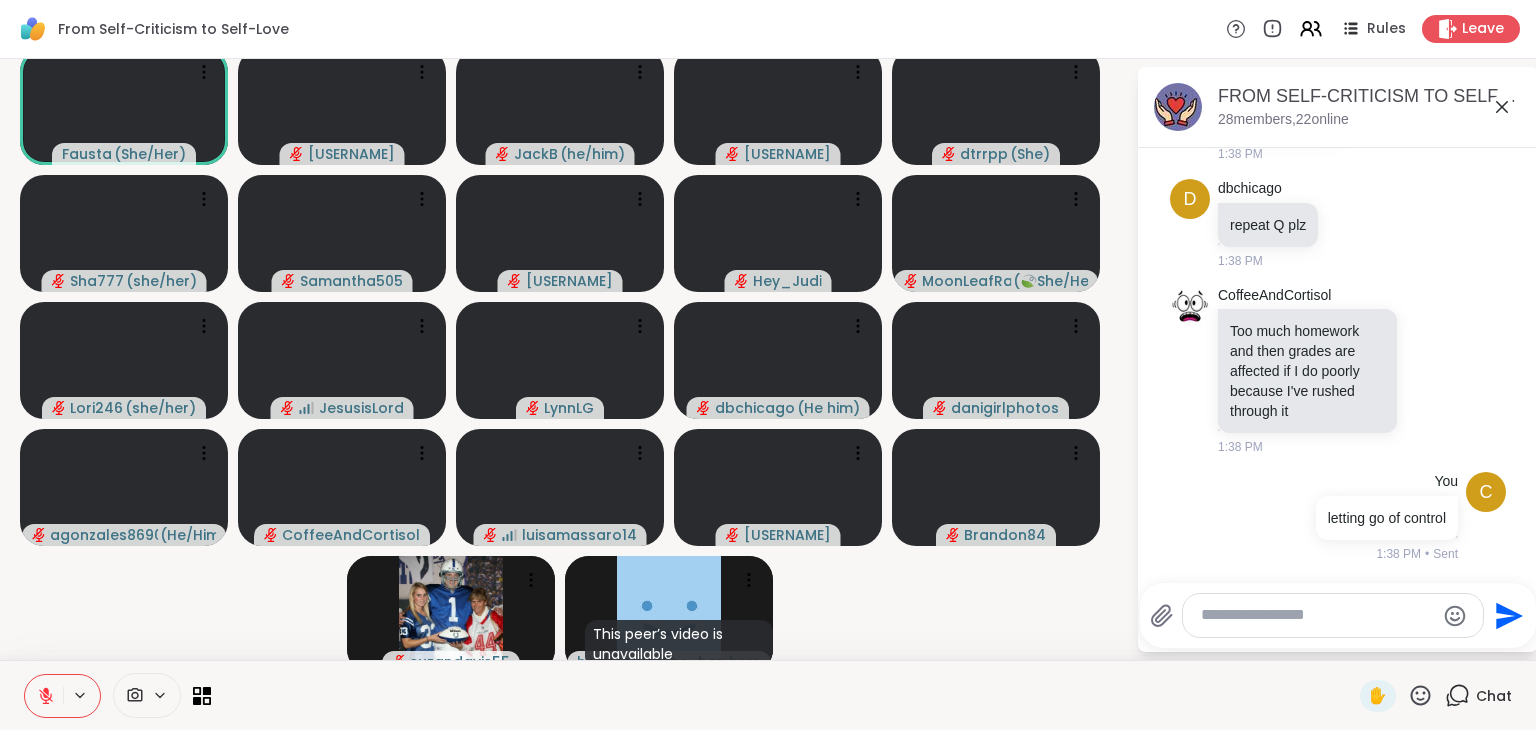 click 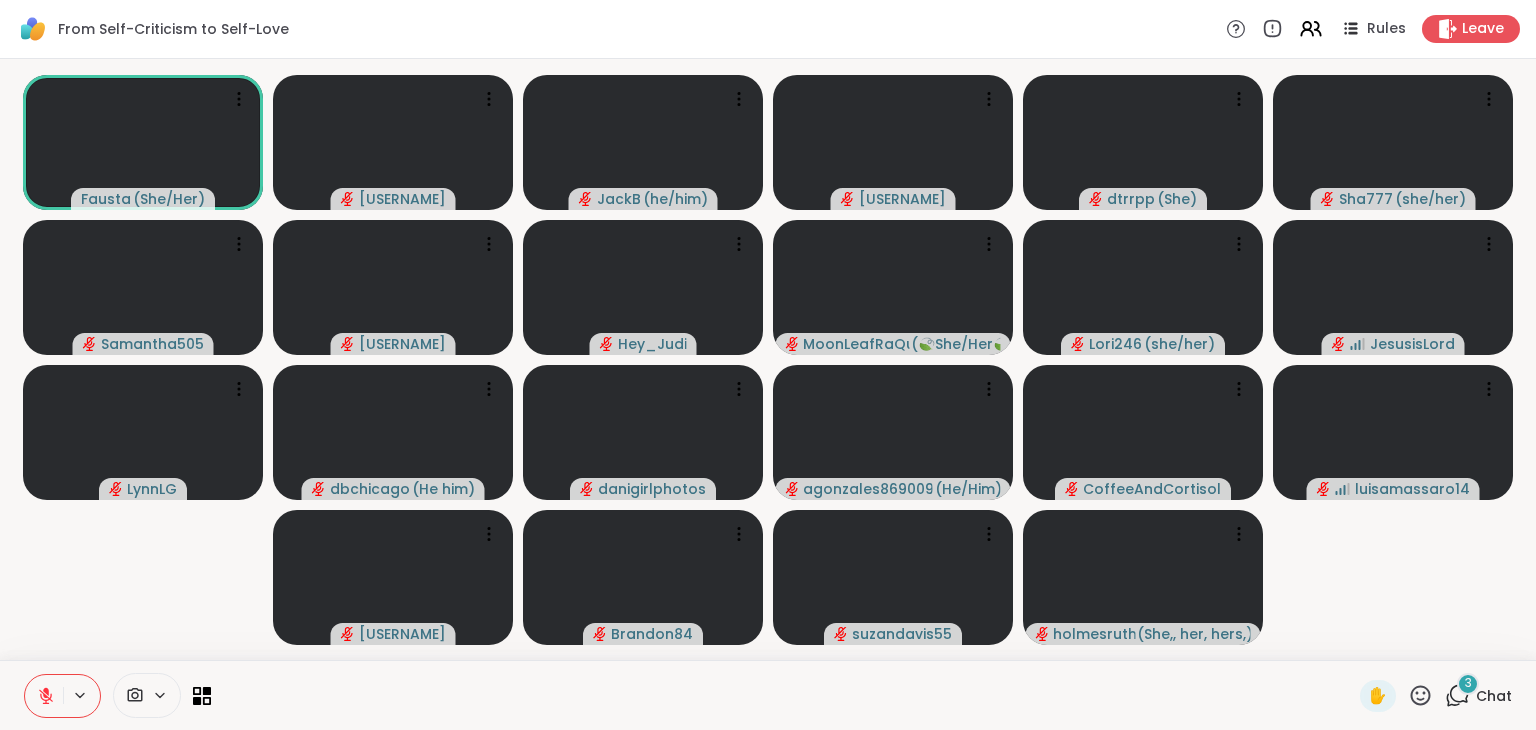 click on "3" at bounding box center (1468, 683) 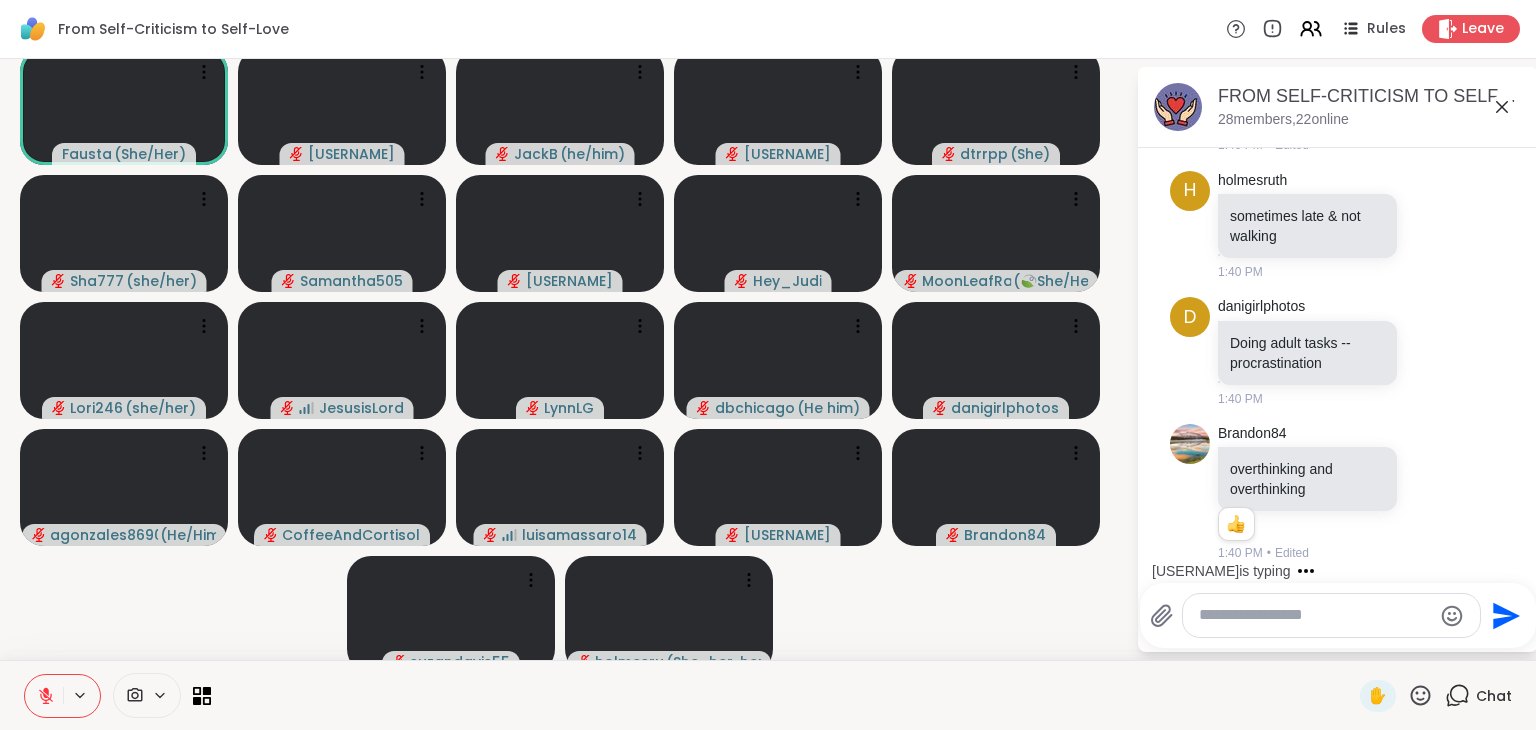 scroll, scrollTop: 14580, scrollLeft: 0, axis: vertical 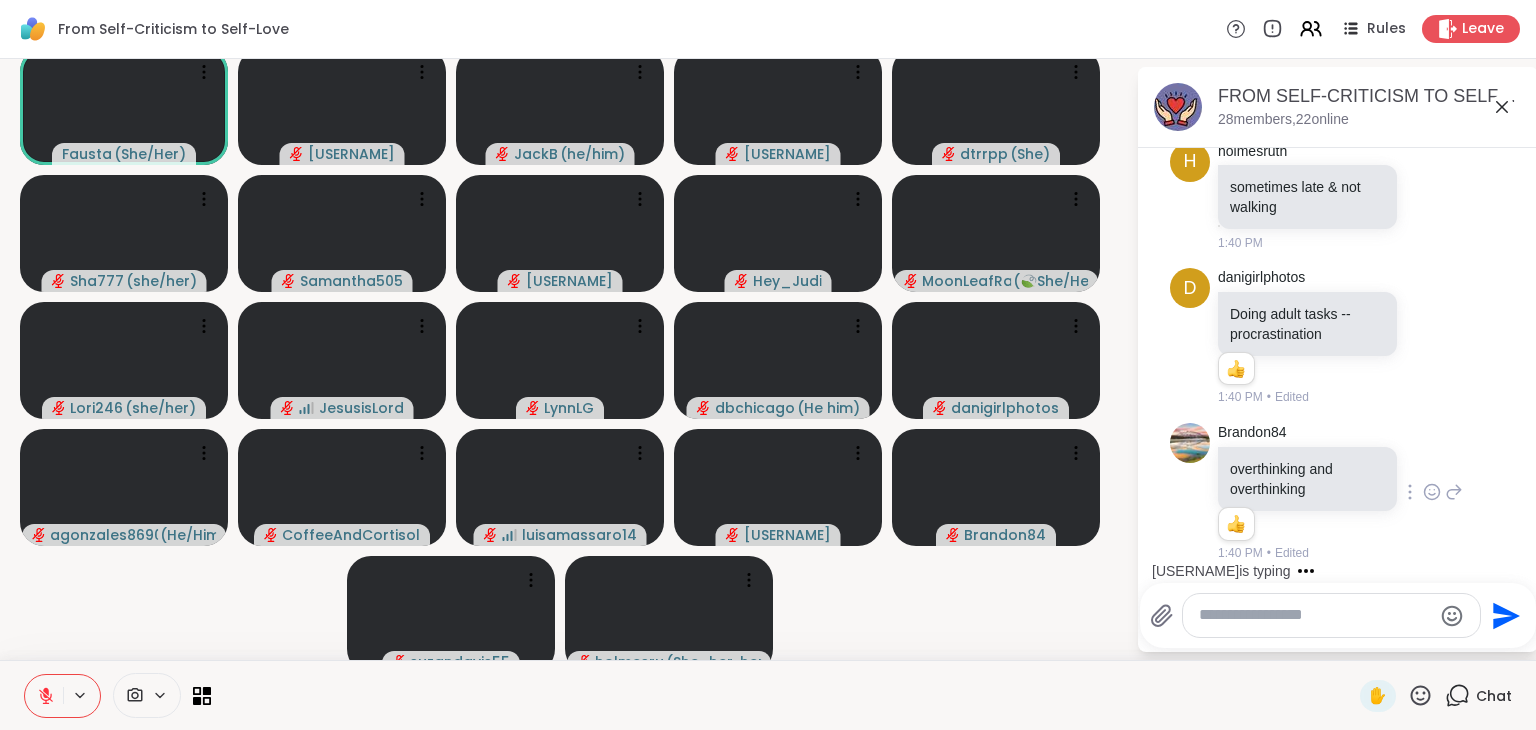 click on "overthinking and overthinking" at bounding box center (1307, 479) 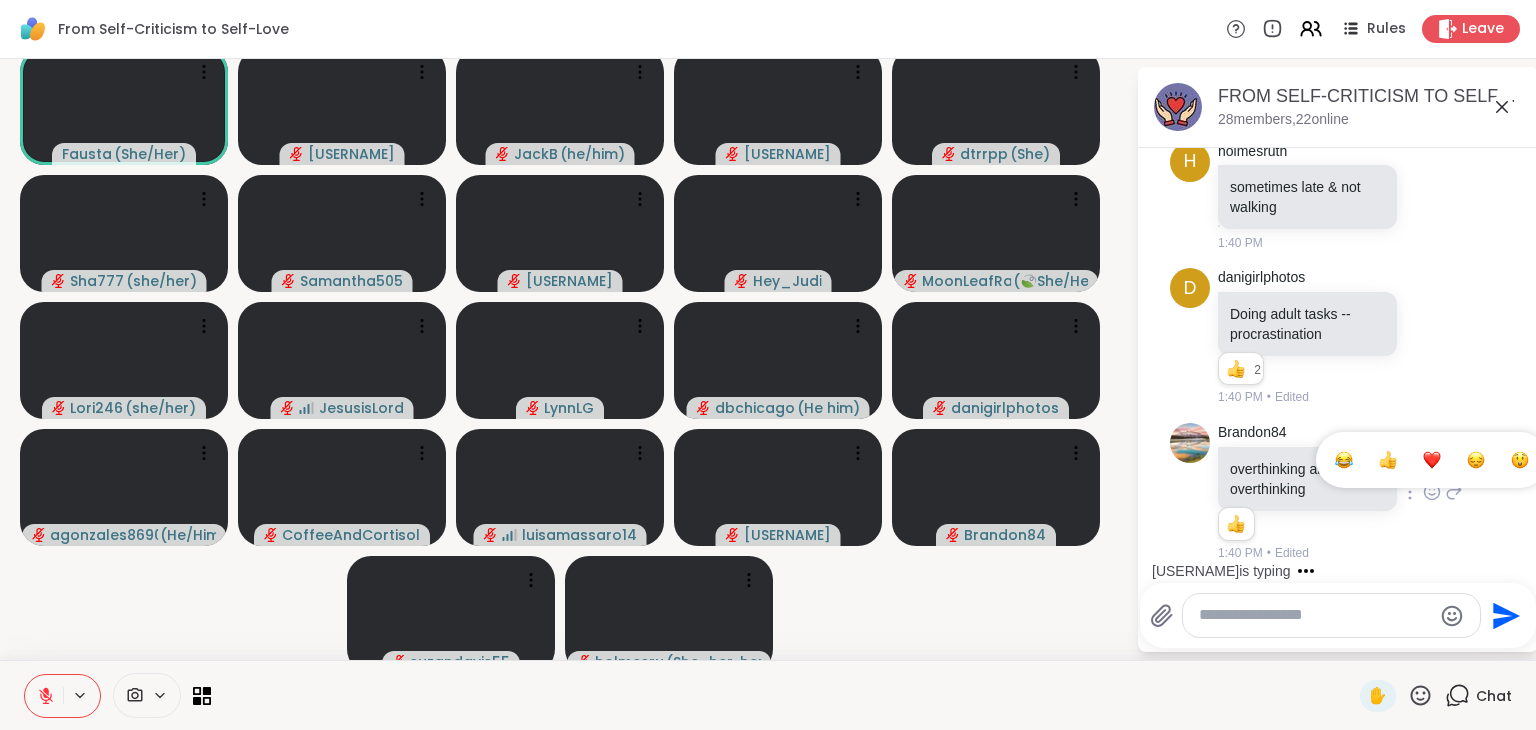 click at bounding box center (1388, 460) 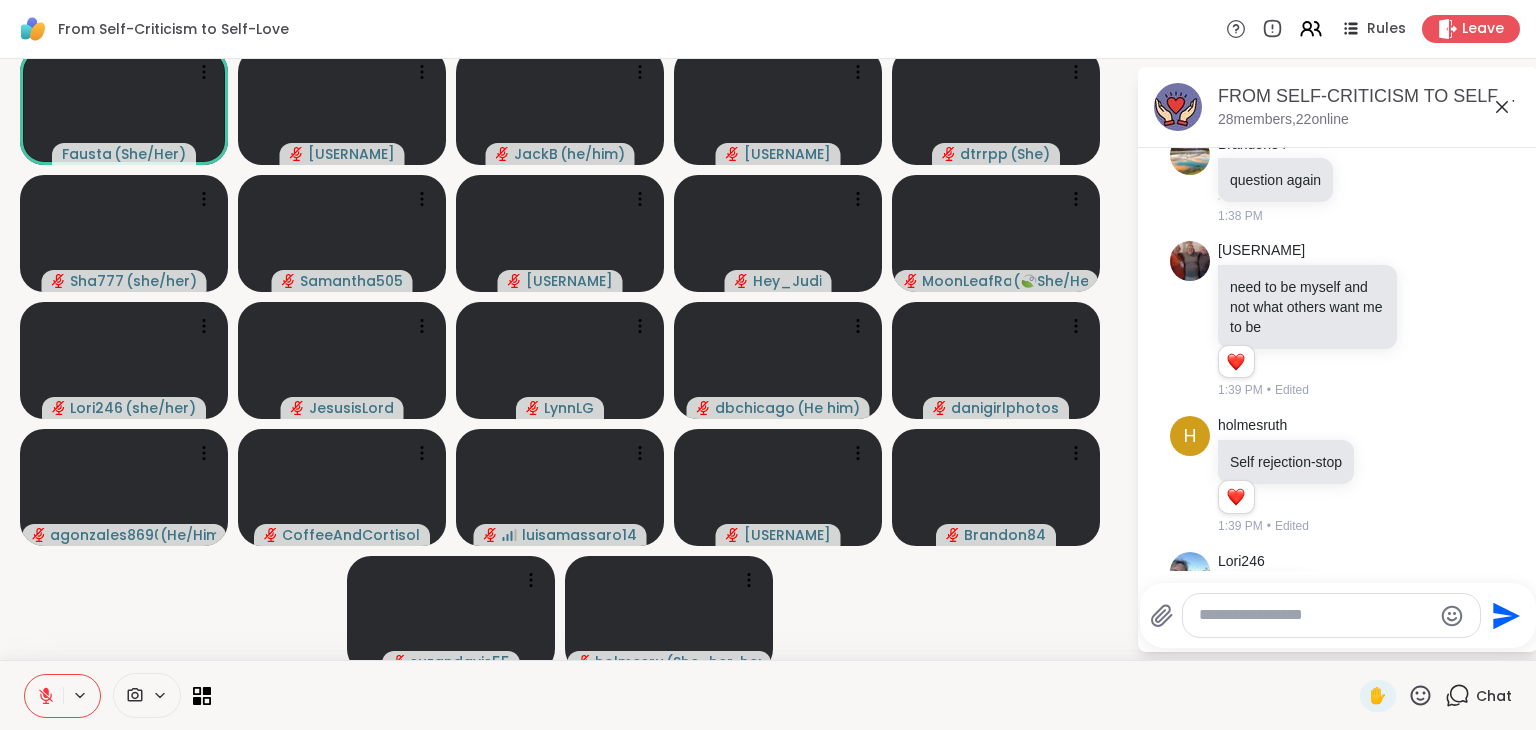 scroll, scrollTop: 13095, scrollLeft: 0, axis: vertical 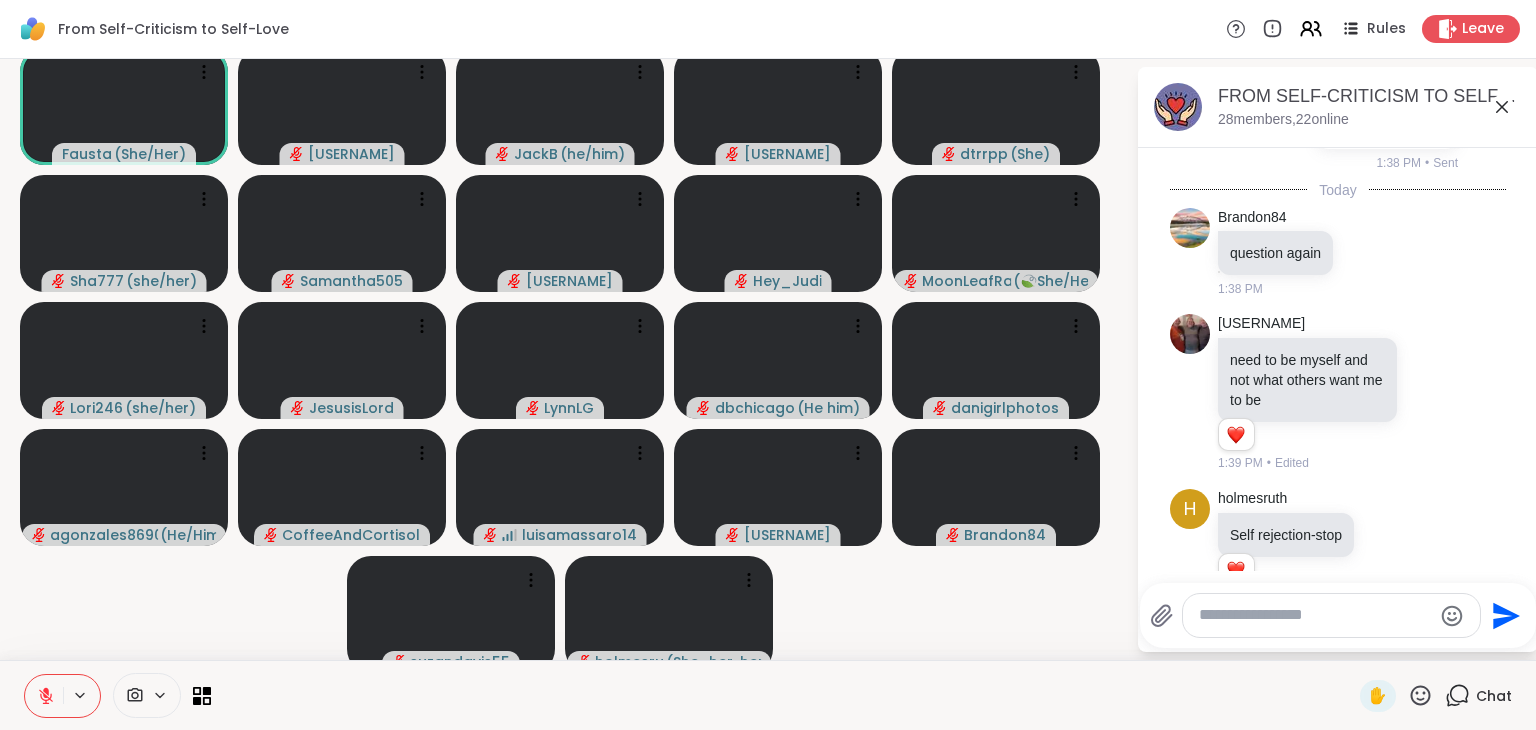 click 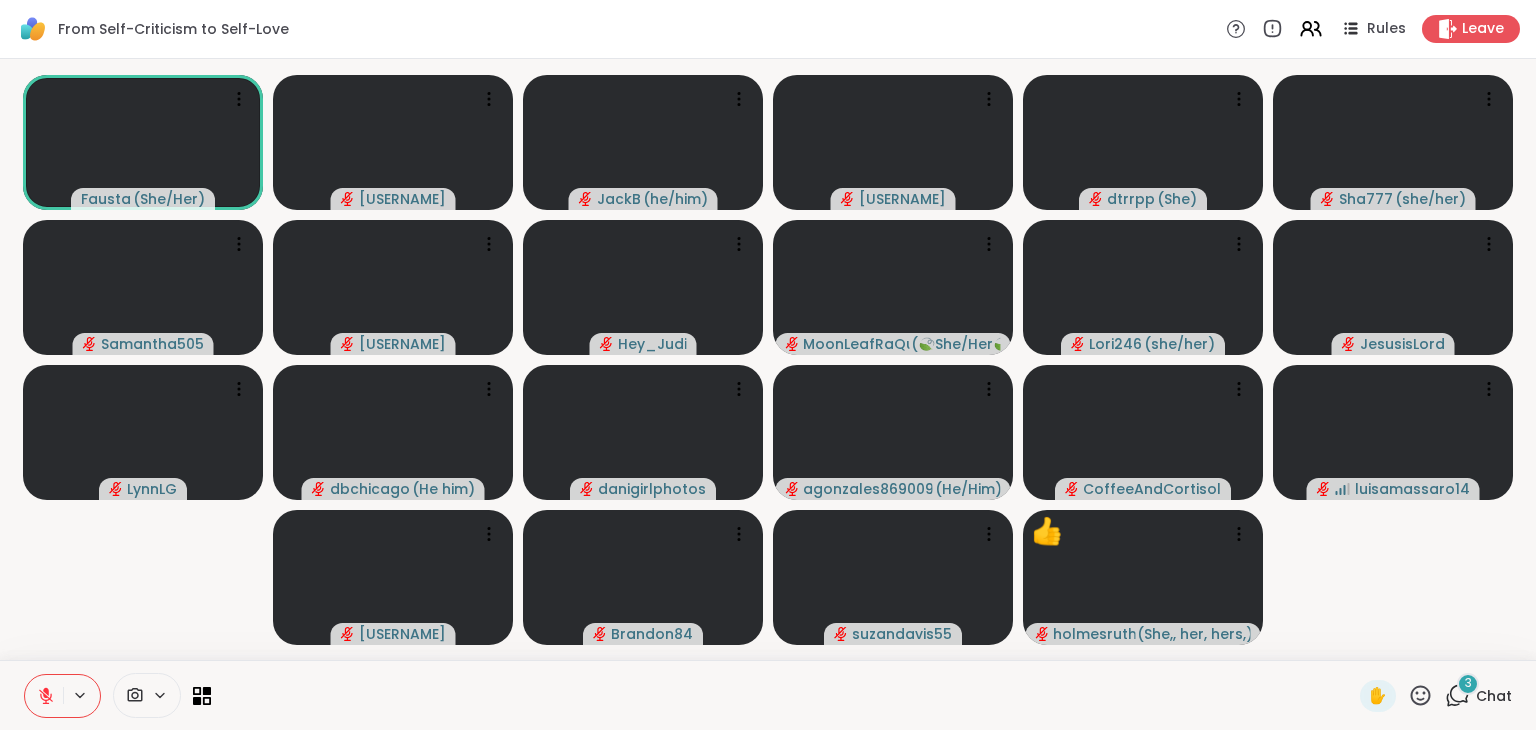 click on "Chat" at bounding box center [1494, 696] 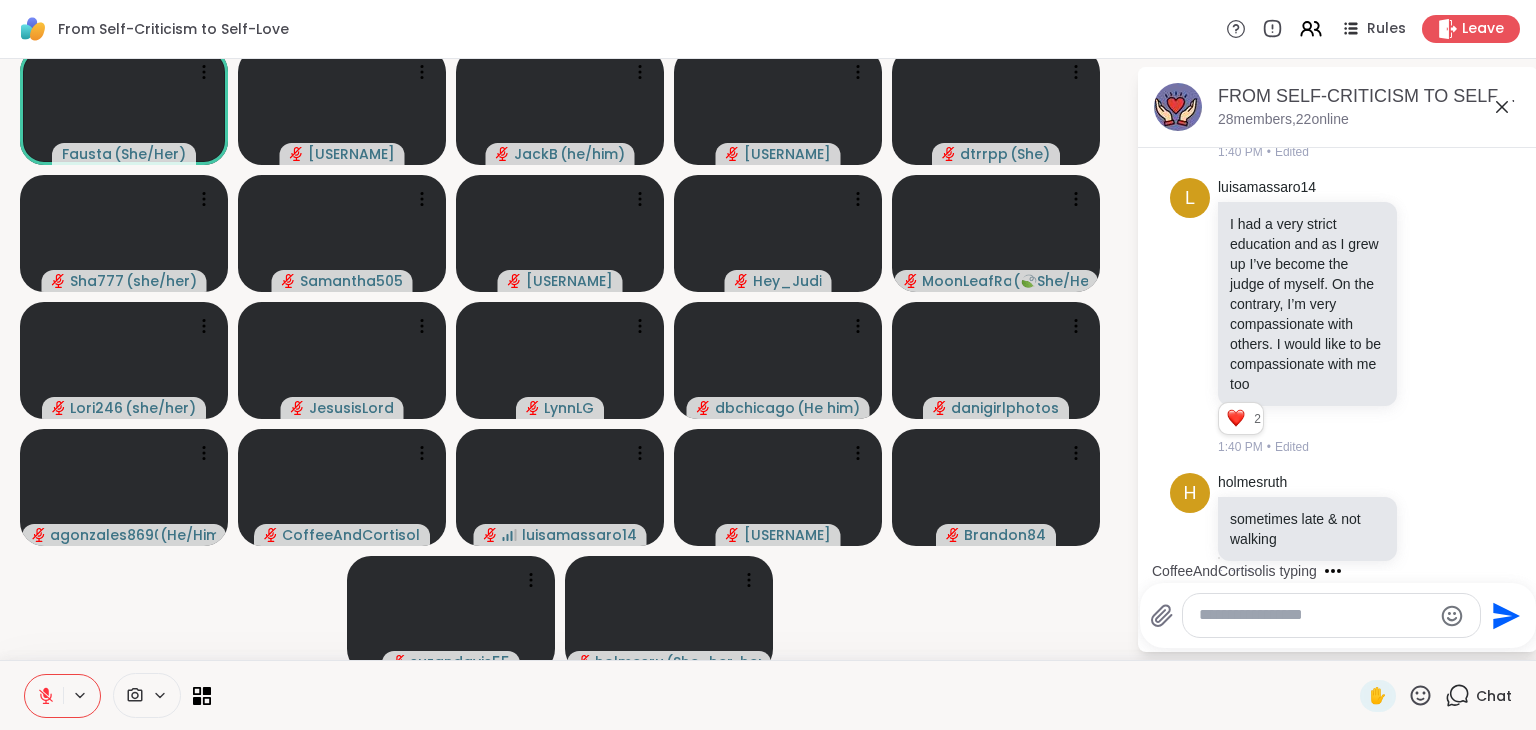 scroll, scrollTop: 13638, scrollLeft: 0, axis: vertical 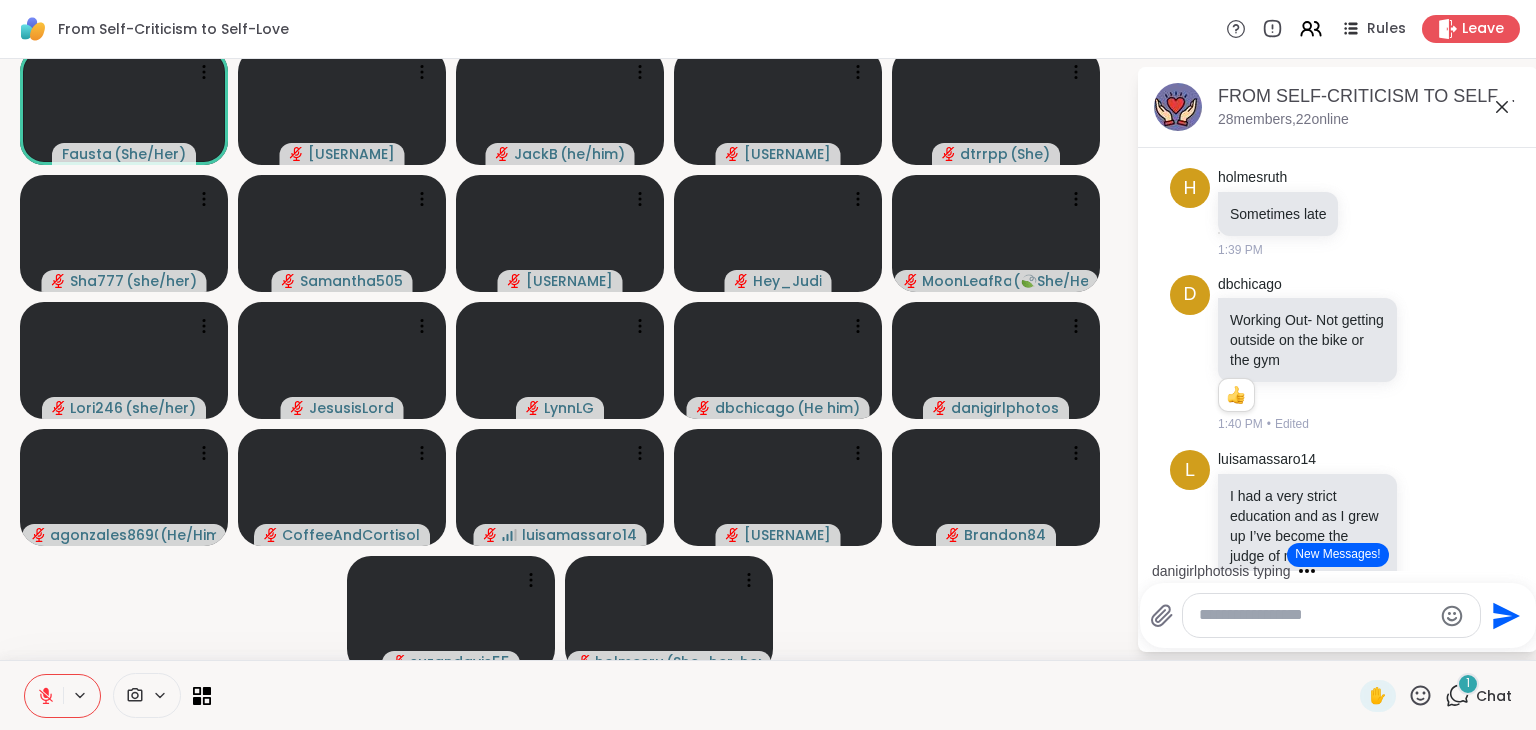 click 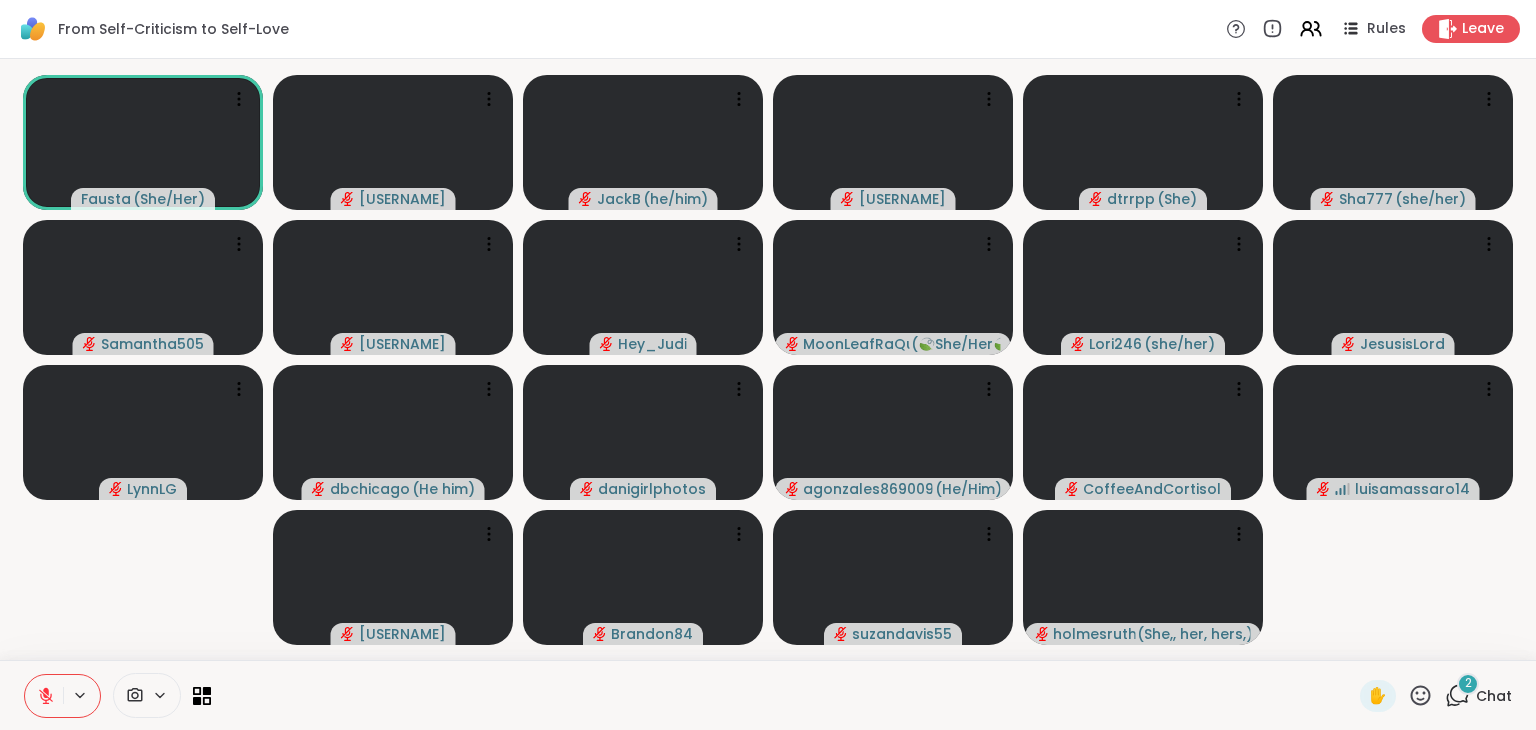 click 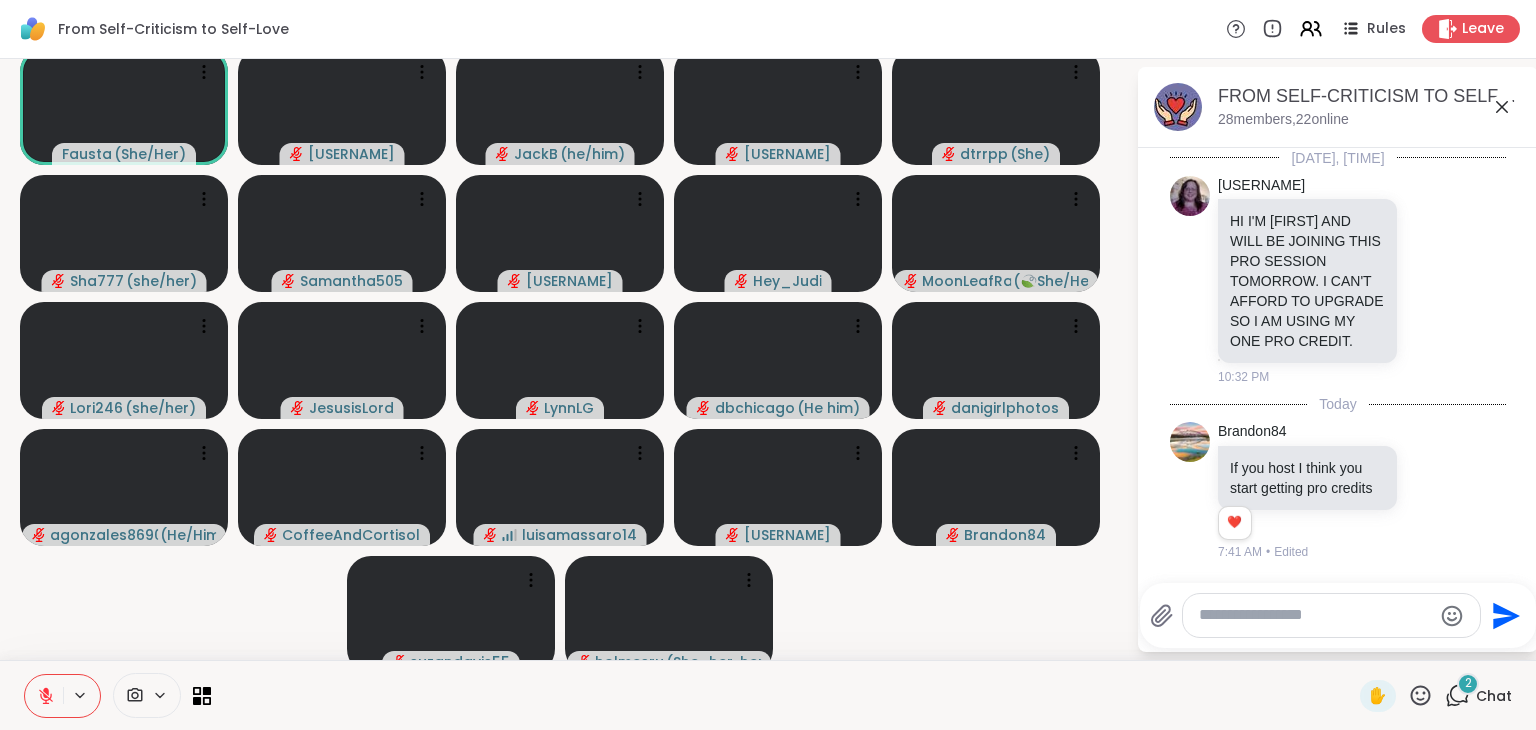 scroll, scrollTop: 15471, scrollLeft: 0, axis: vertical 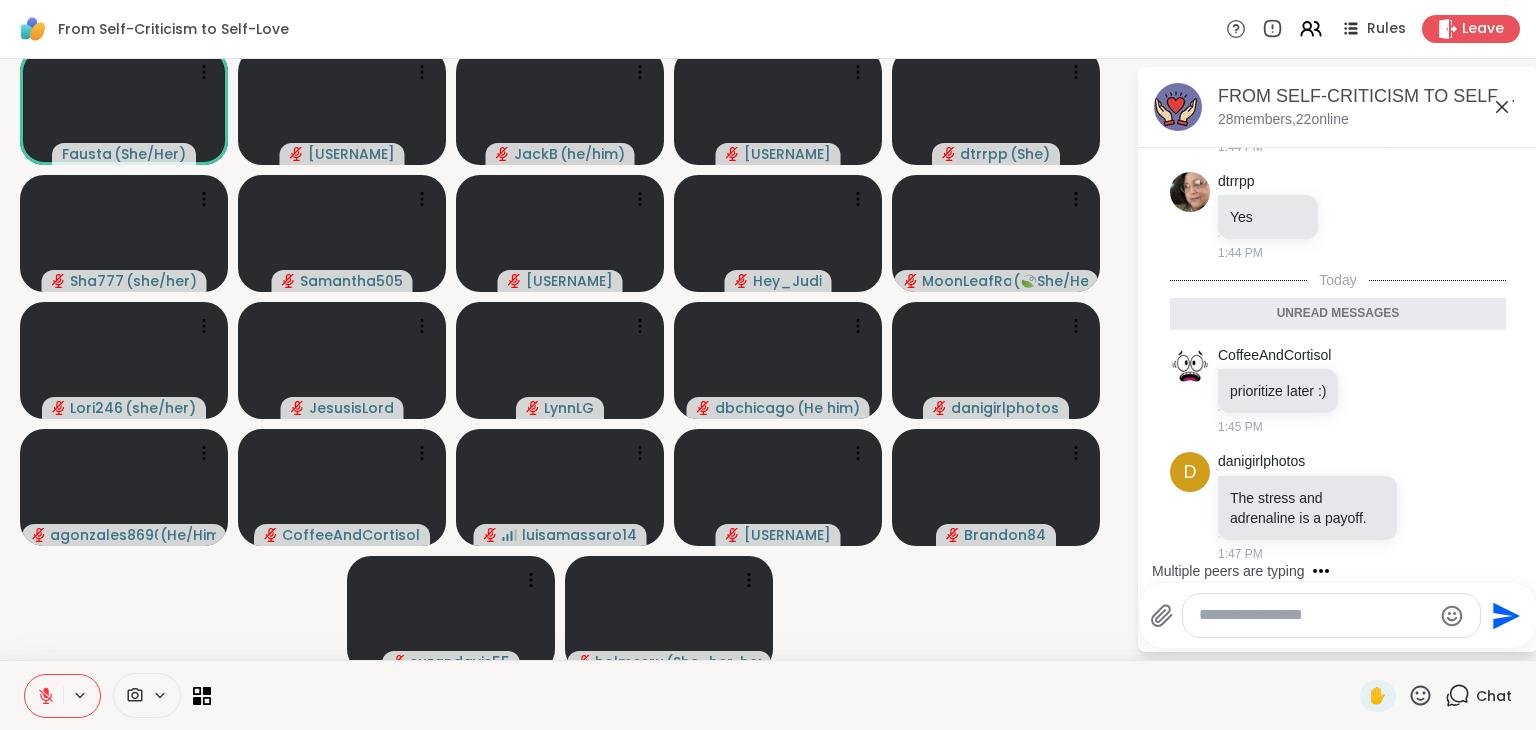 click 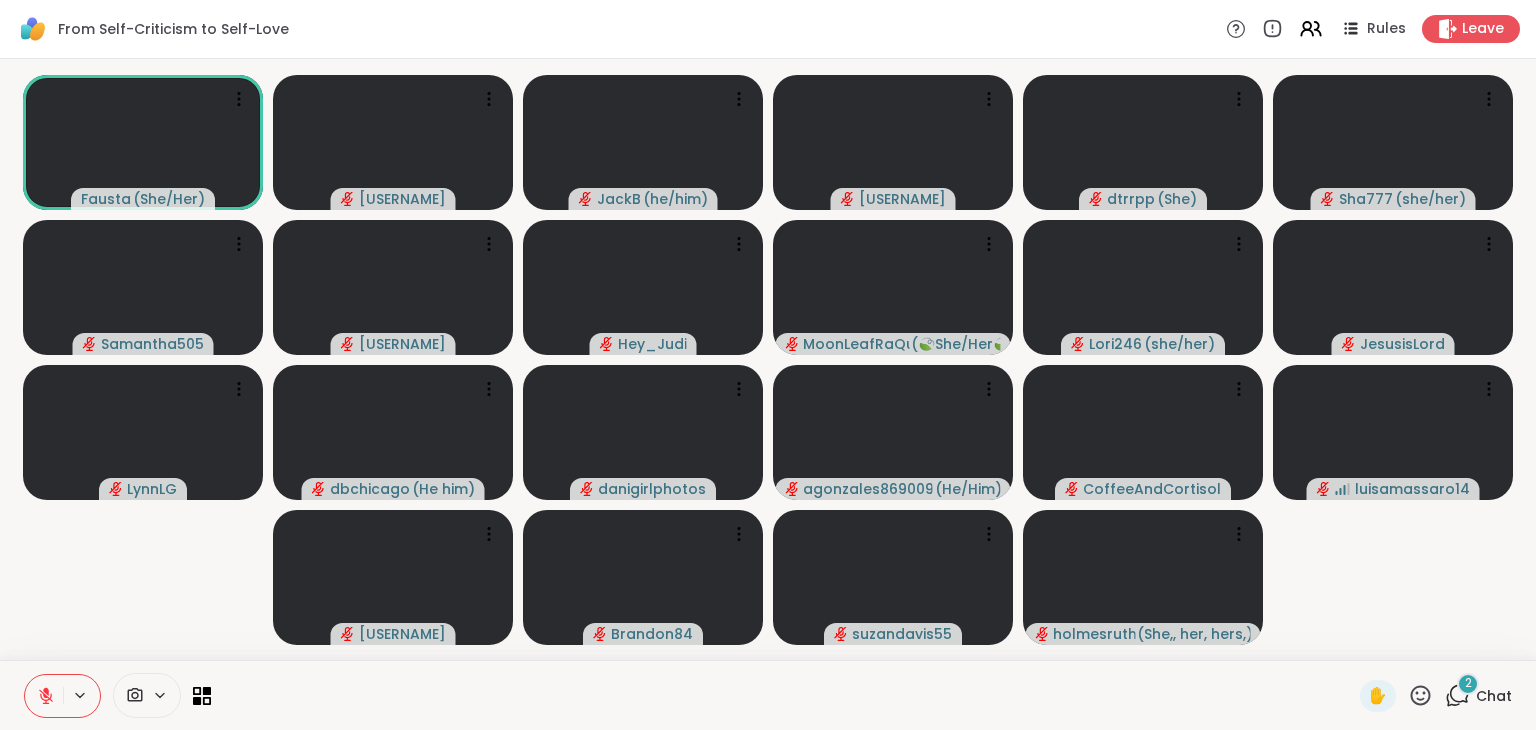 click on "2" at bounding box center (1468, 684) 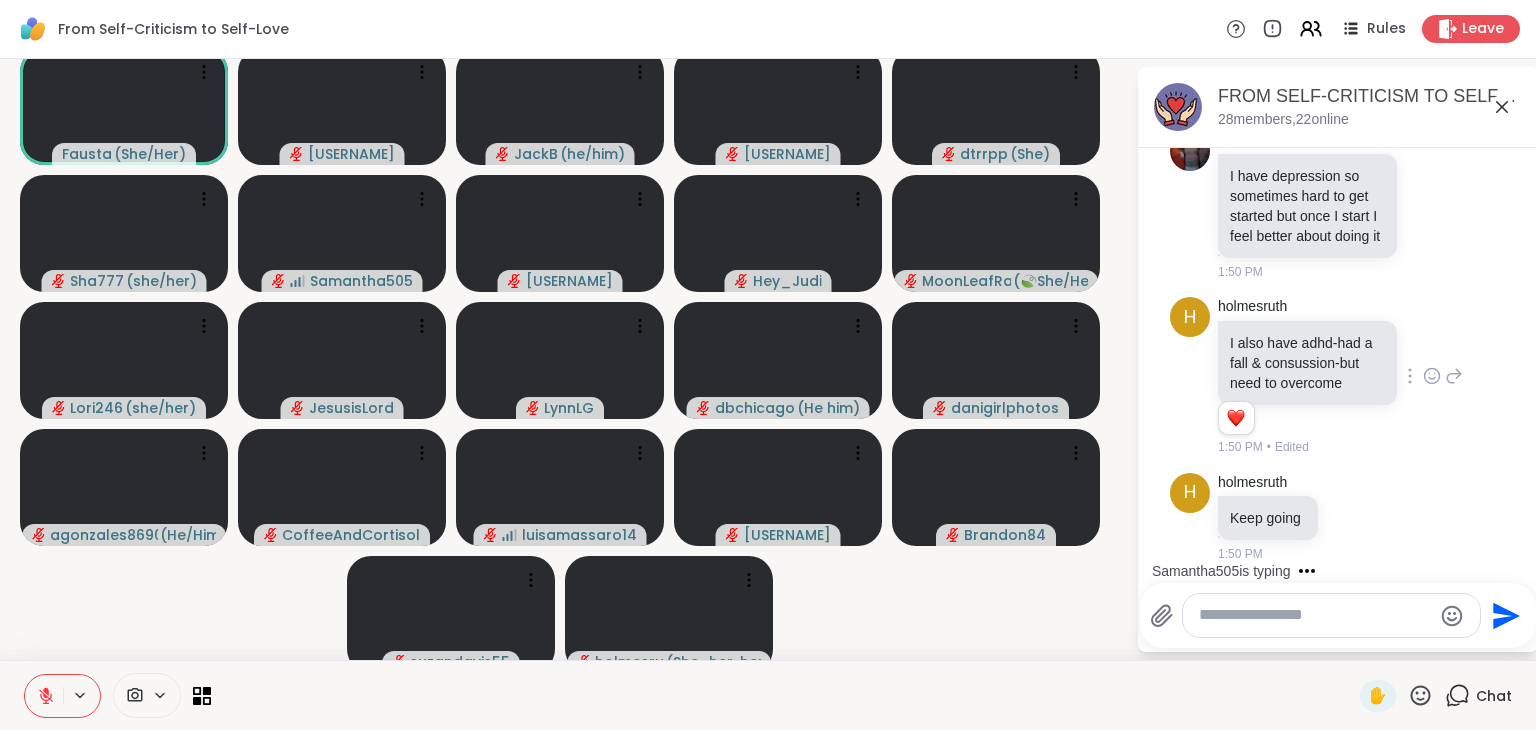 scroll, scrollTop: 17632, scrollLeft: 0, axis: vertical 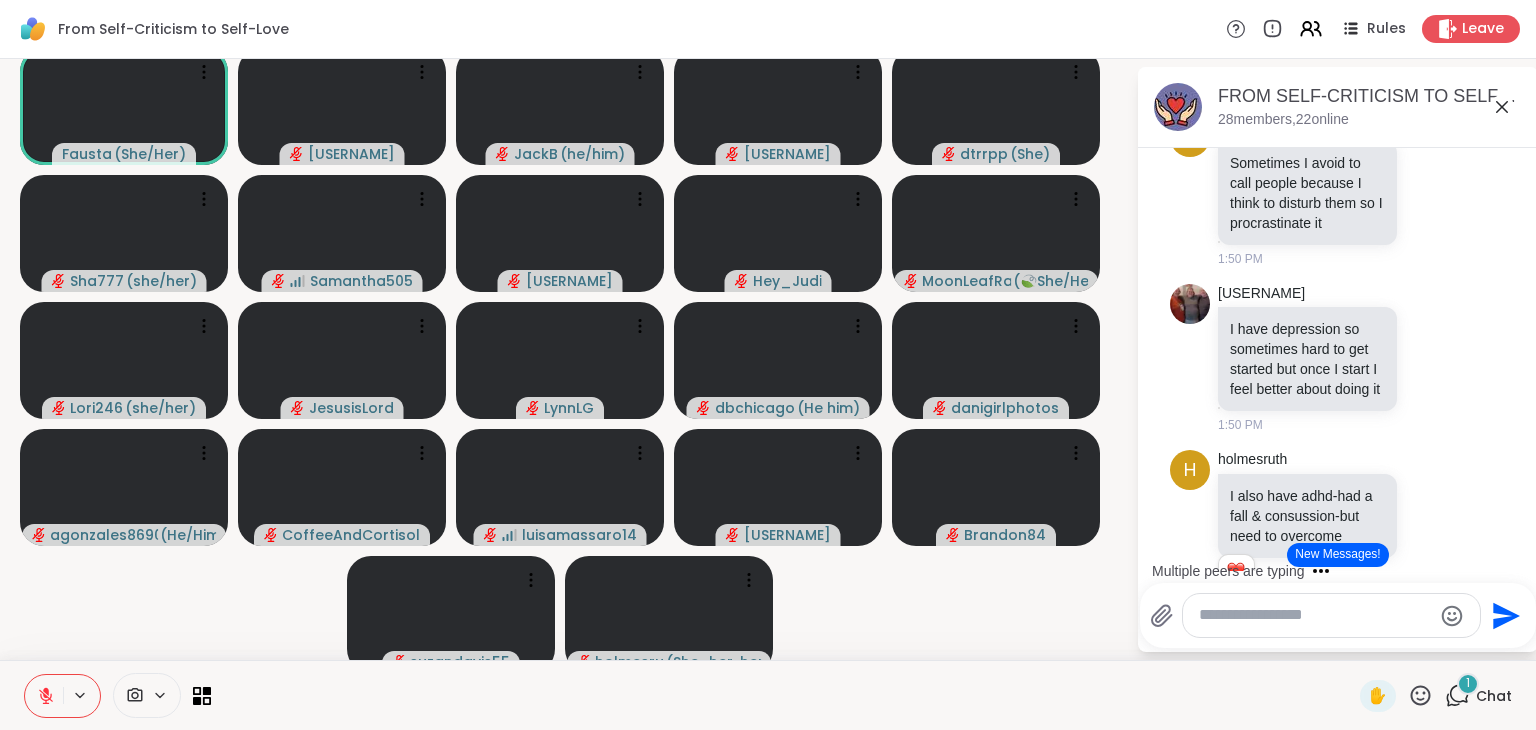 click on "FROM SELF-CRITICISM TO SELF-LOVE, [MONTH] [DATE] [NUMBER] MEMBERS, [NUMBER] ONLINE" at bounding box center [1370, 106] 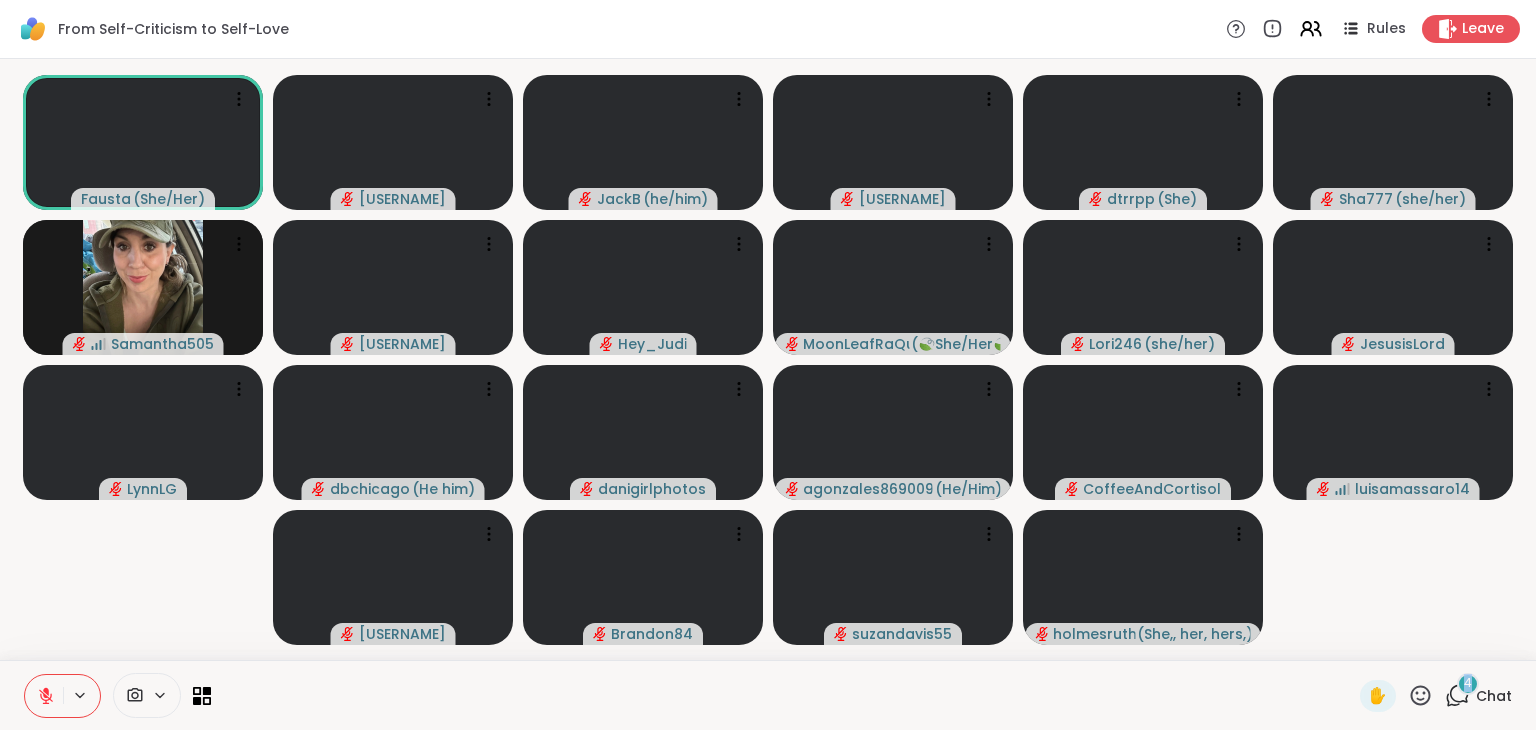 click on "4" at bounding box center (1468, 683) 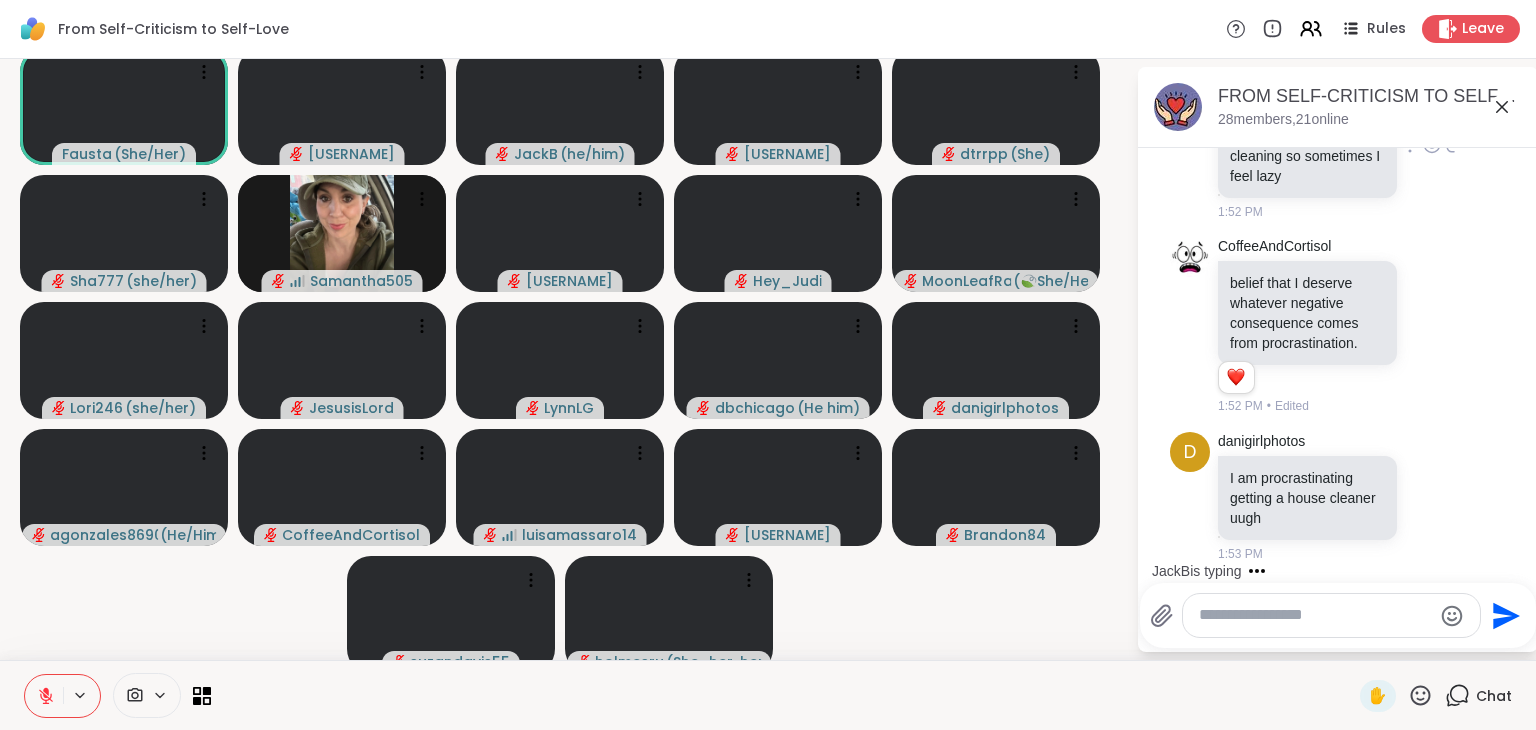 scroll, scrollTop: 18972, scrollLeft: 0, axis: vertical 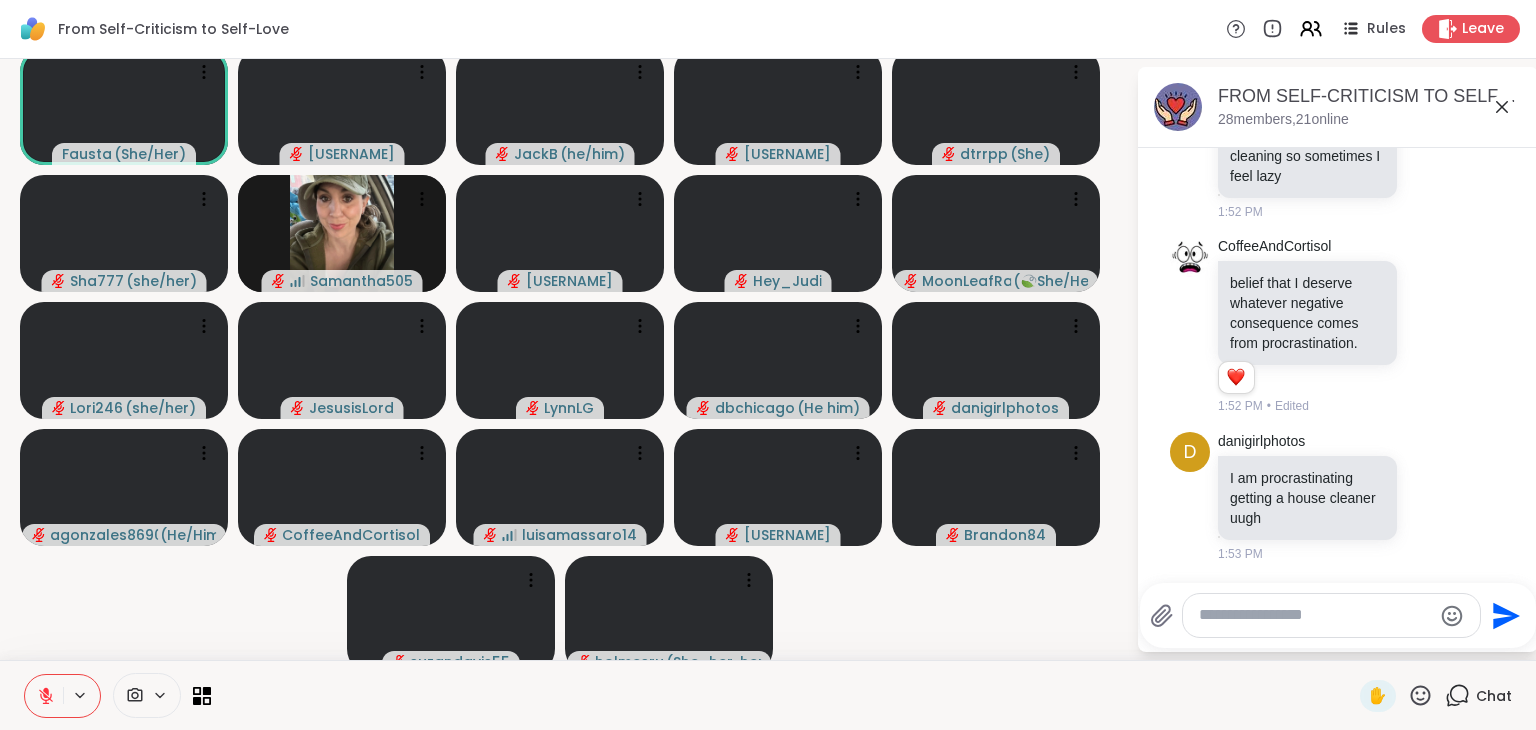 click 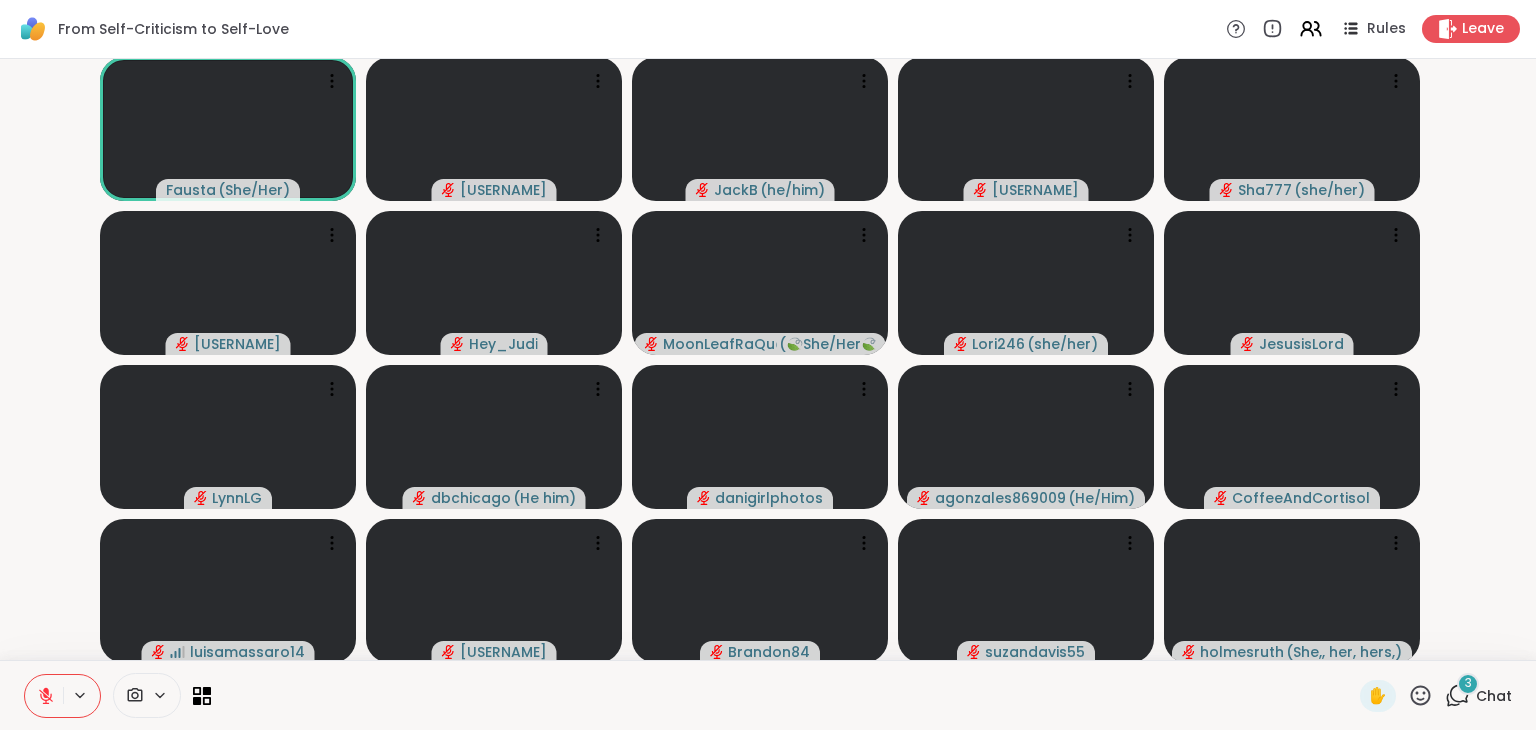 click on "✋ 3 Chat" at bounding box center [768, 695] 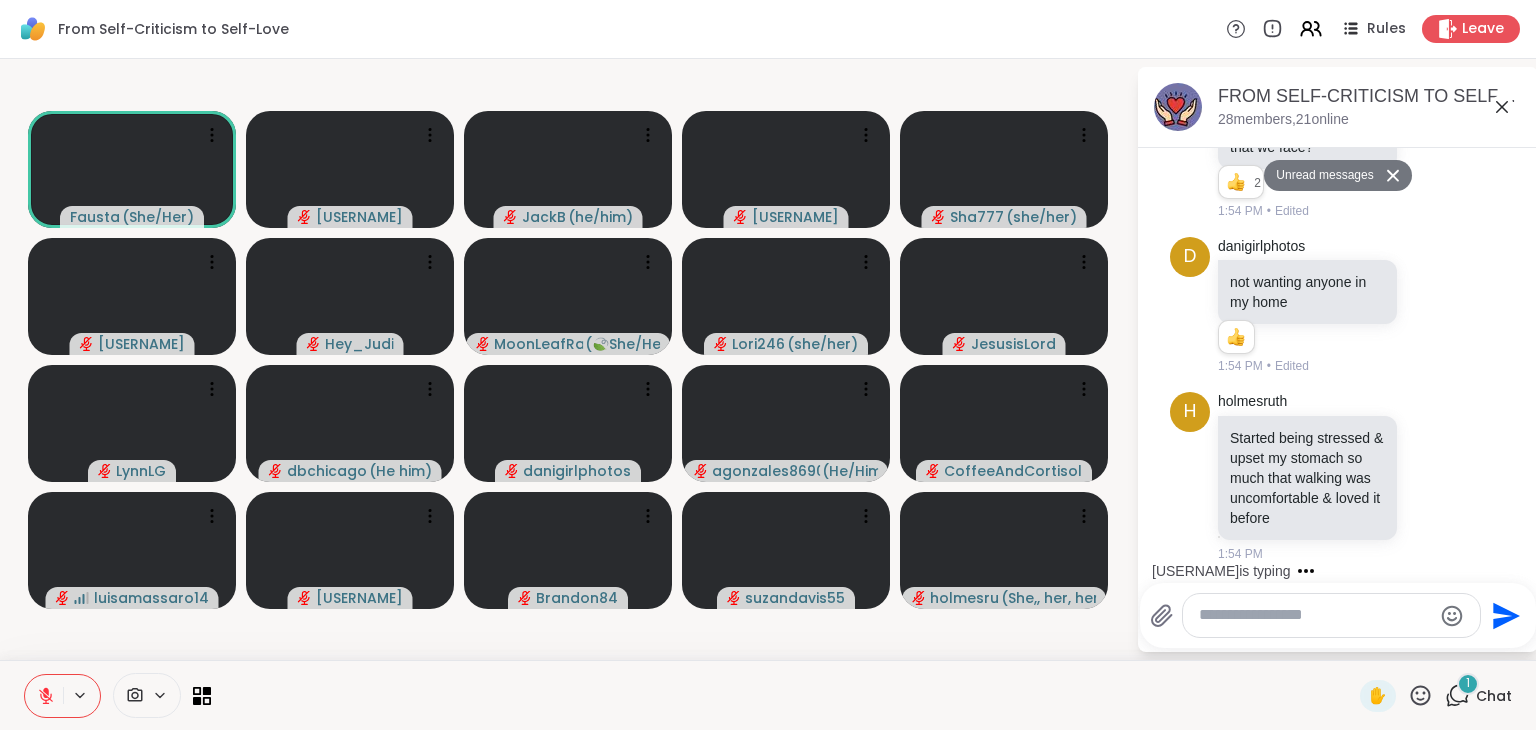 scroll, scrollTop: 19891, scrollLeft: 0, axis: vertical 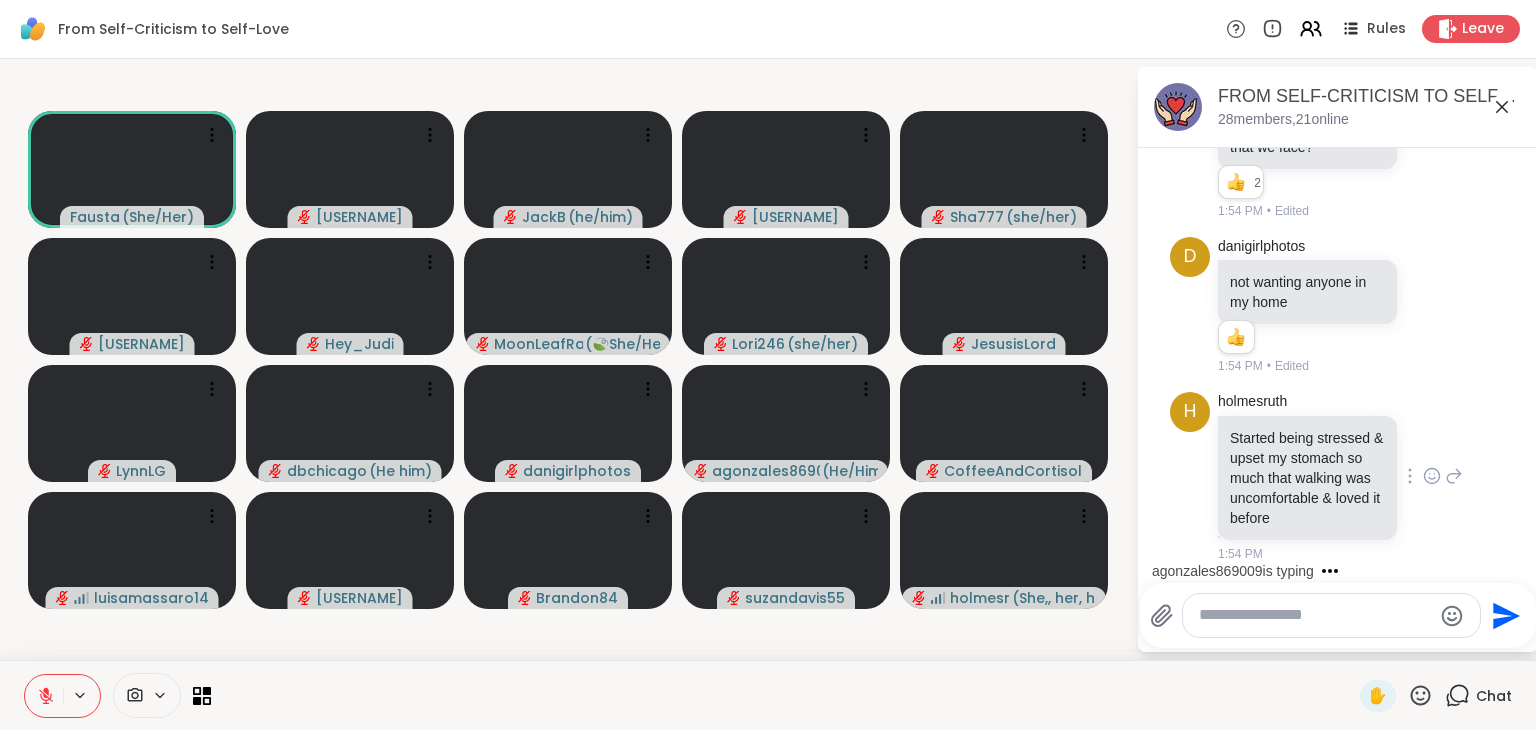 click 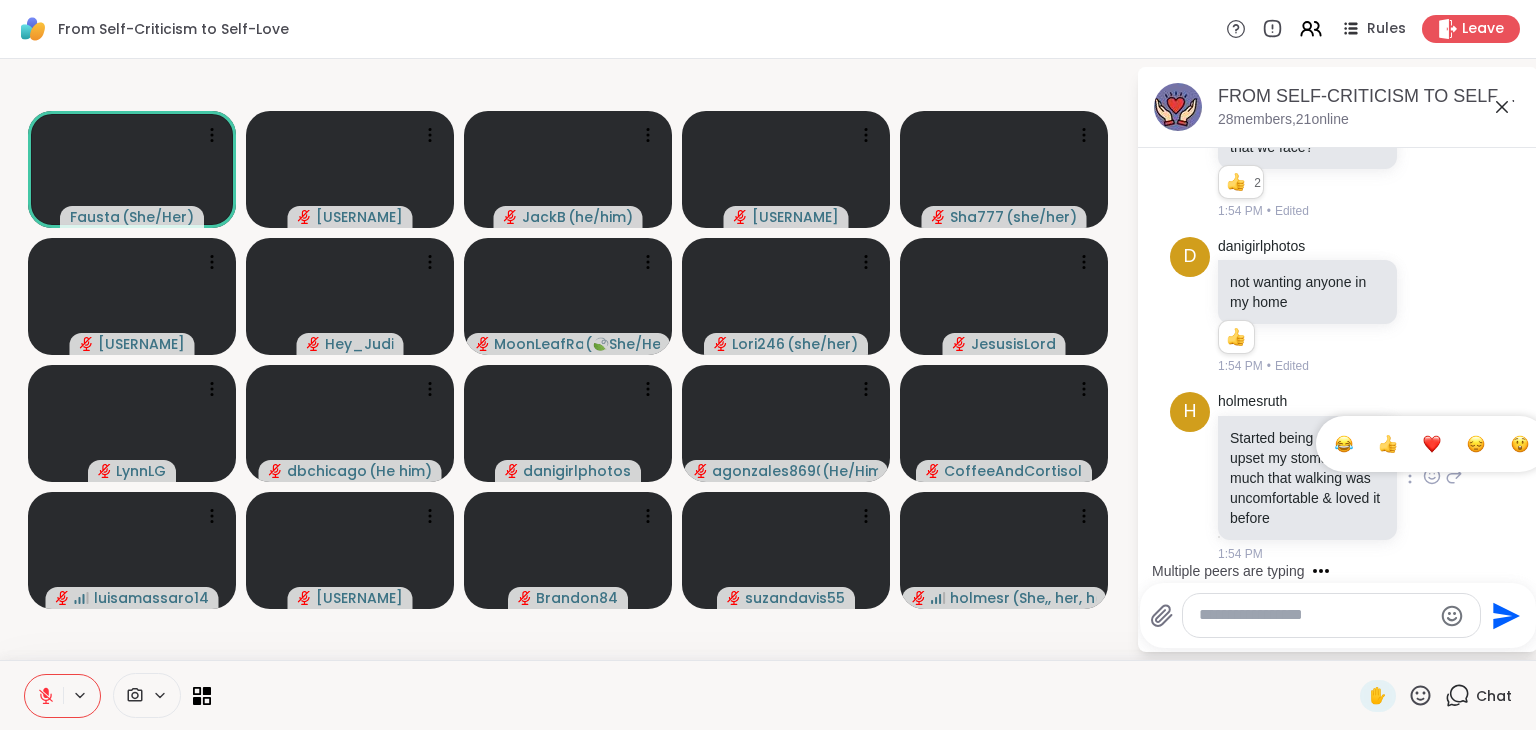 click on "[USERNAME] STARTED BEING STRESSED & UPSET MY STOMACH SO MUCH THAT WALKING WAS UNCOMFORTABLE & LOVED IT BEFORE [TIME]" at bounding box center [1340, 477] 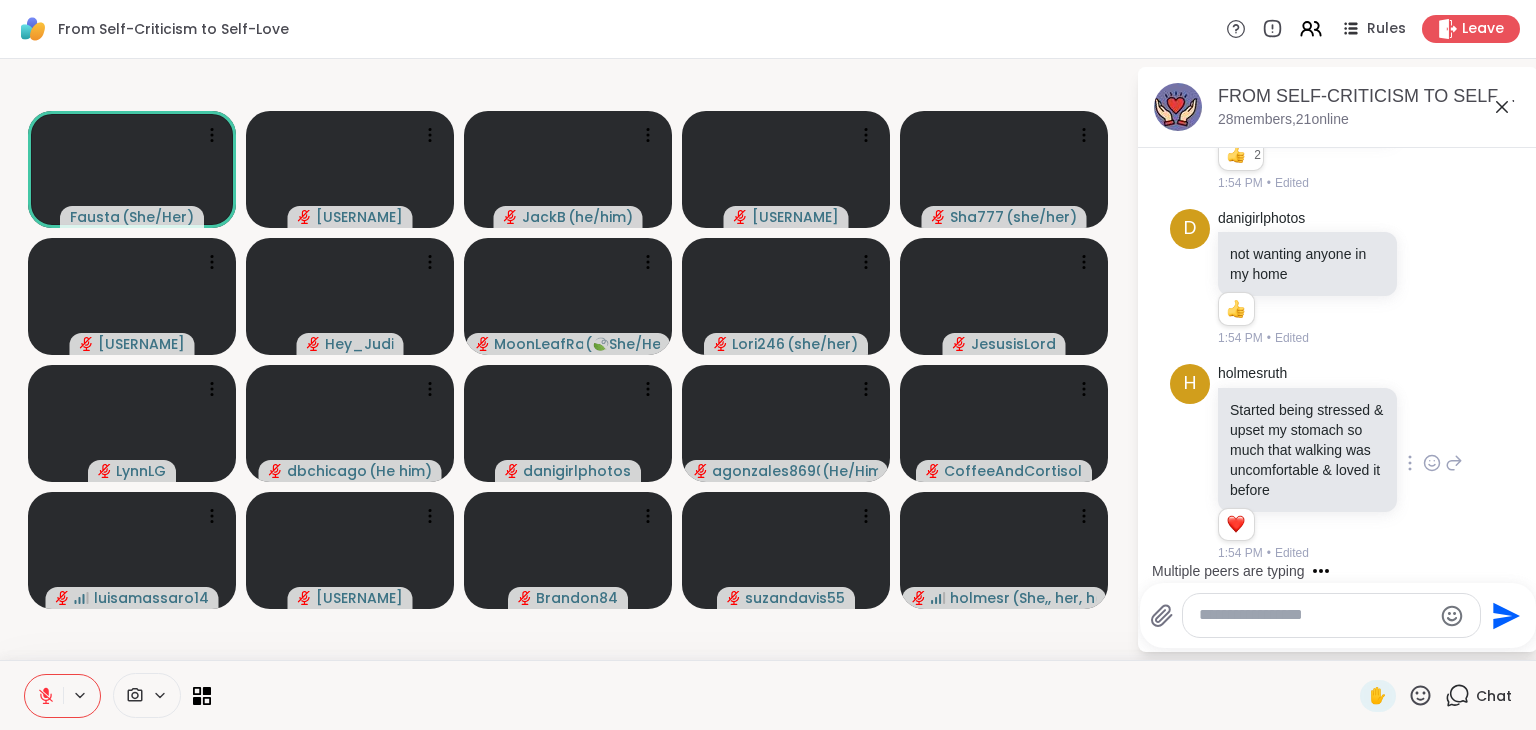 scroll, scrollTop: 19920, scrollLeft: 0, axis: vertical 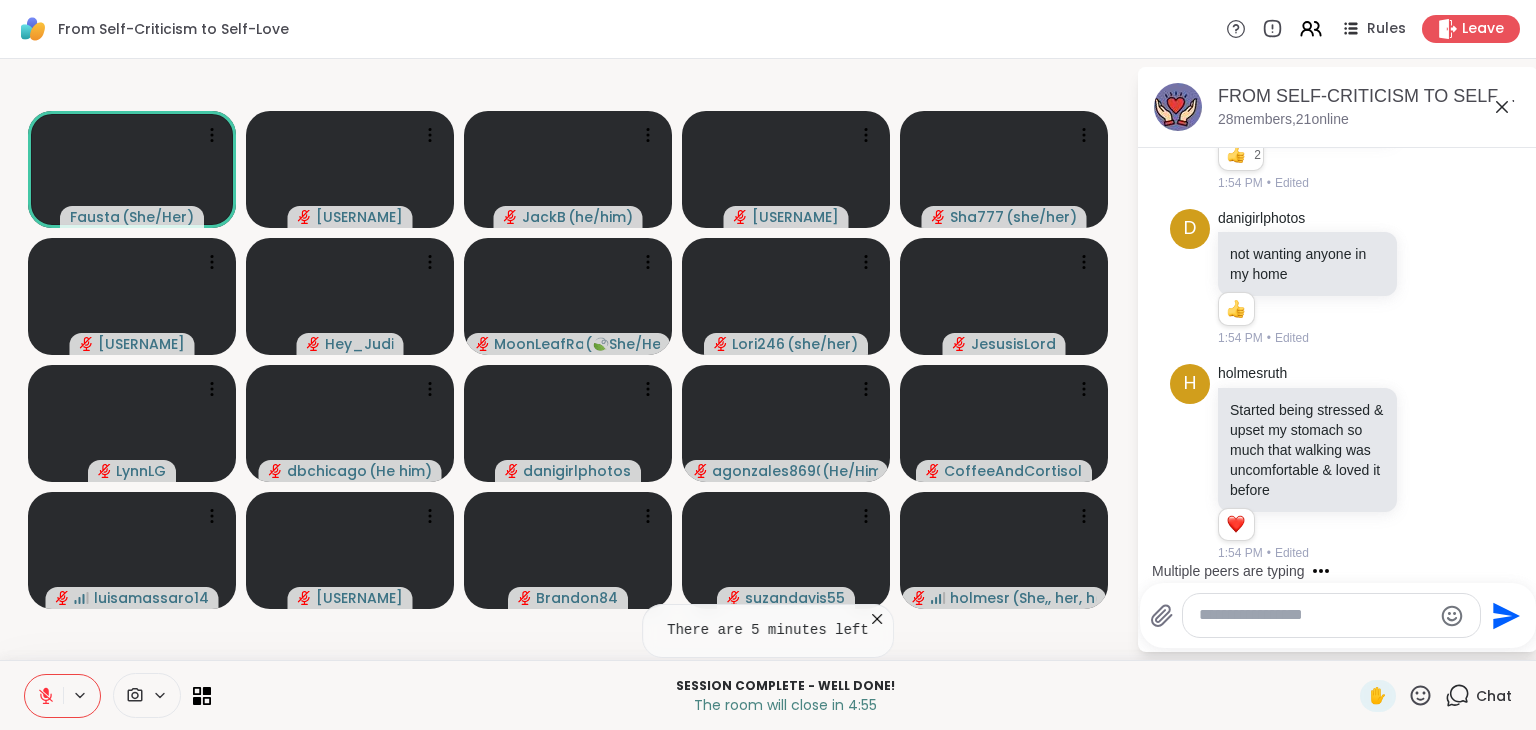 click 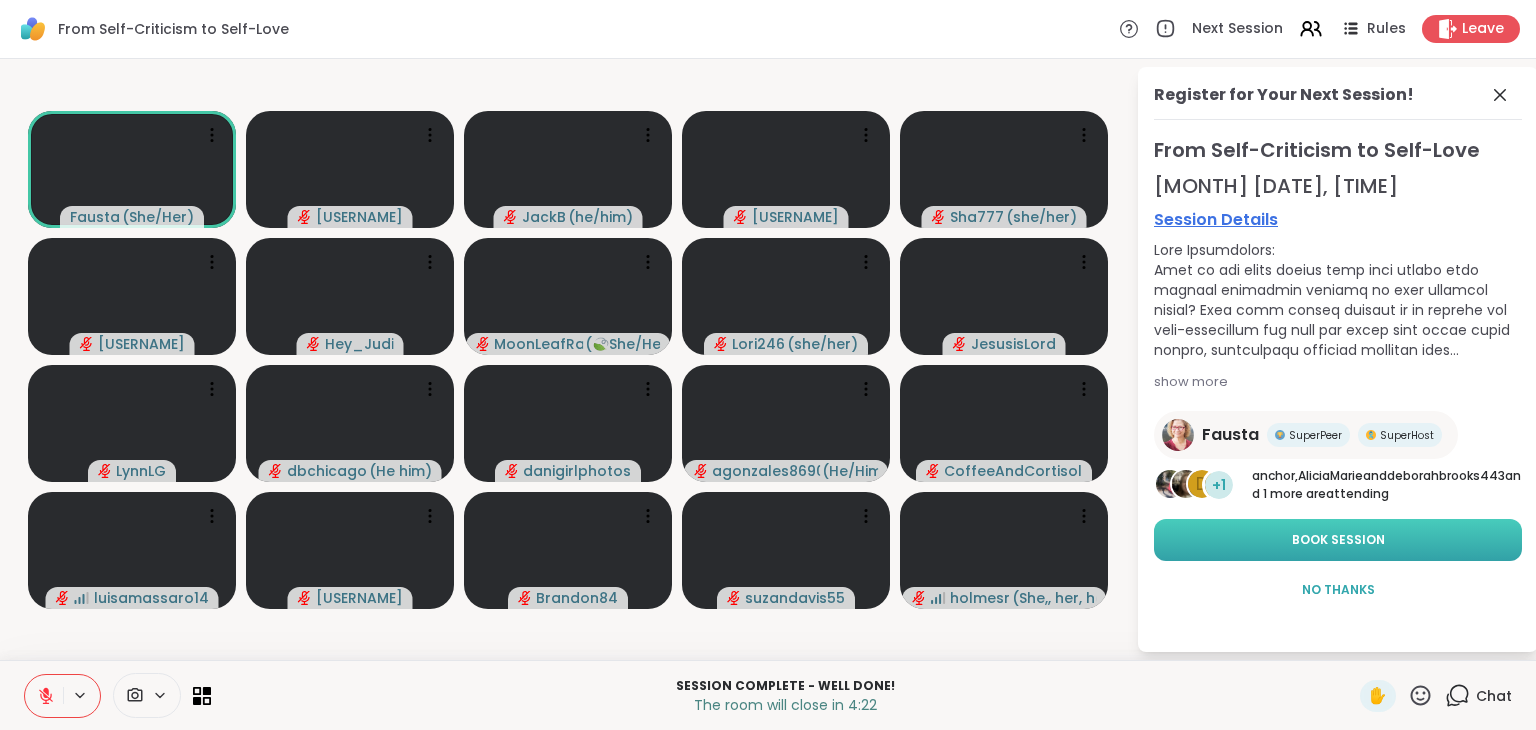 click on "Book Session" at bounding box center [1338, 540] 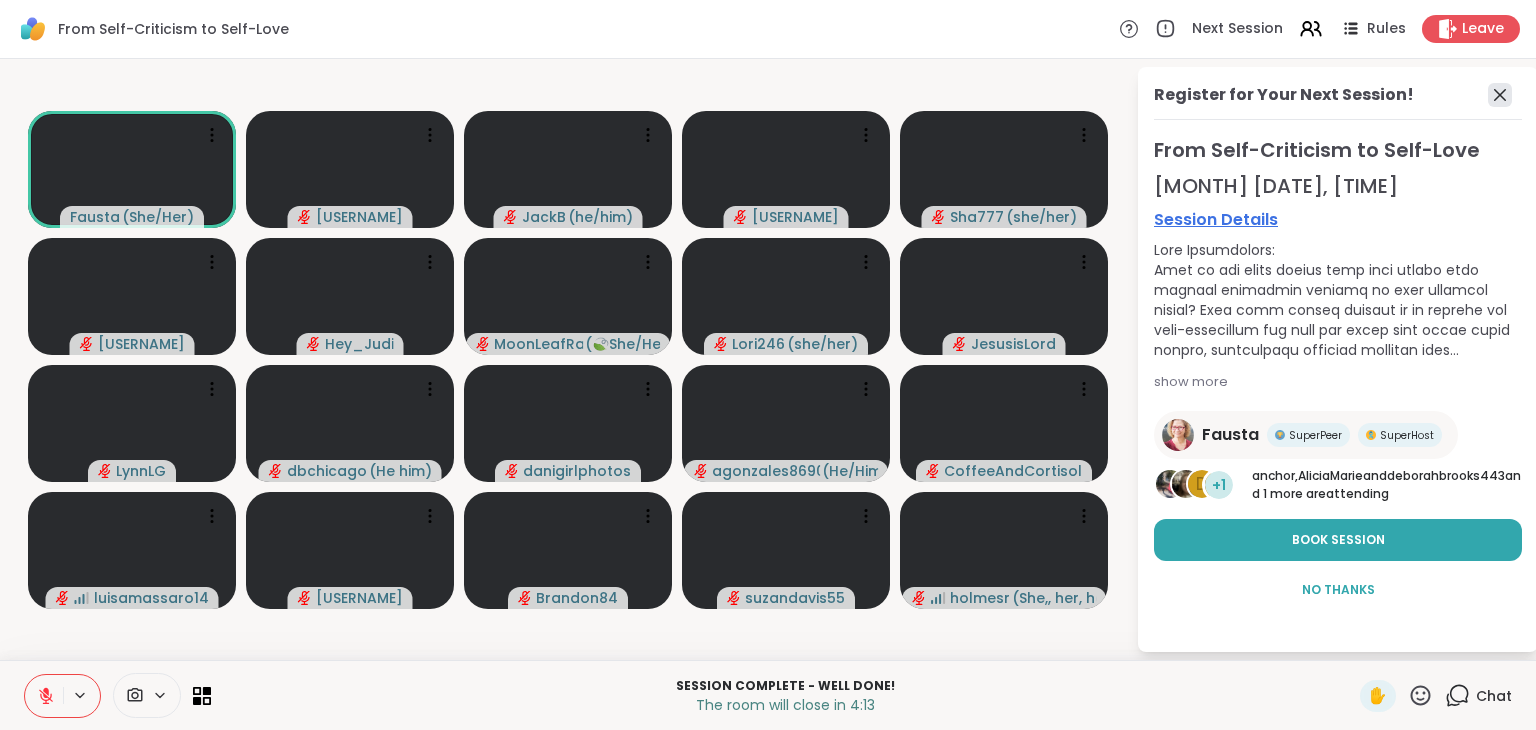 click 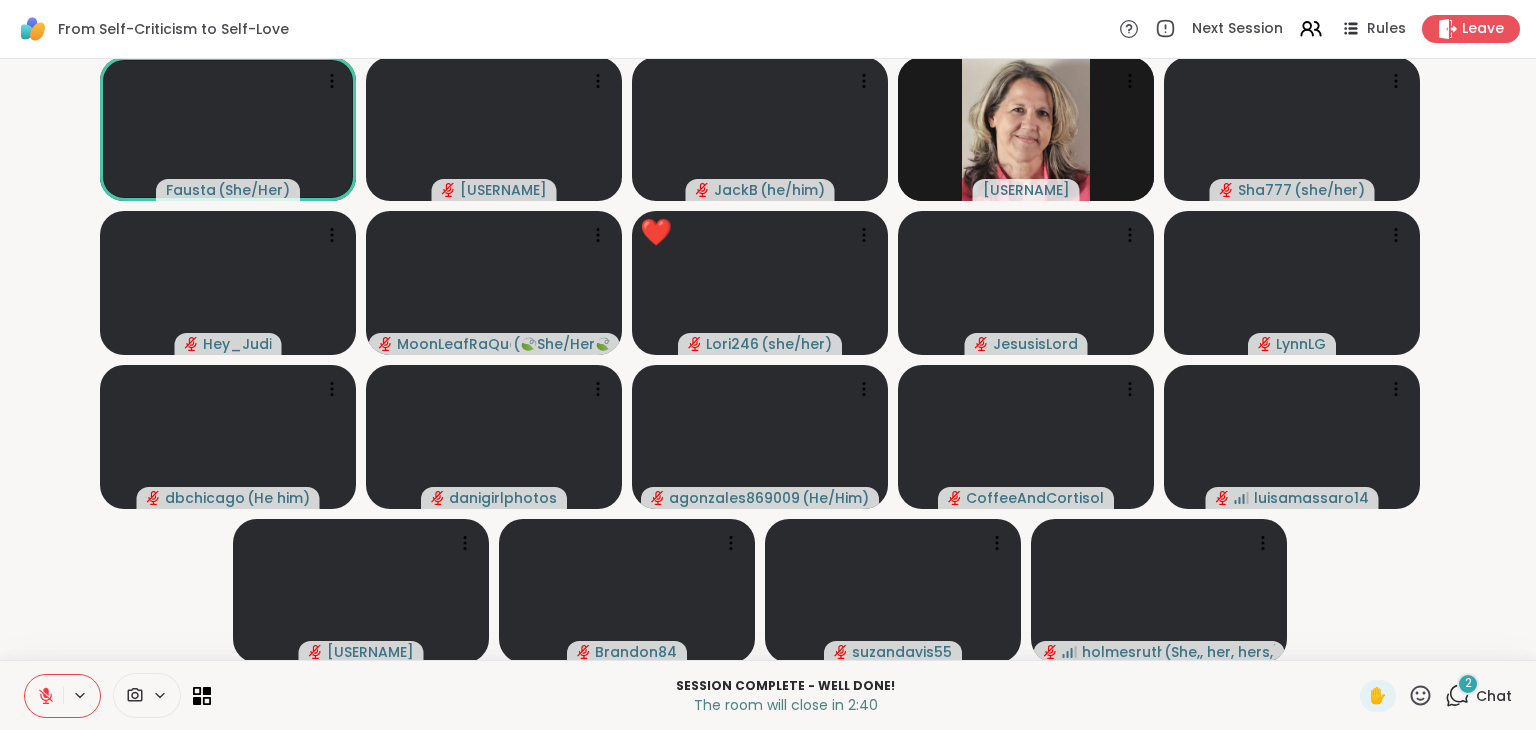 click on "2" at bounding box center [1468, 684] 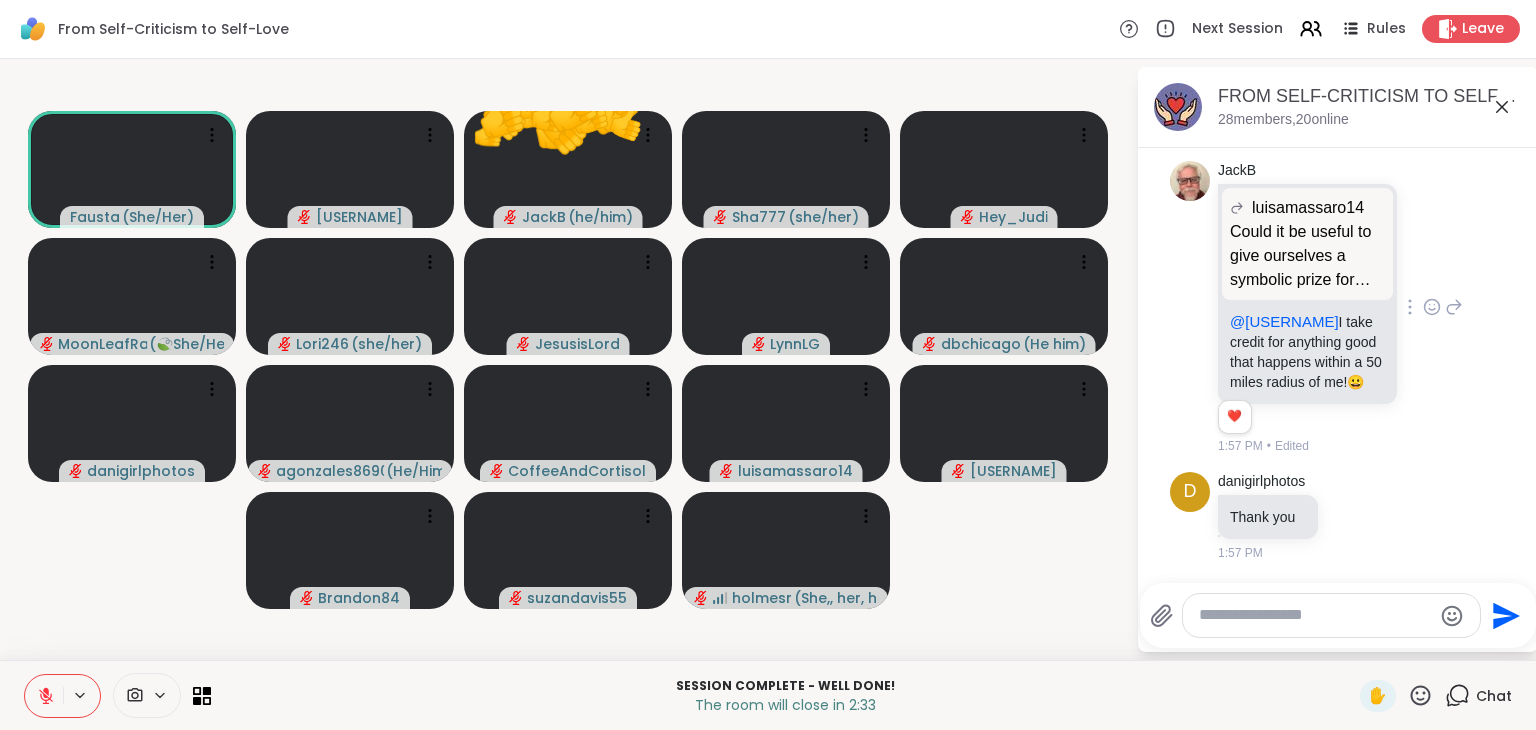 scroll, scrollTop: 20396, scrollLeft: 0, axis: vertical 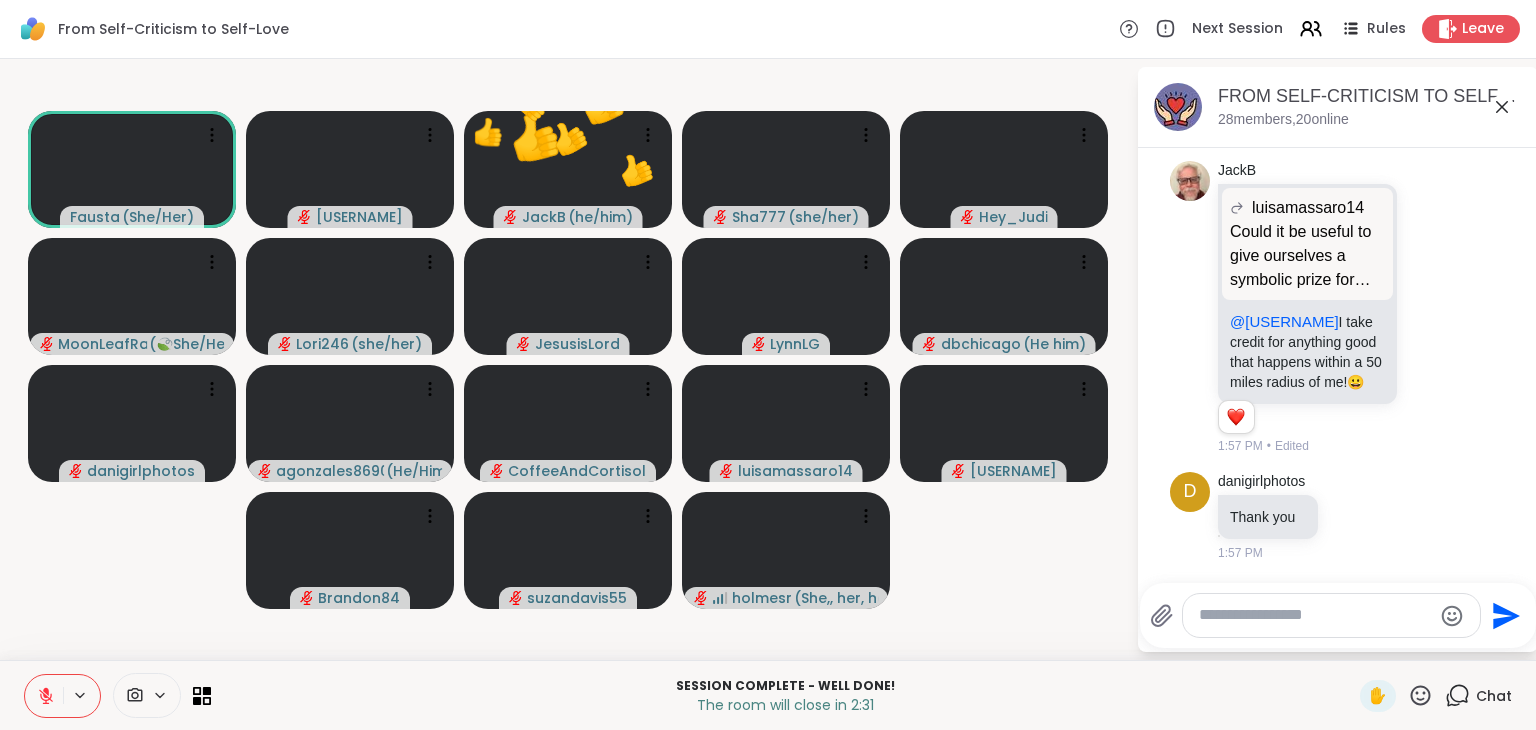 click 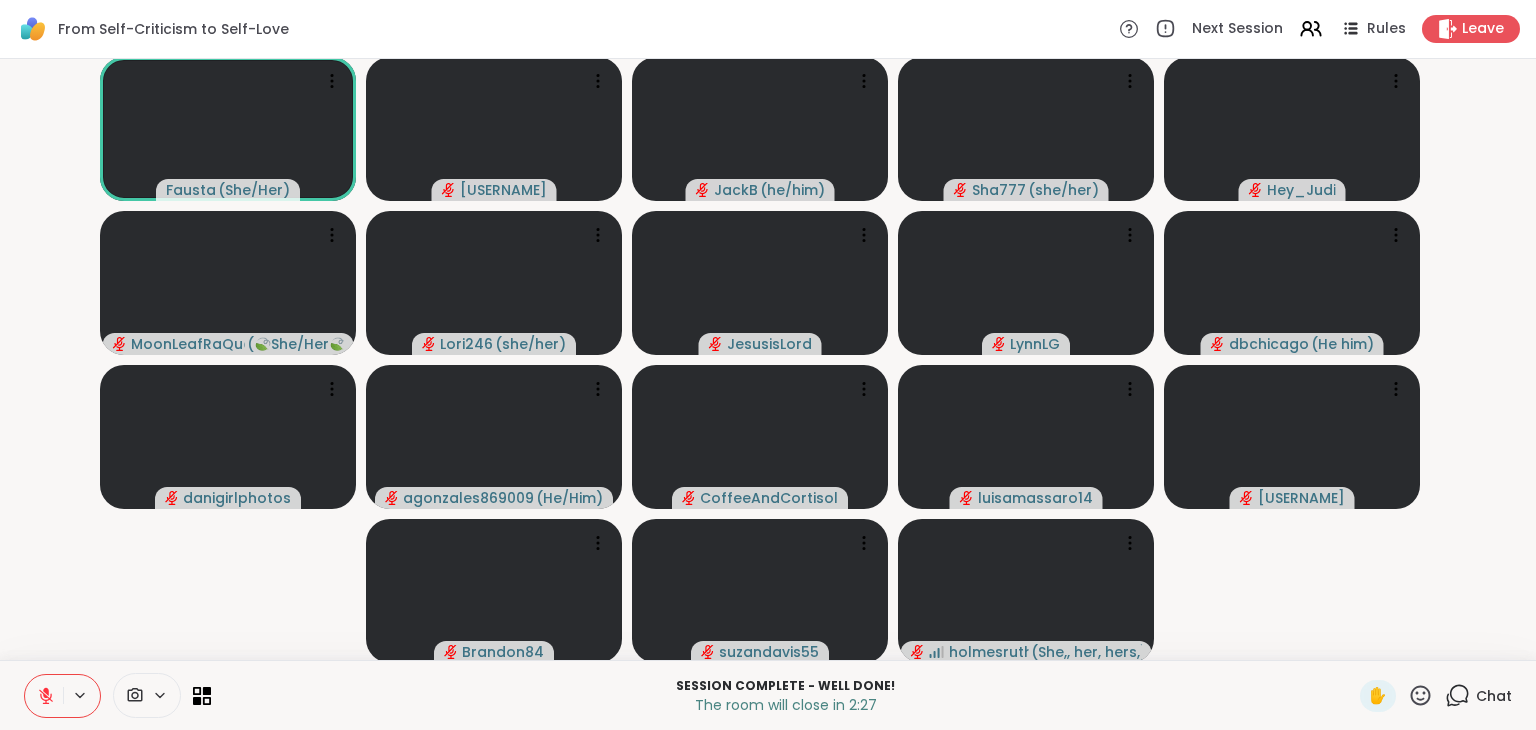 click 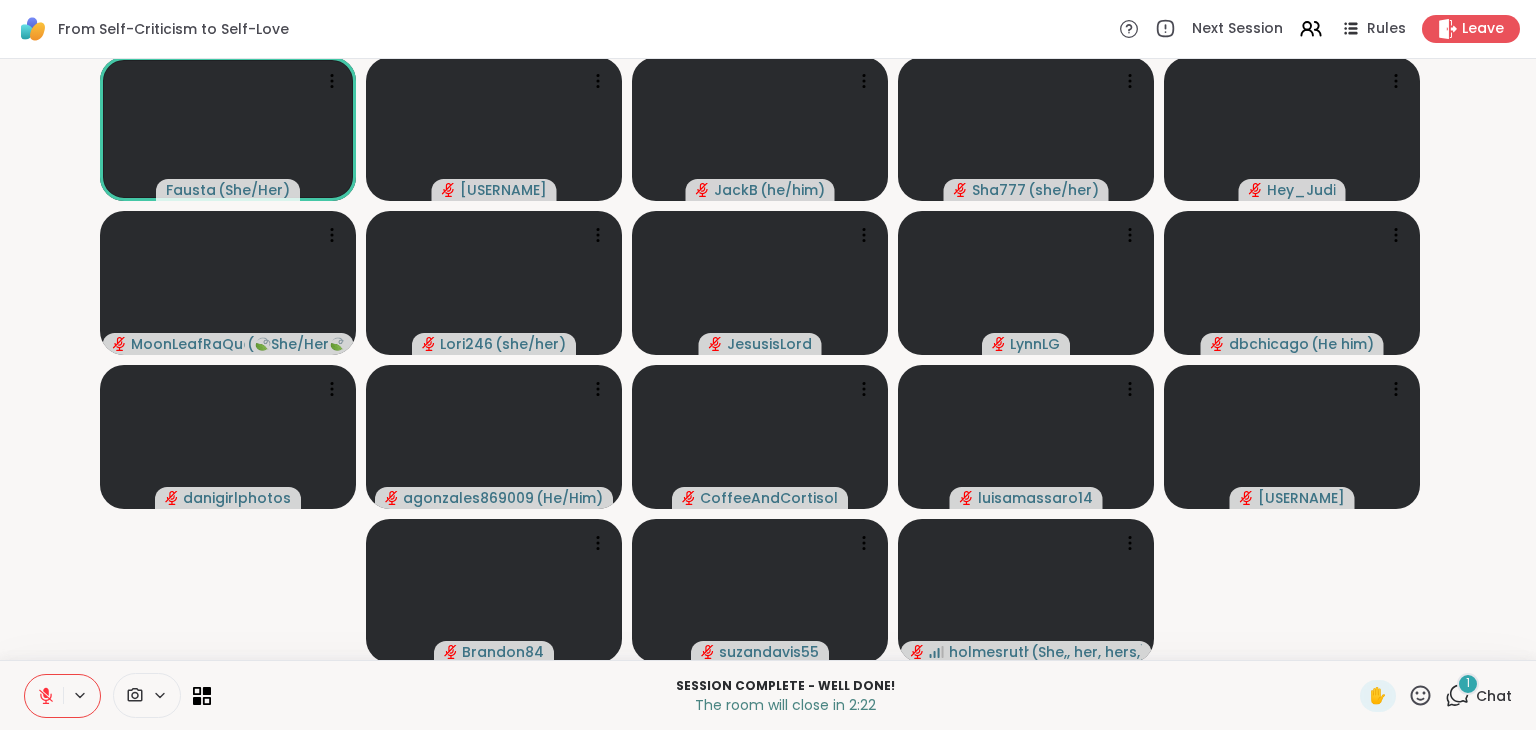 click on "[FIRST] ( [PRONOUNS] ) [USERNAME] ( [PRONOUNS] ) [USERNAME] ( [PRONOUNS] ) [USERNAME] ( [PRONOUNS] ) [USERNAME] ( [PRONOUNS] ) [USERNAME] ( [PRONOUNS] ) [USERNAME] [USERNAME] [USERNAME] ( [PRONOUNS] ) [USERNAME] [USERNAME] ( [PRONOUNS] ) [USERNAME] [USERNAME] [USERNAME] ( [PRONOUNS] )" at bounding box center [768, 359] 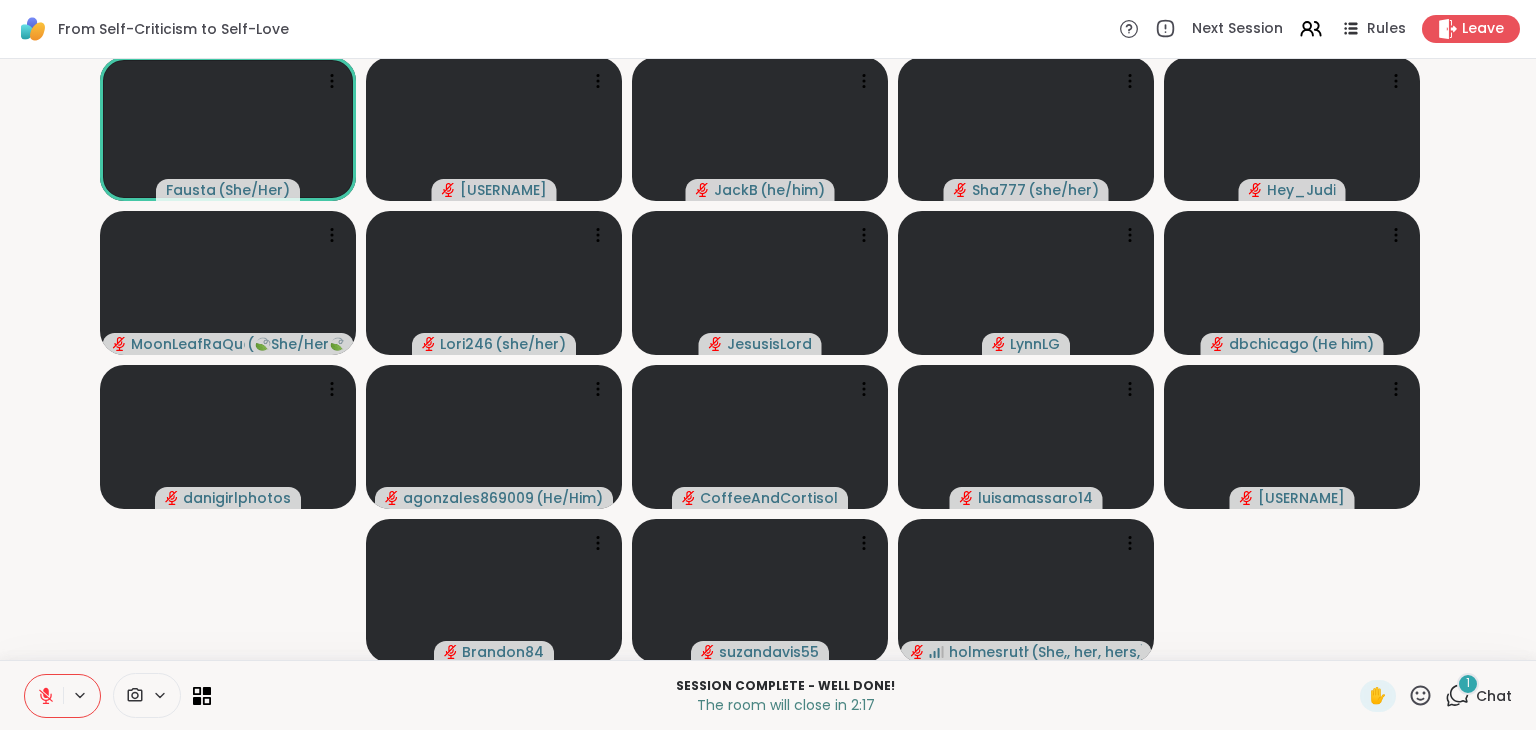 click 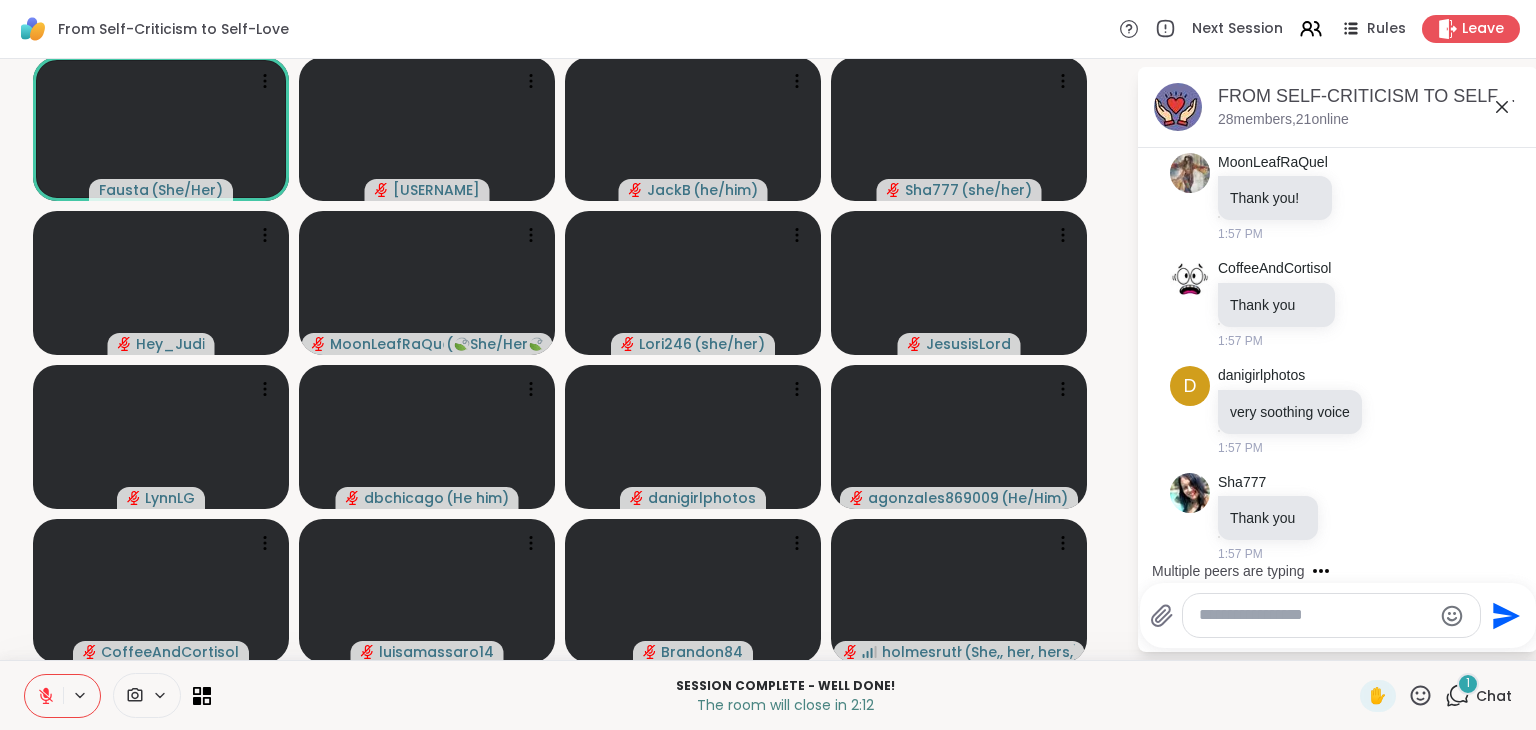 scroll, scrollTop: 20802, scrollLeft: 0, axis: vertical 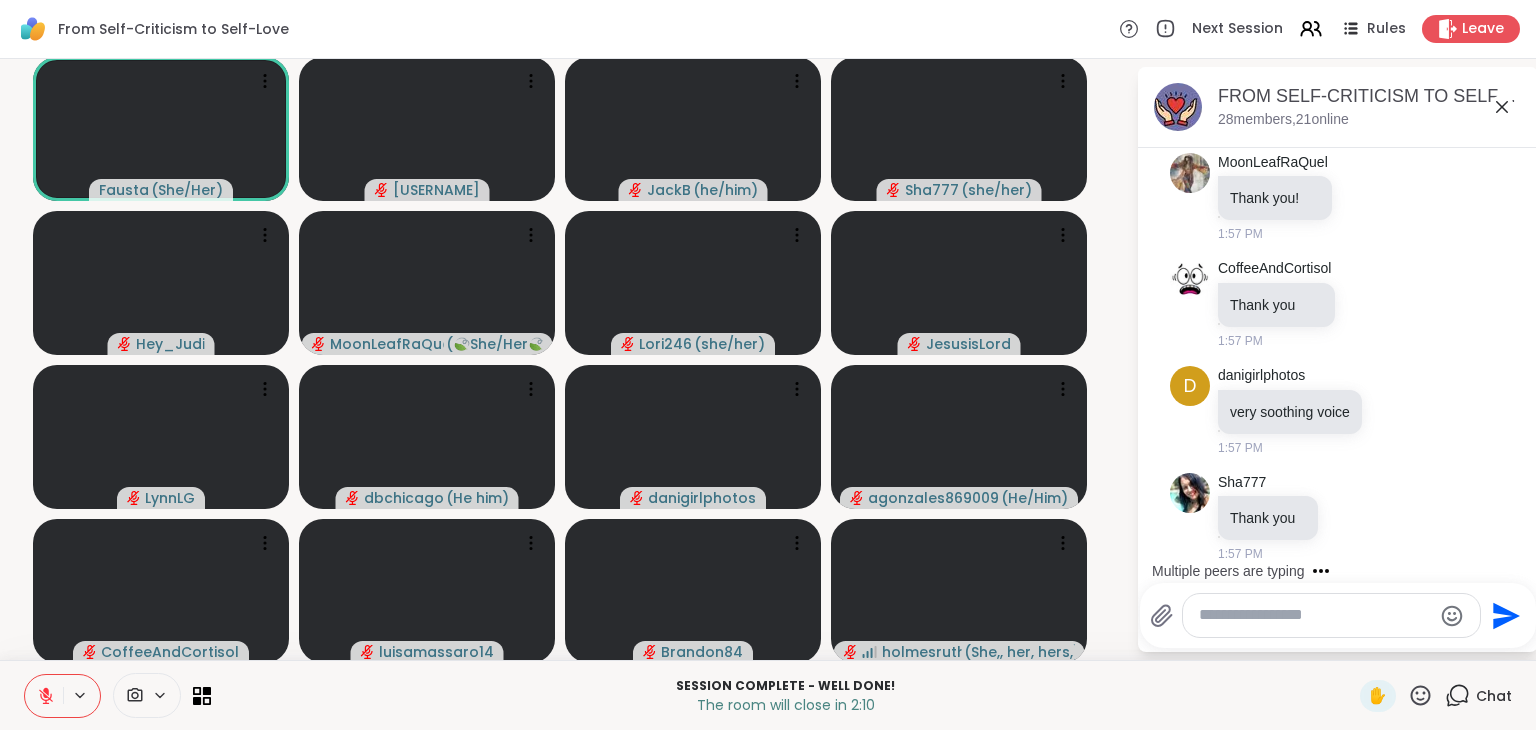 click at bounding box center (1315, 615) 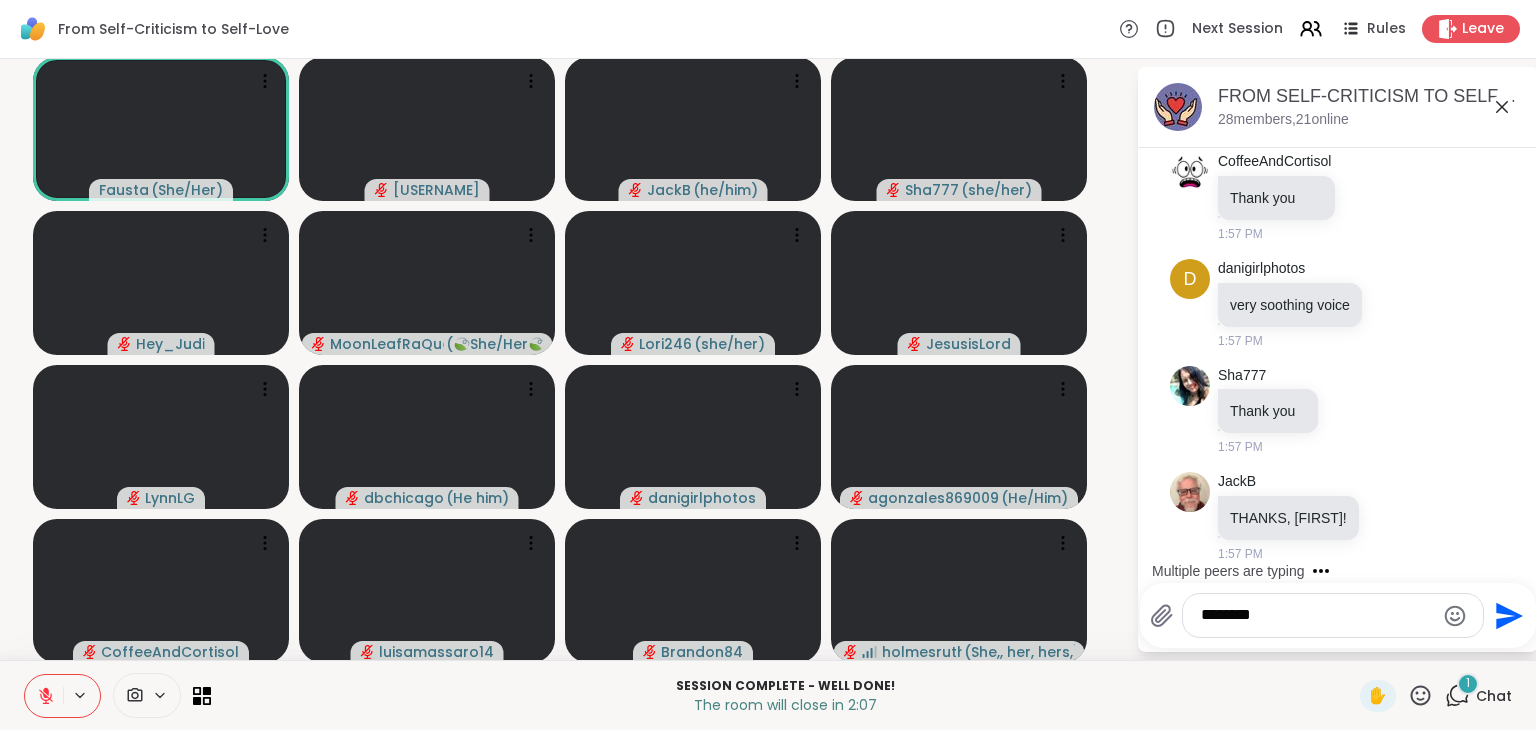 scroll, scrollTop: 20908, scrollLeft: 0, axis: vertical 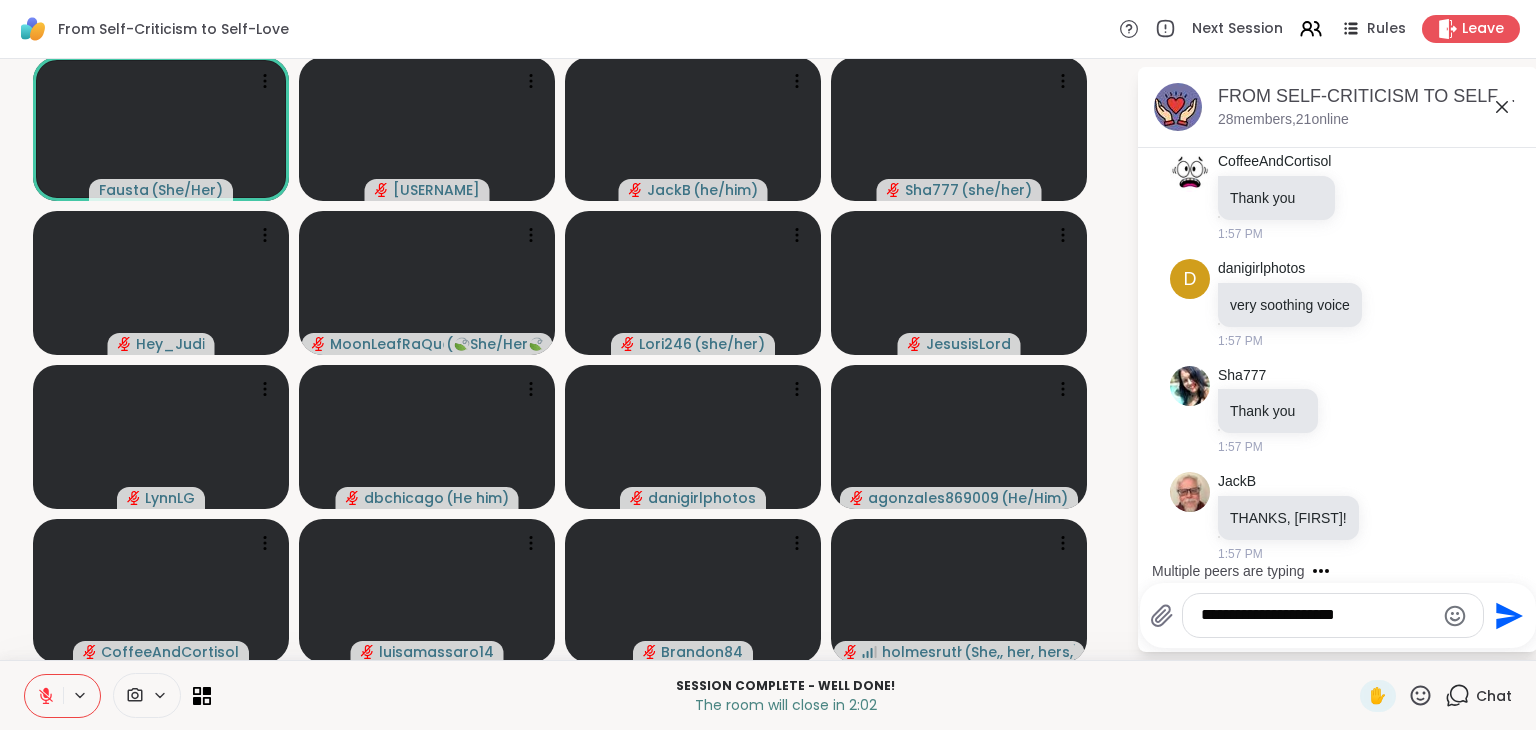 type on "**********" 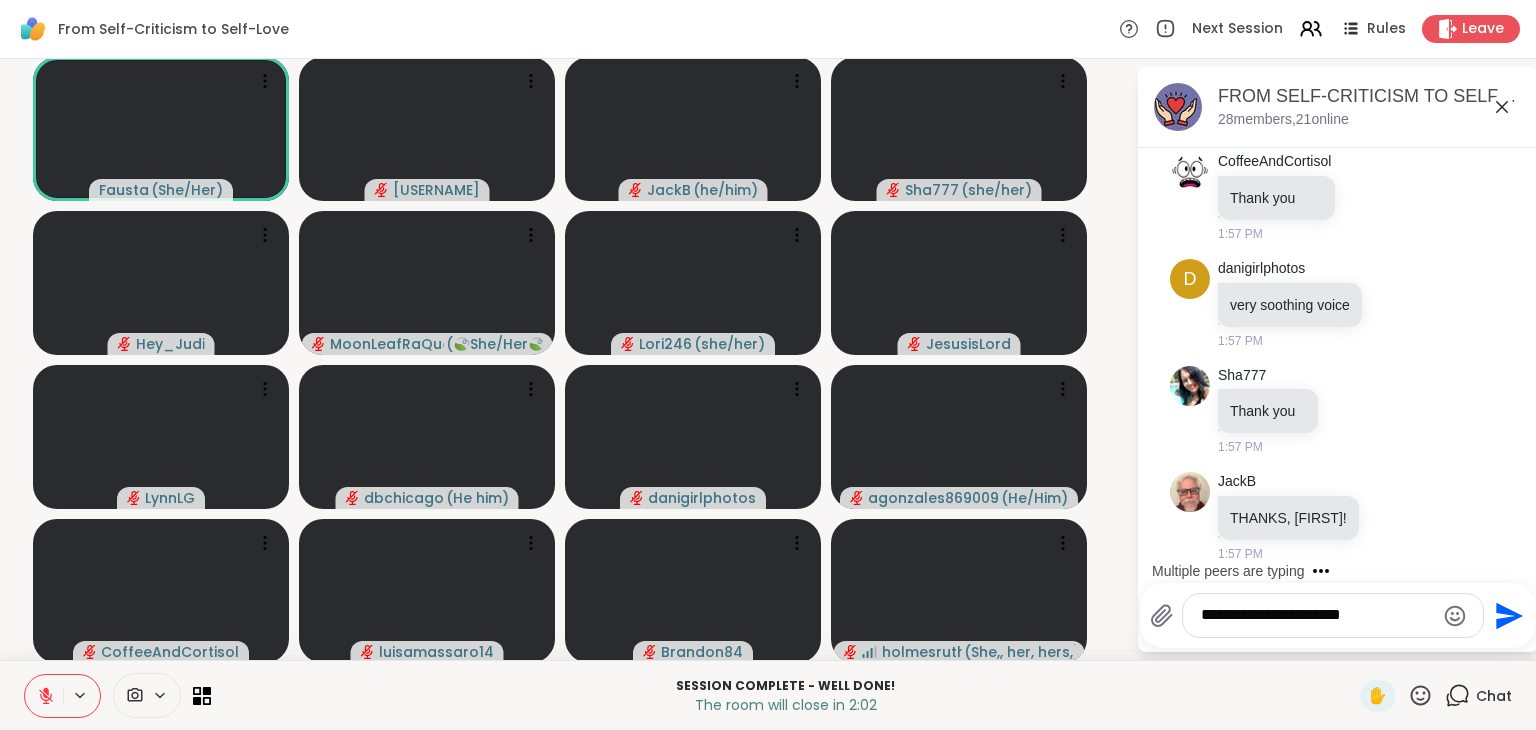 type 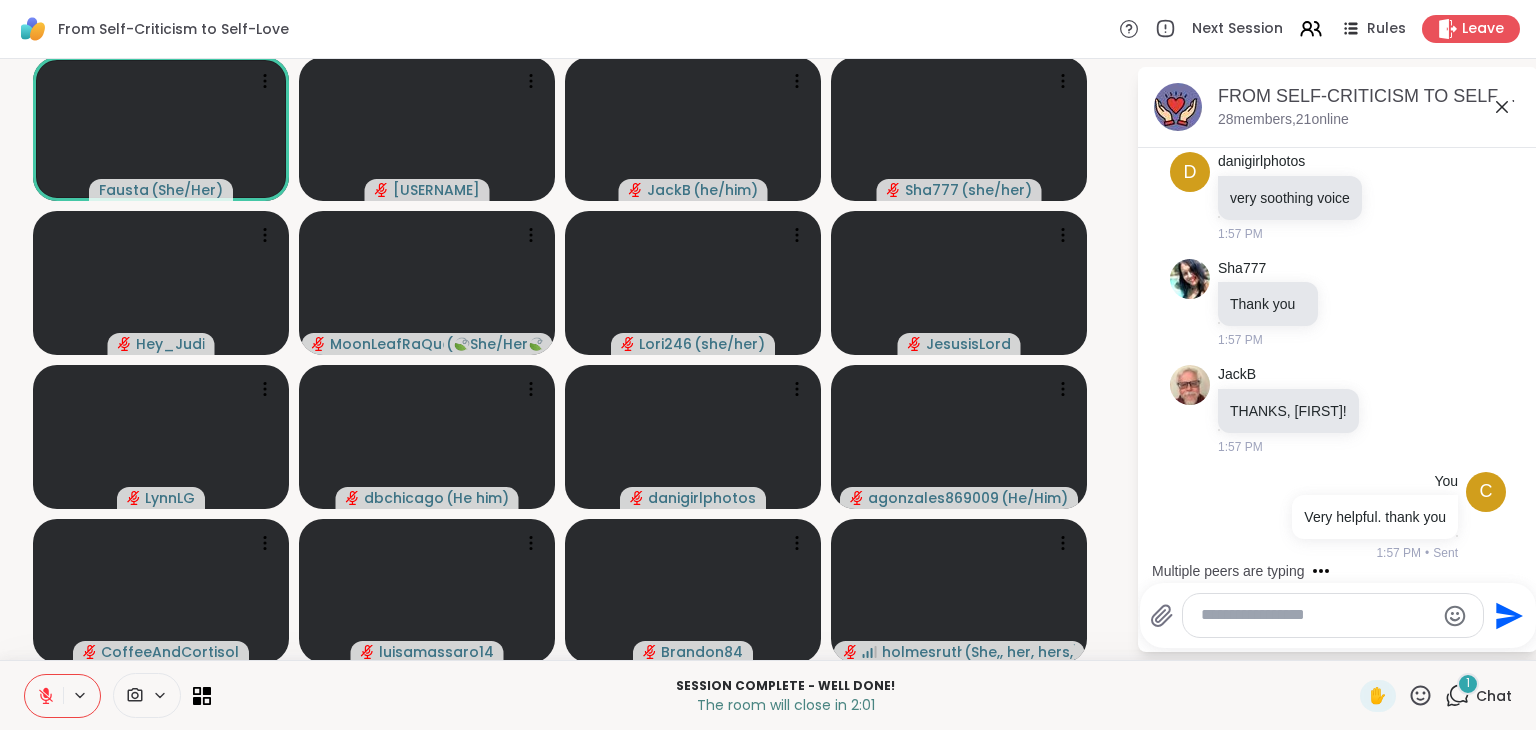 scroll, scrollTop: 21140, scrollLeft: 0, axis: vertical 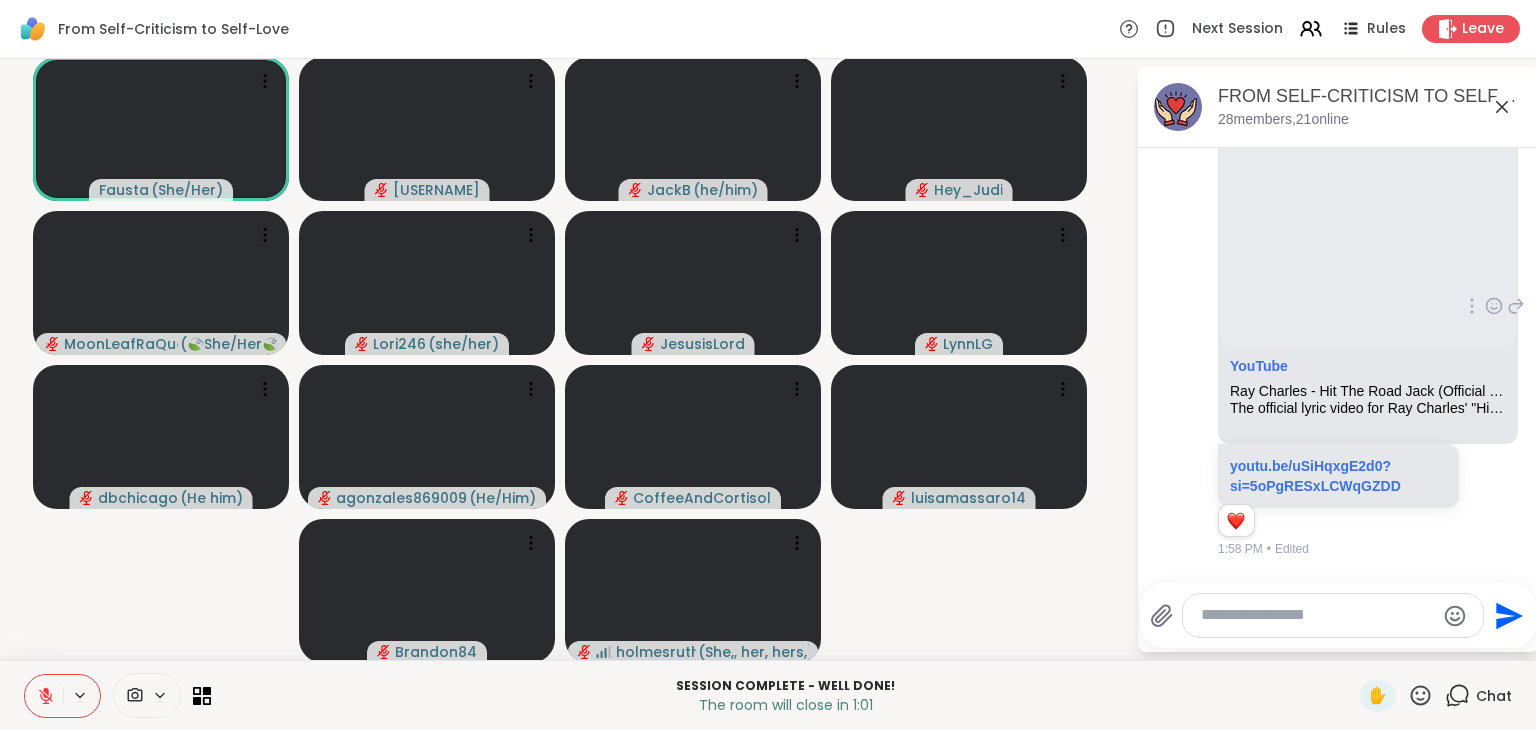 click on "youtu.be/uSiHqxgE2d0?si=5oPgRESxLCWqGZDD" at bounding box center [1338, 476] 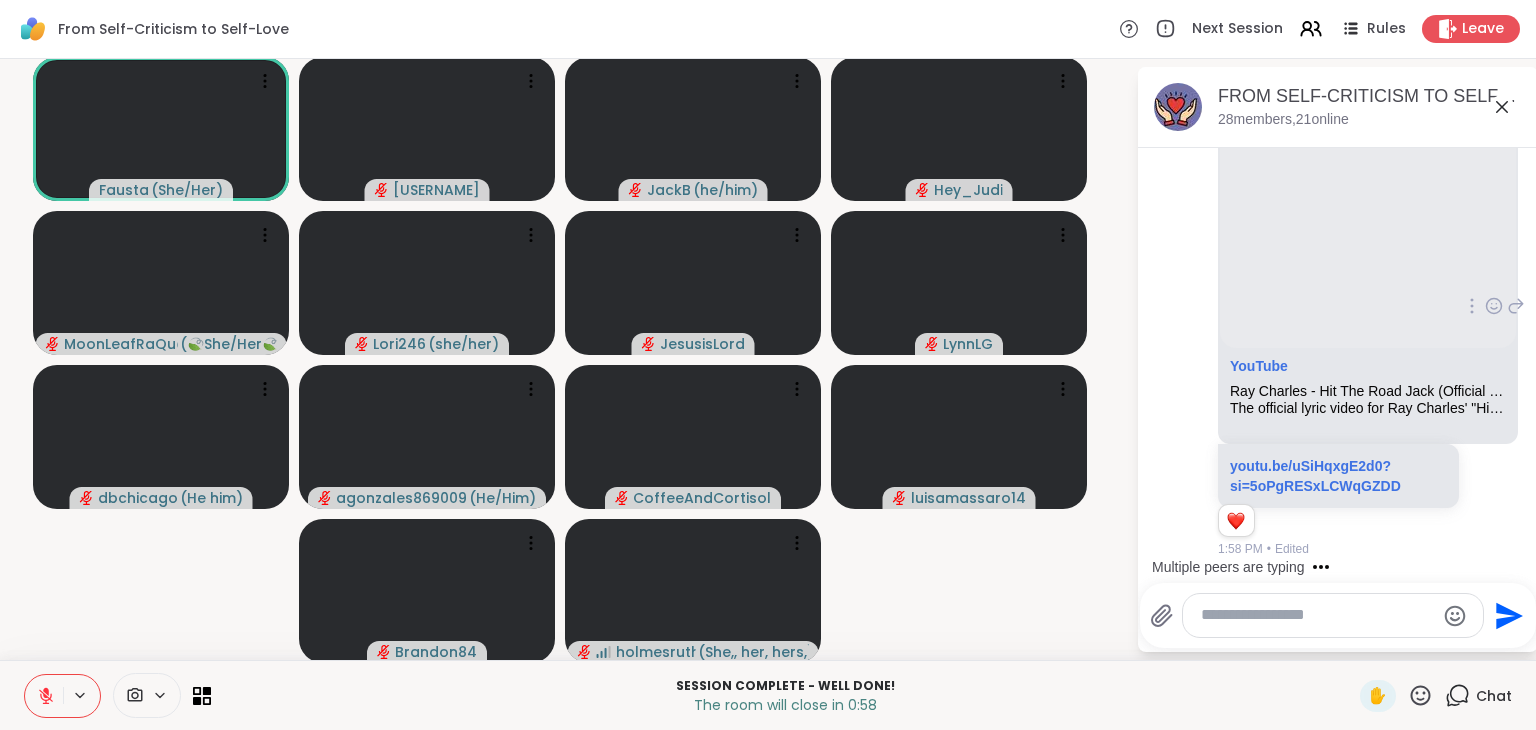 scroll, scrollTop: 21656, scrollLeft: 0, axis: vertical 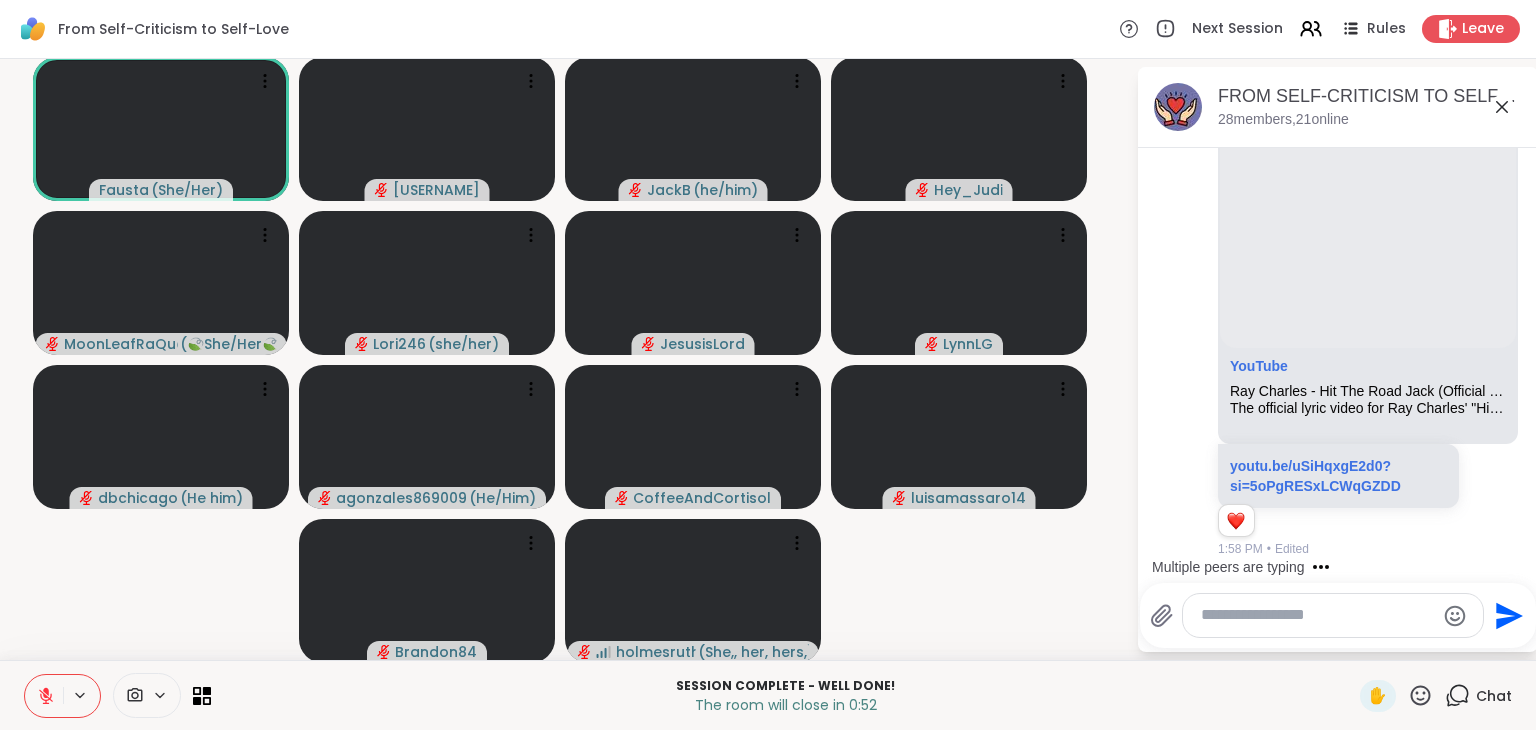 click 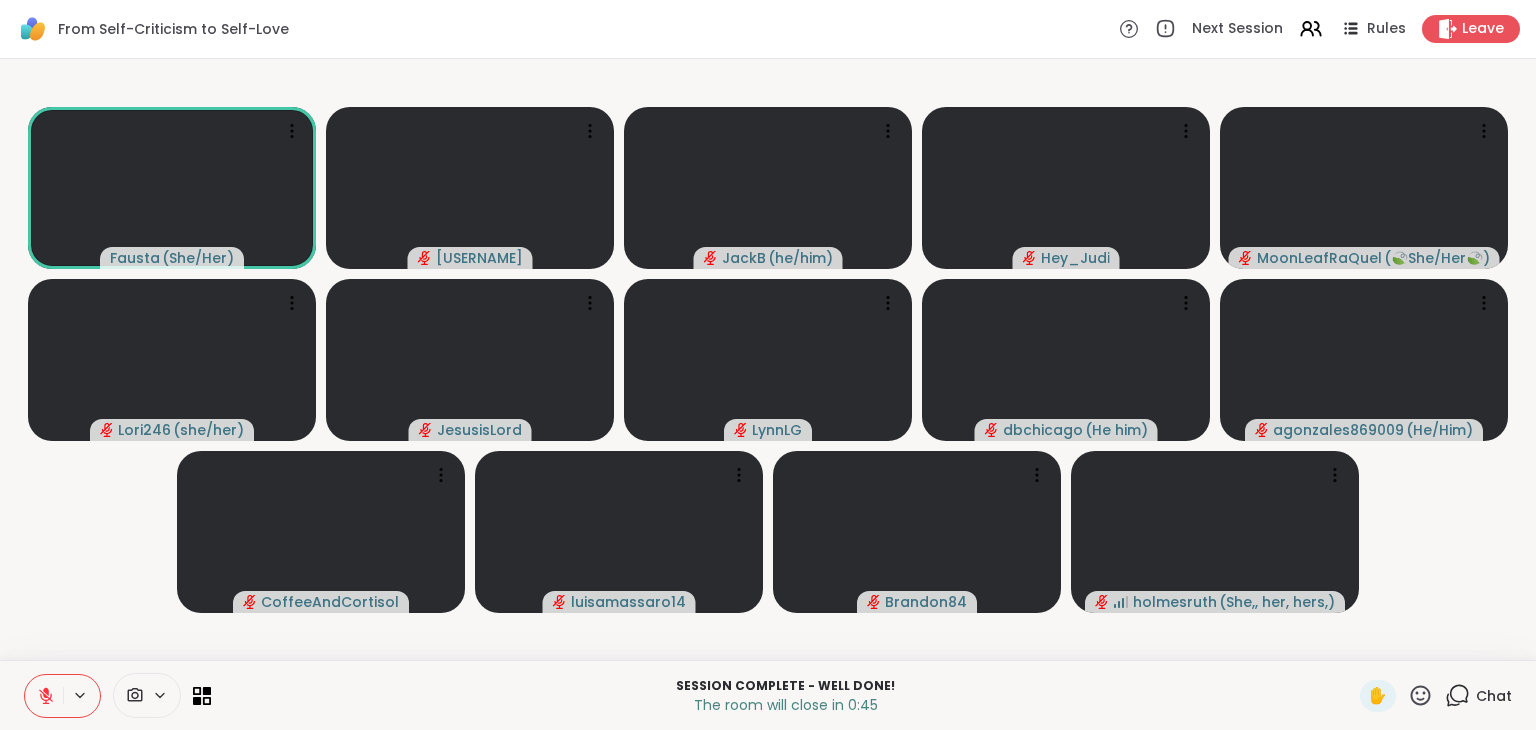 click 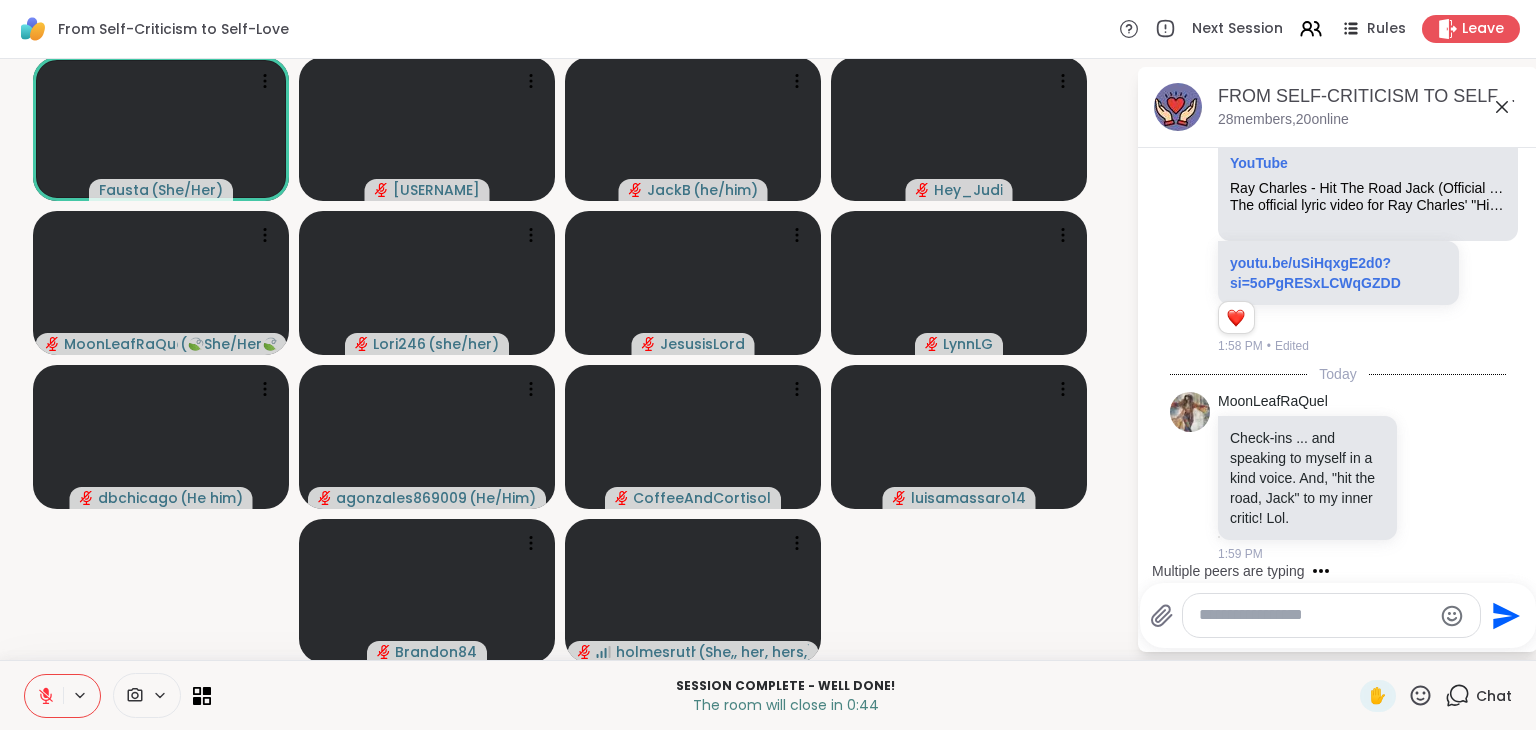 scroll, scrollTop: 22342, scrollLeft: 0, axis: vertical 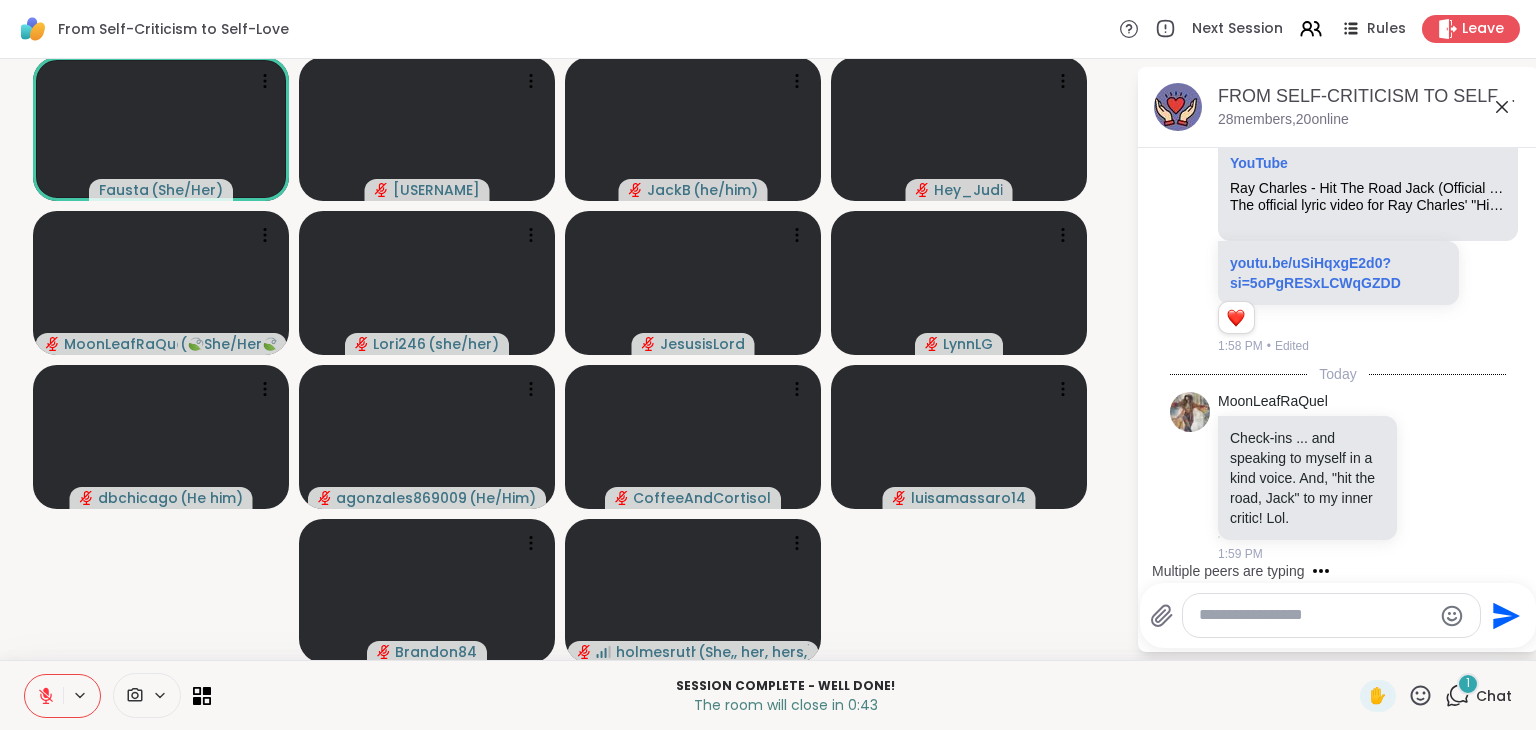 click on "[FIRST] ( [PRONOUNS] ) [USERNAME] ( [PRONOUNS] ) [USERNAME] ( [PRONOUNS] ) [USERNAME] ( [PRONOUNS] ) [USERNAME] ( [PRONOUNS] ) [USERNAME] ( [PRONOUNS] ) [USERNAME] [USERNAME] [USERNAME] ( [PRONOUNS] ) [USERNAME] ( [PRONOUNS] ) [USERNAME] [USERNAME] [USERNAME] ( [PRONOUNS] )" at bounding box center [568, 359] 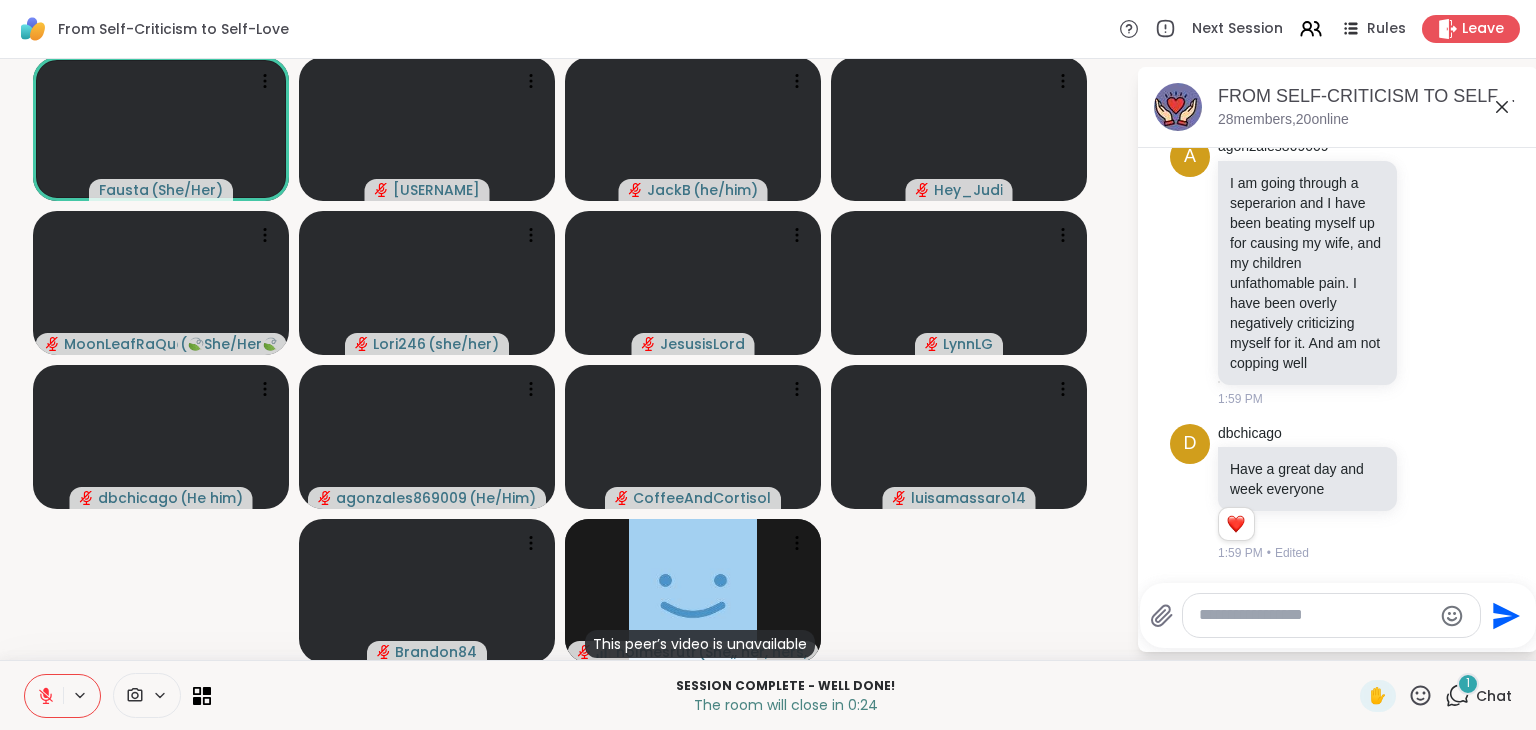 scroll, scrollTop: 22783, scrollLeft: 0, axis: vertical 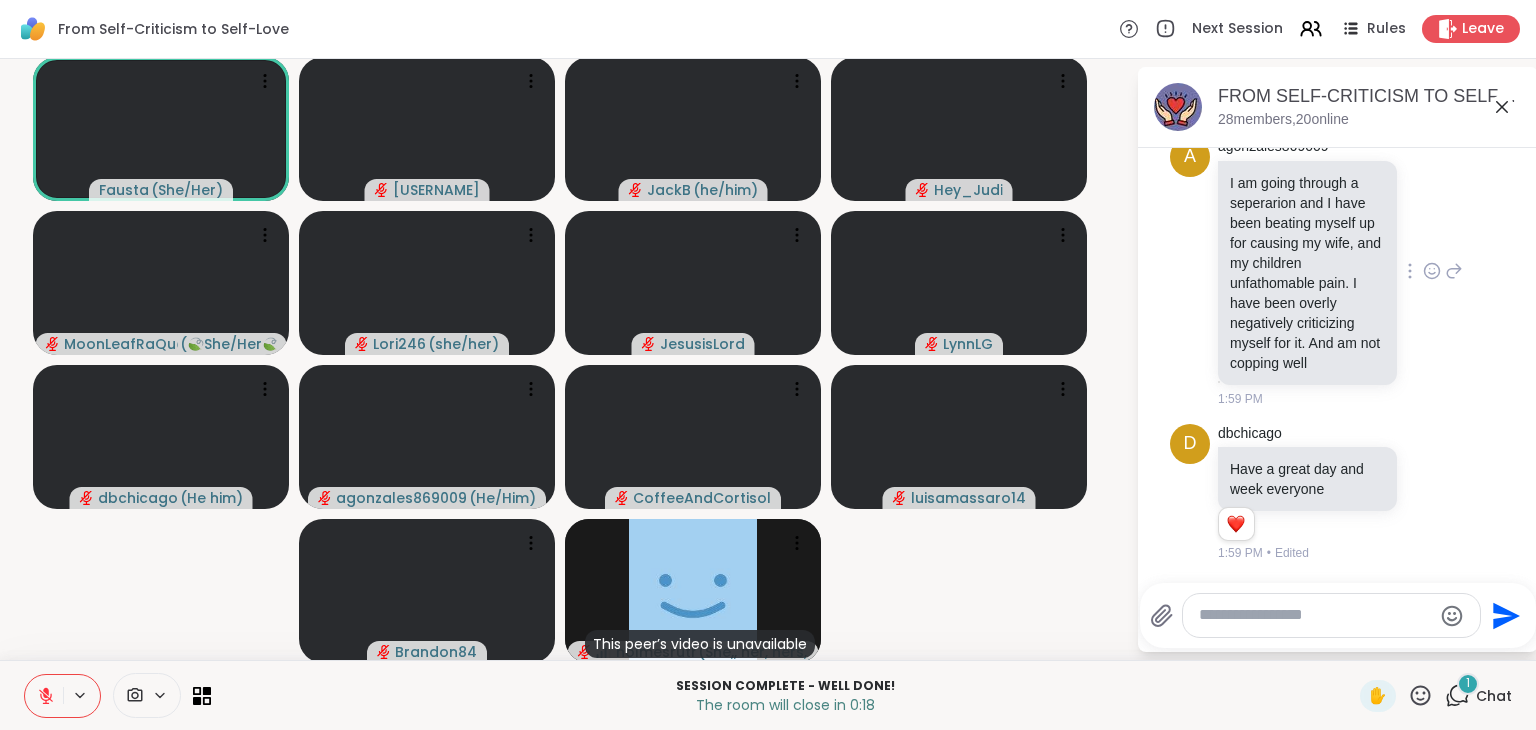 click 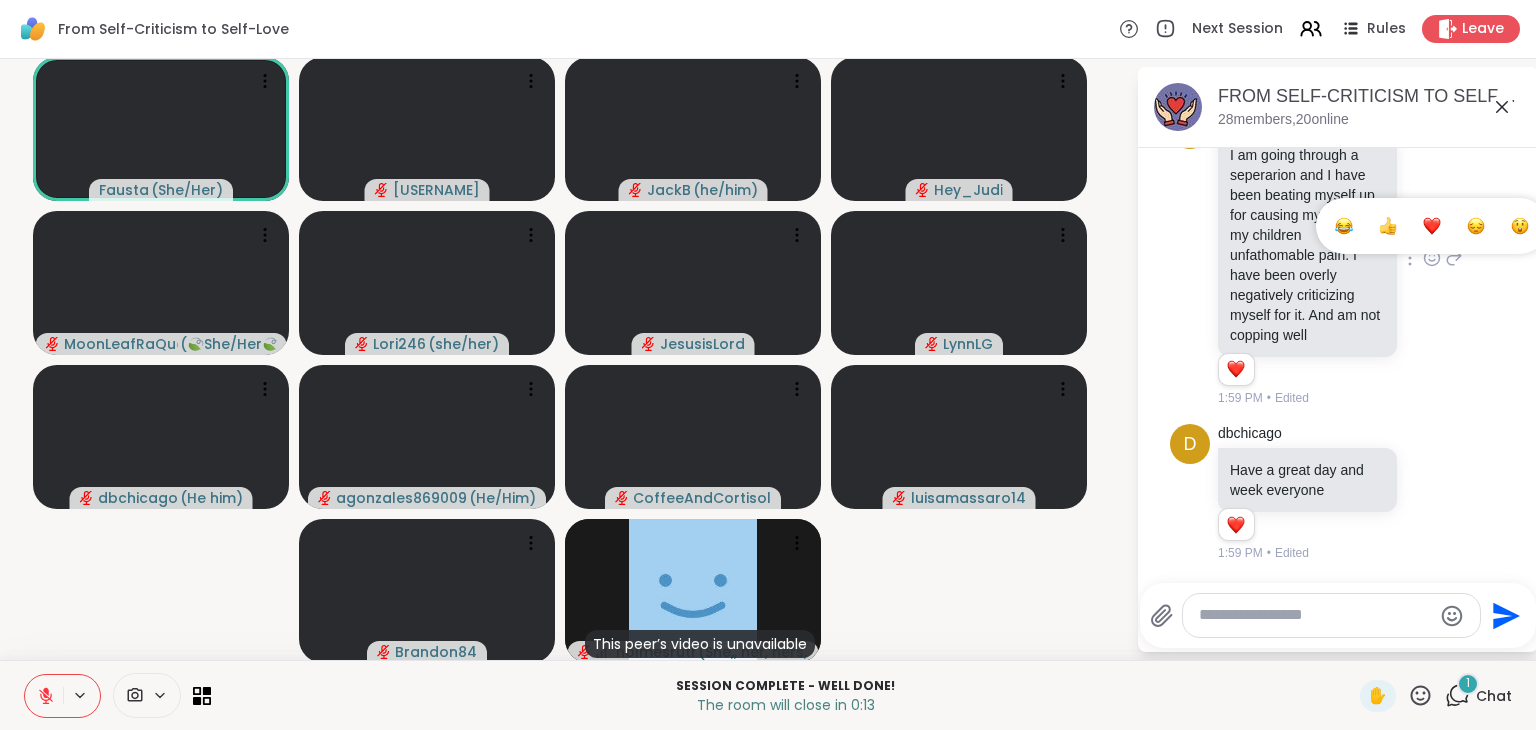 click at bounding box center [1432, 226] 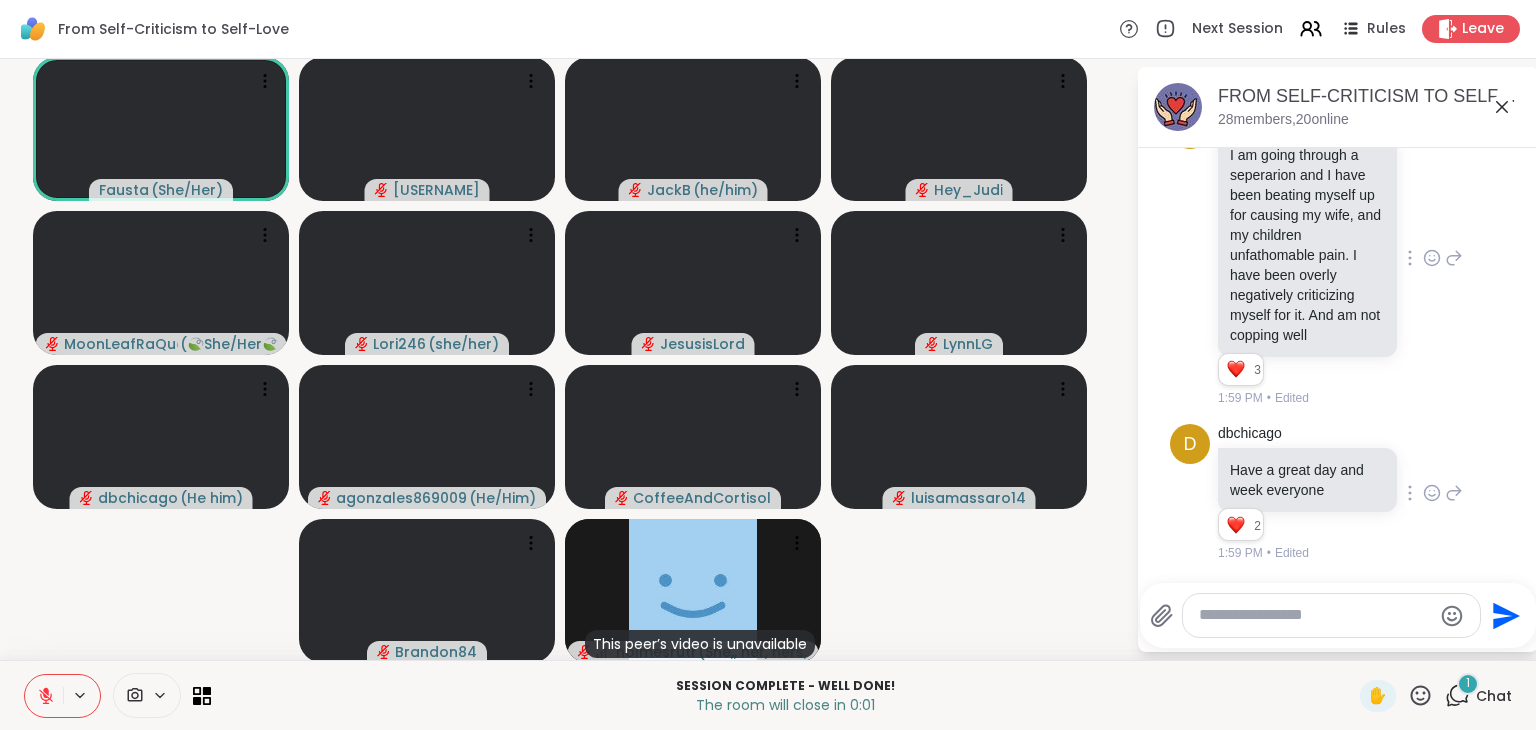 scroll, scrollTop: 22840, scrollLeft: 0, axis: vertical 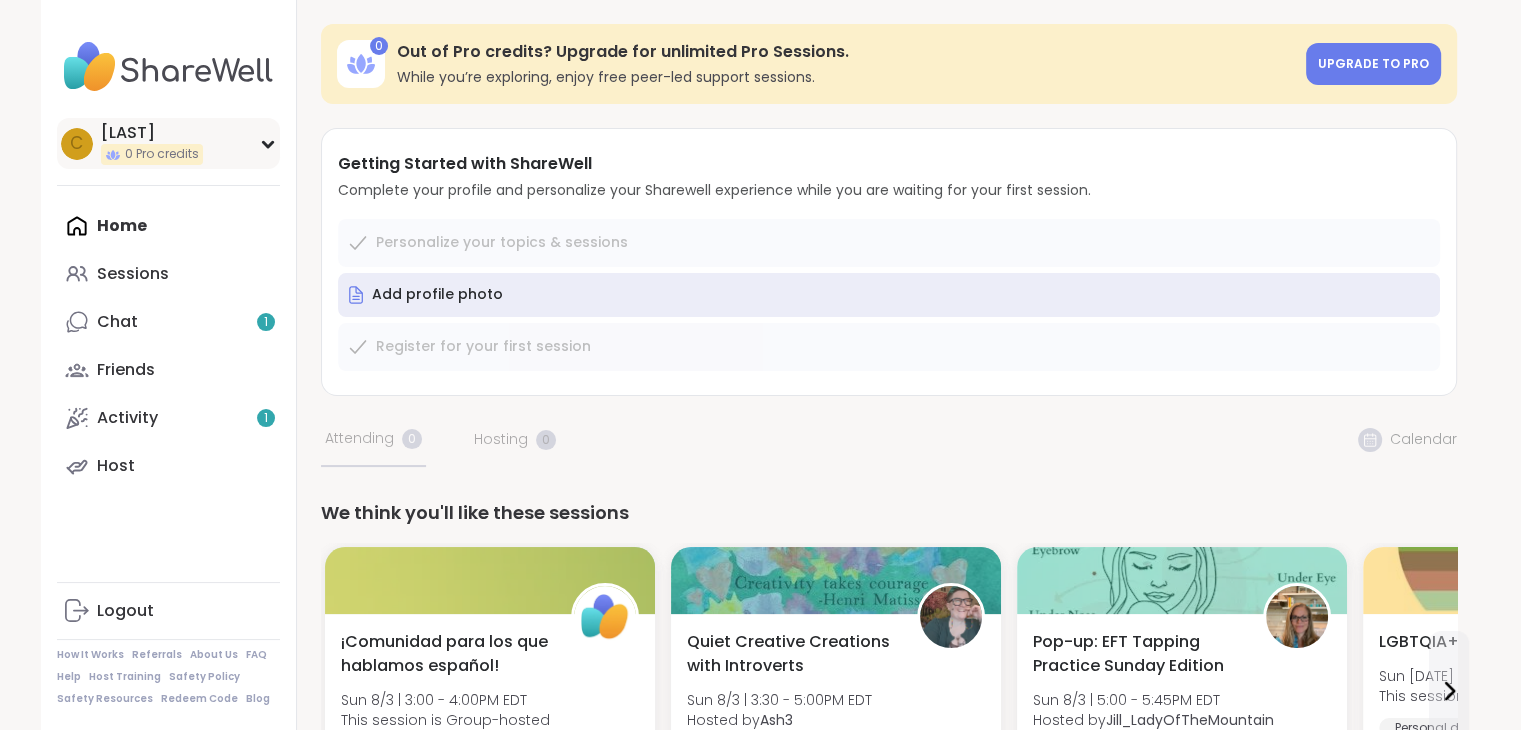 click on "C Courtneyb88 0 Pro credits" at bounding box center [168, 143] 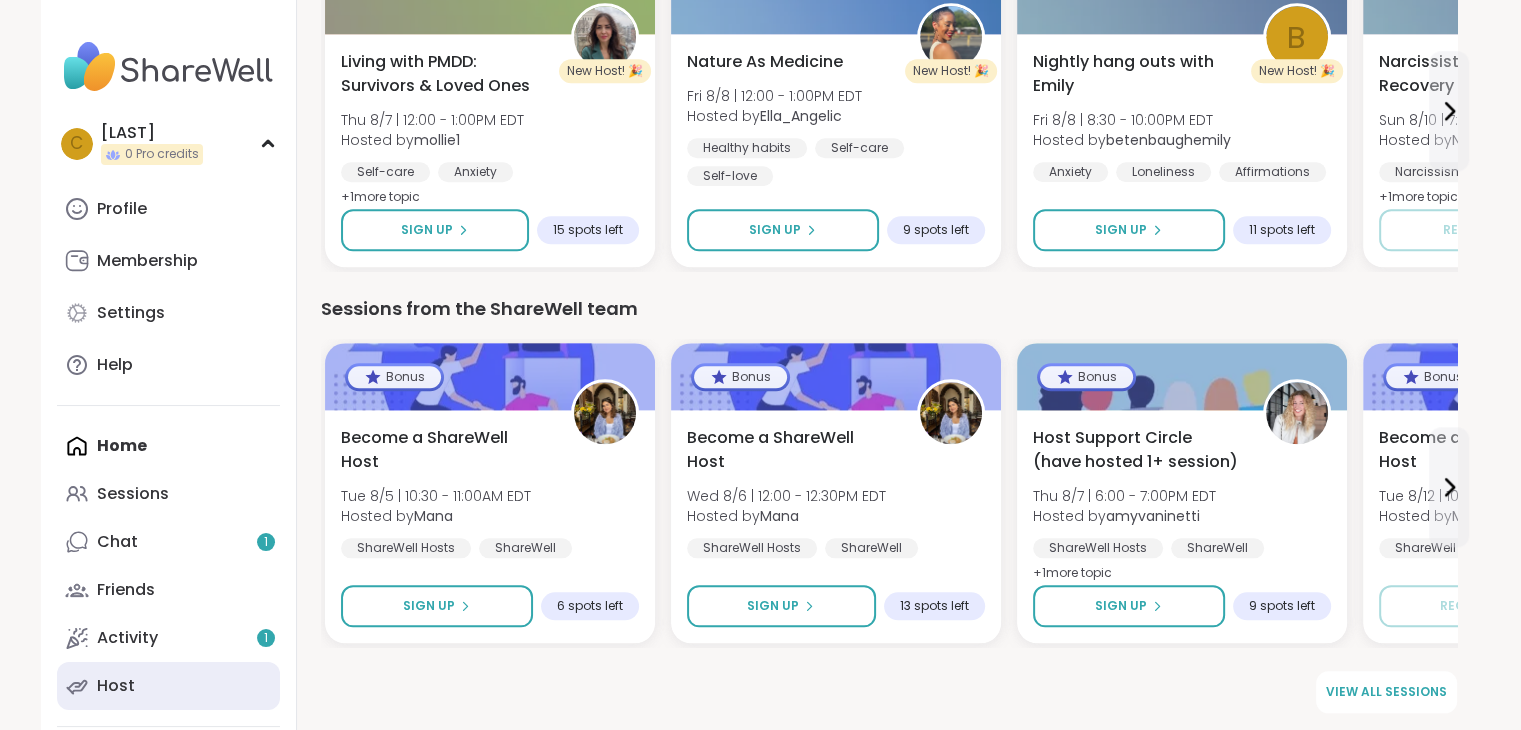scroll, scrollTop: 2086, scrollLeft: 0, axis: vertical 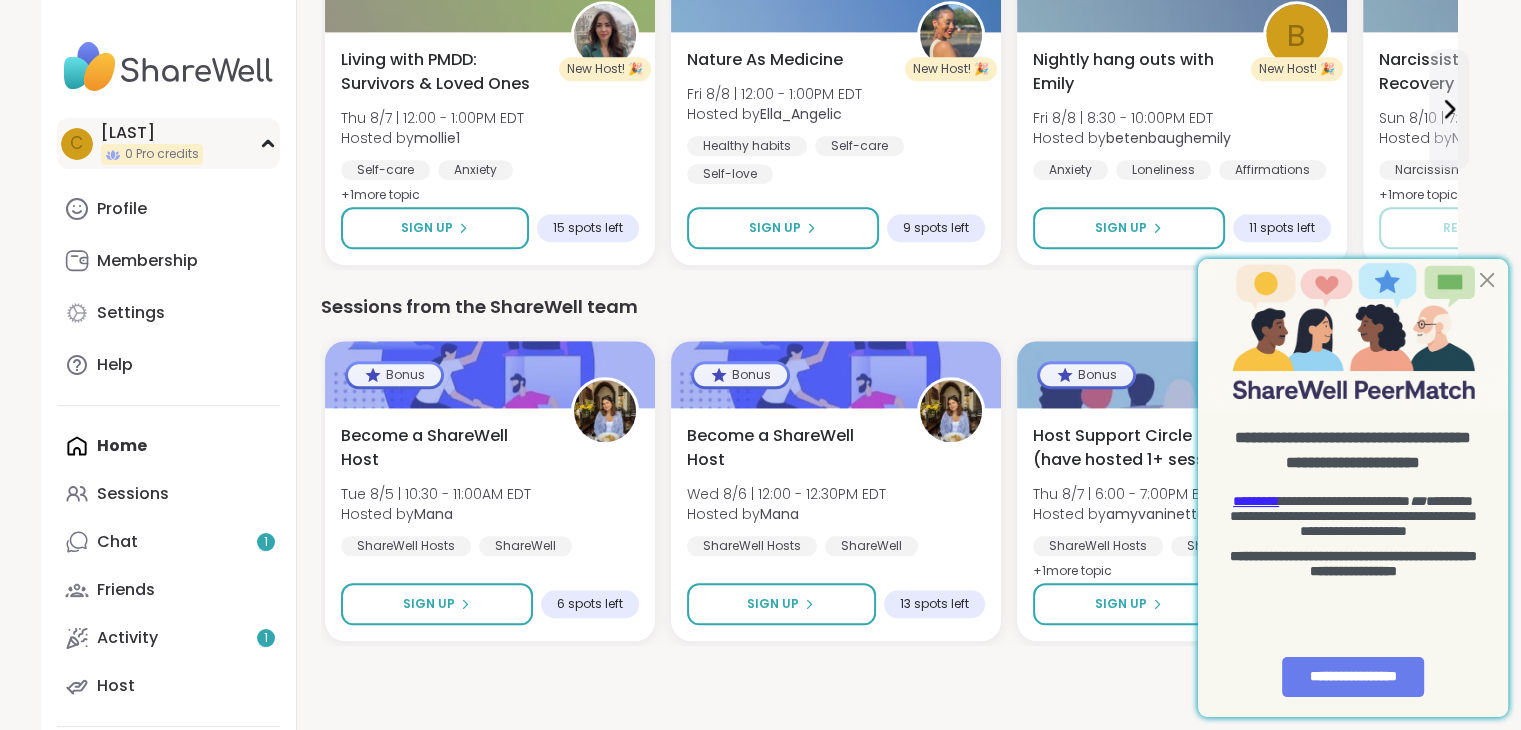 click on "C Courtneyb88 0 Pro credits" at bounding box center (168, 143) 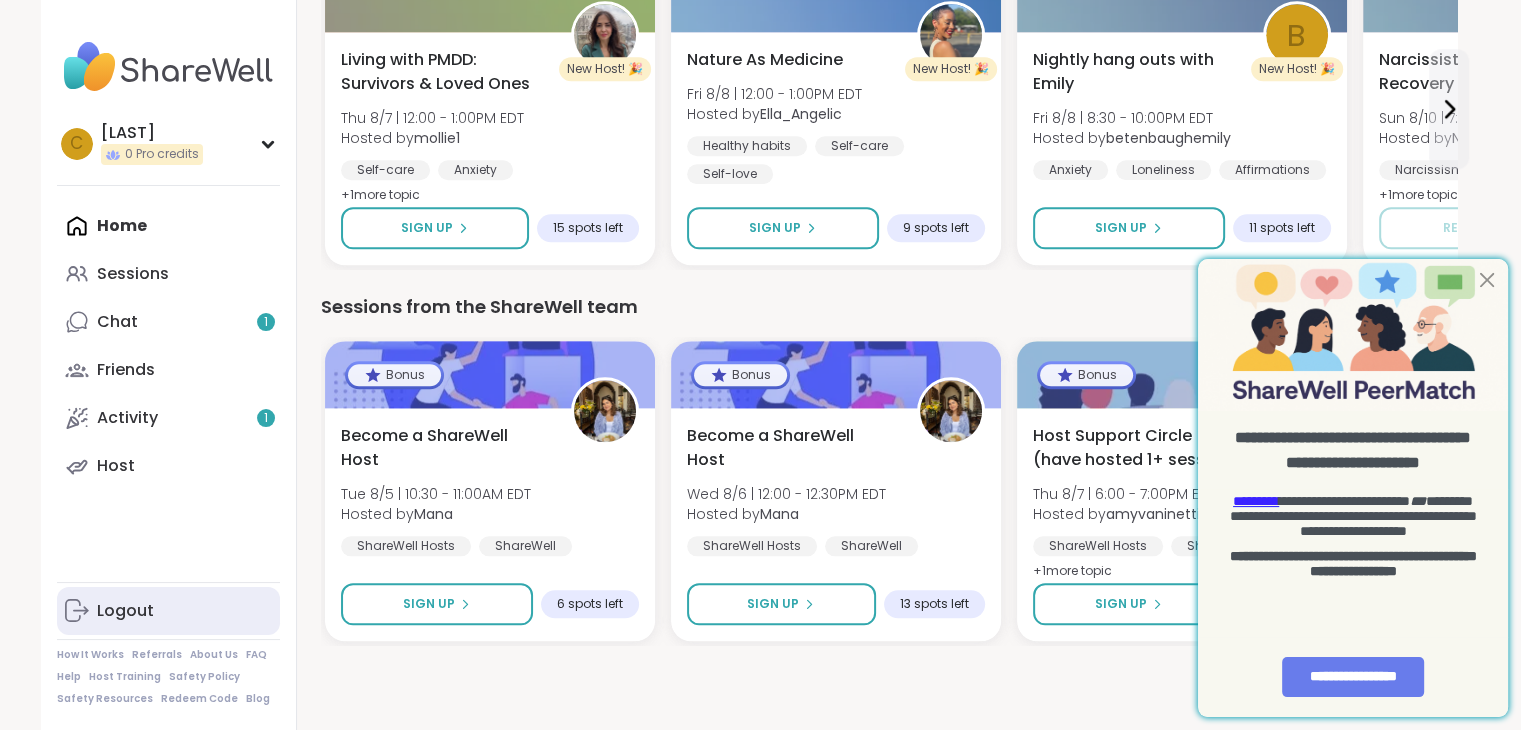 click on "Logout" at bounding box center (125, 611) 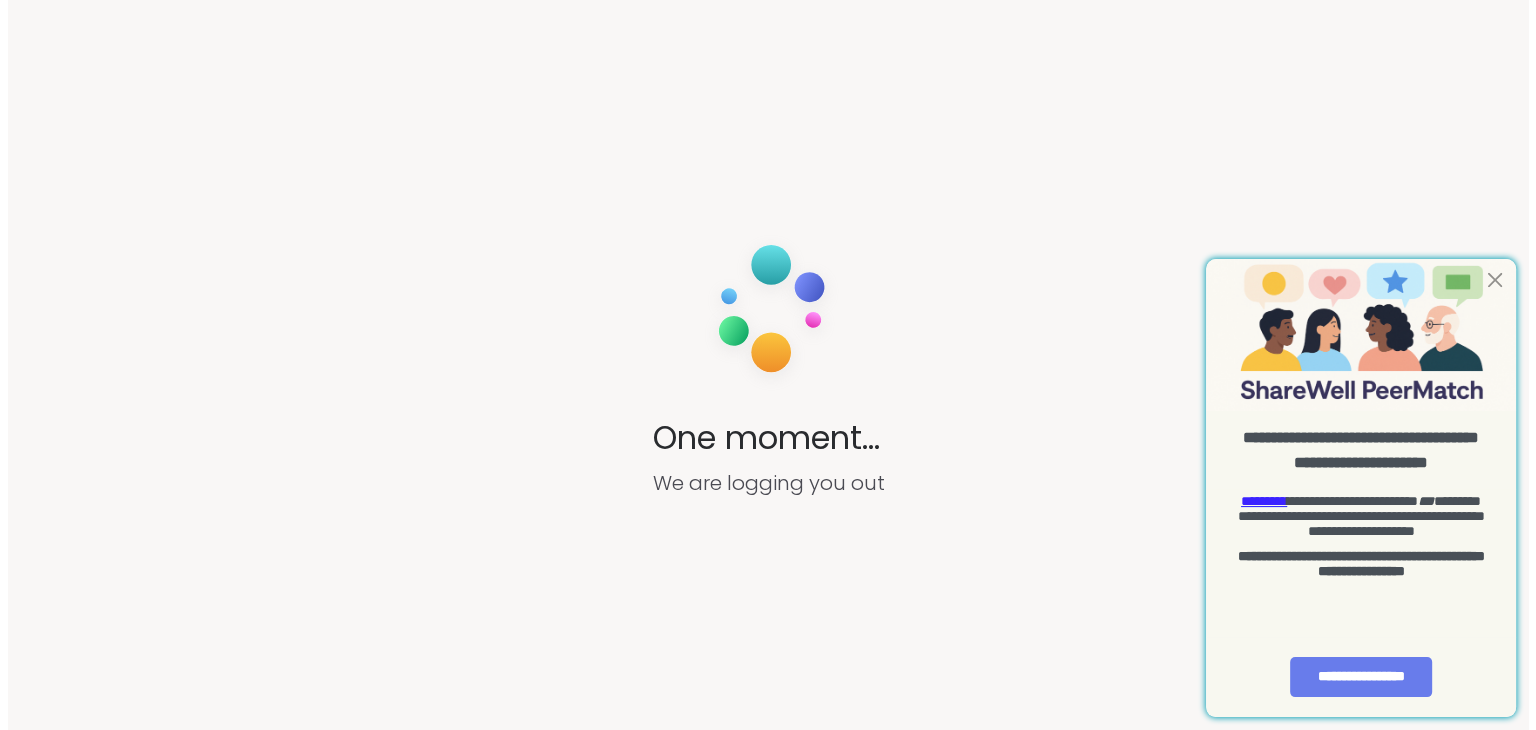scroll, scrollTop: 0, scrollLeft: 0, axis: both 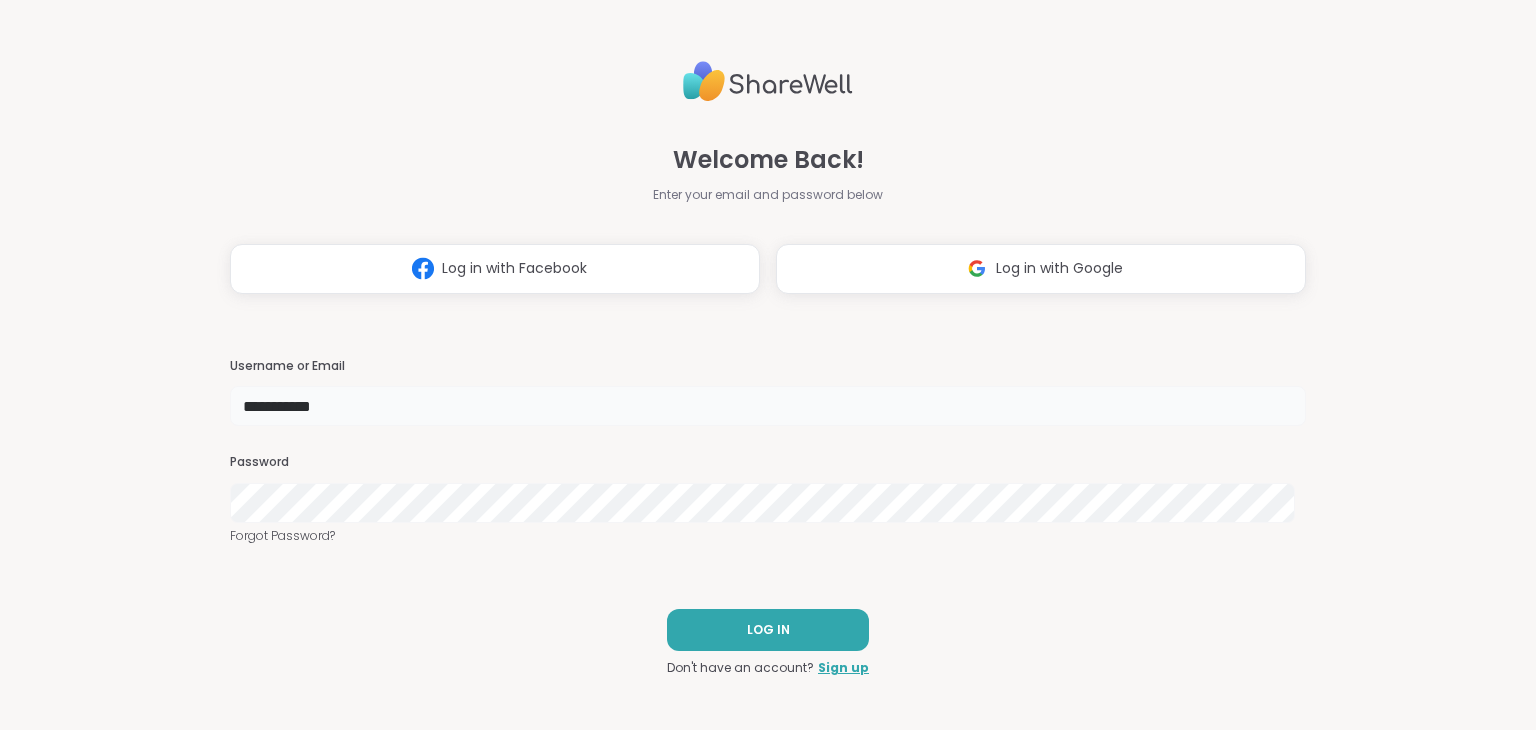 click on "**********" at bounding box center [767, 406] 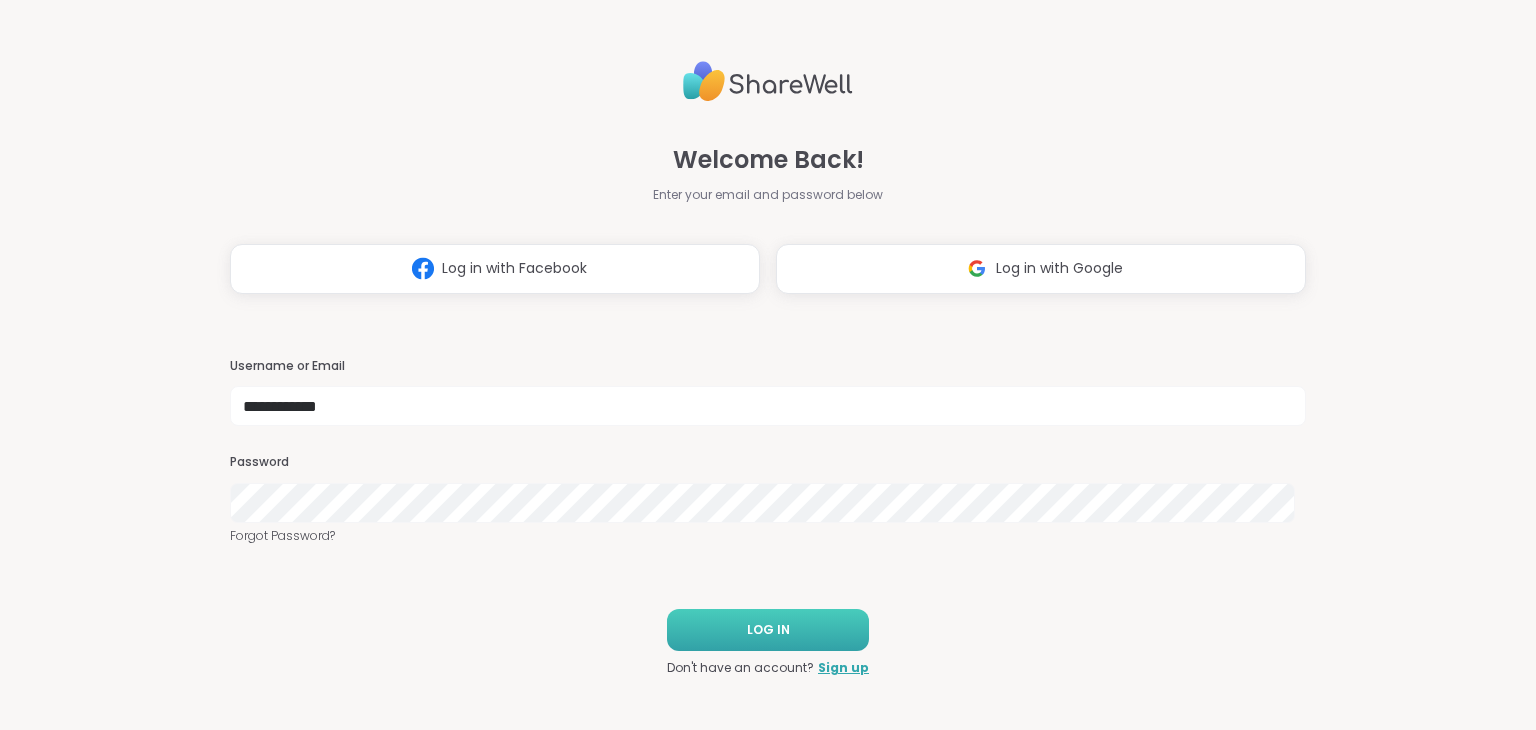 click on "LOG IN" at bounding box center [768, 630] 